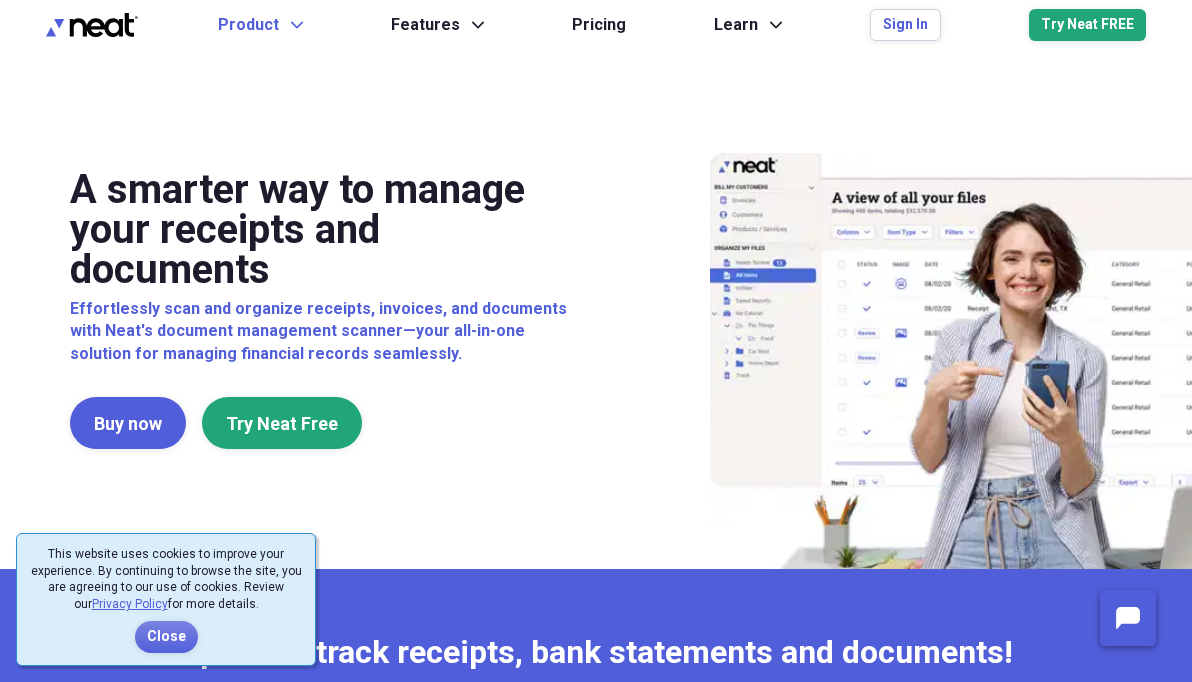 scroll, scrollTop: 0, scrollLeft: 0, axis: both 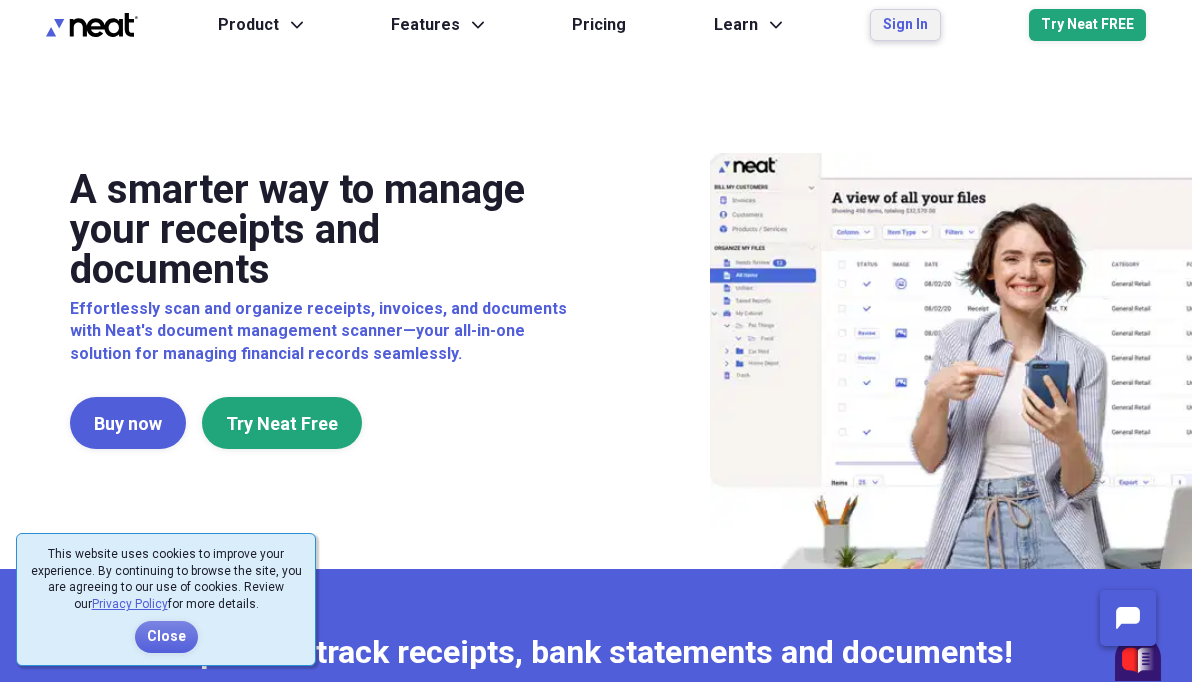 click on "Sign In" at bounding box center [905, 25] 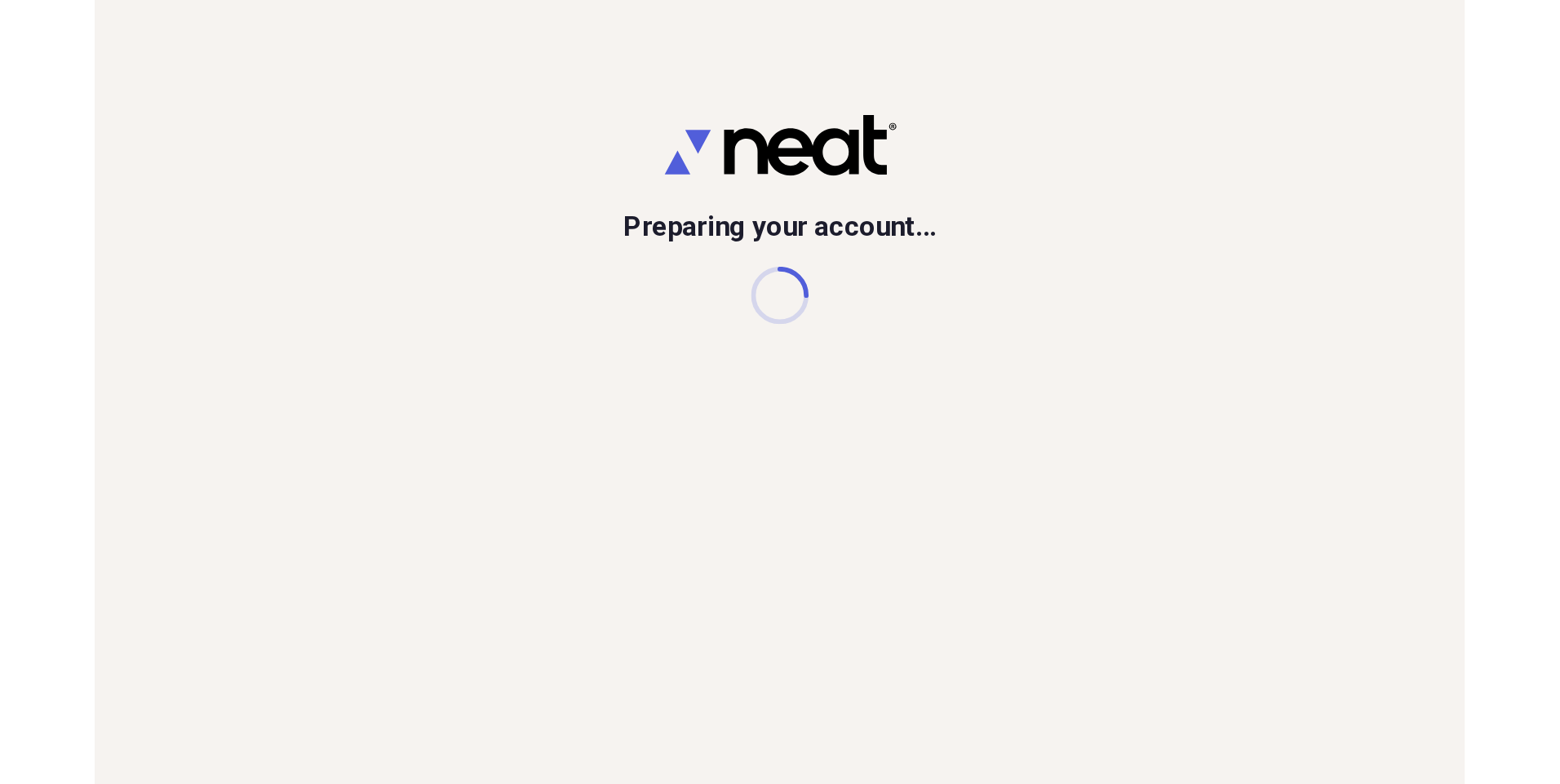 scroll, scrollTop: 0, scrollLeft: 0, axis: both 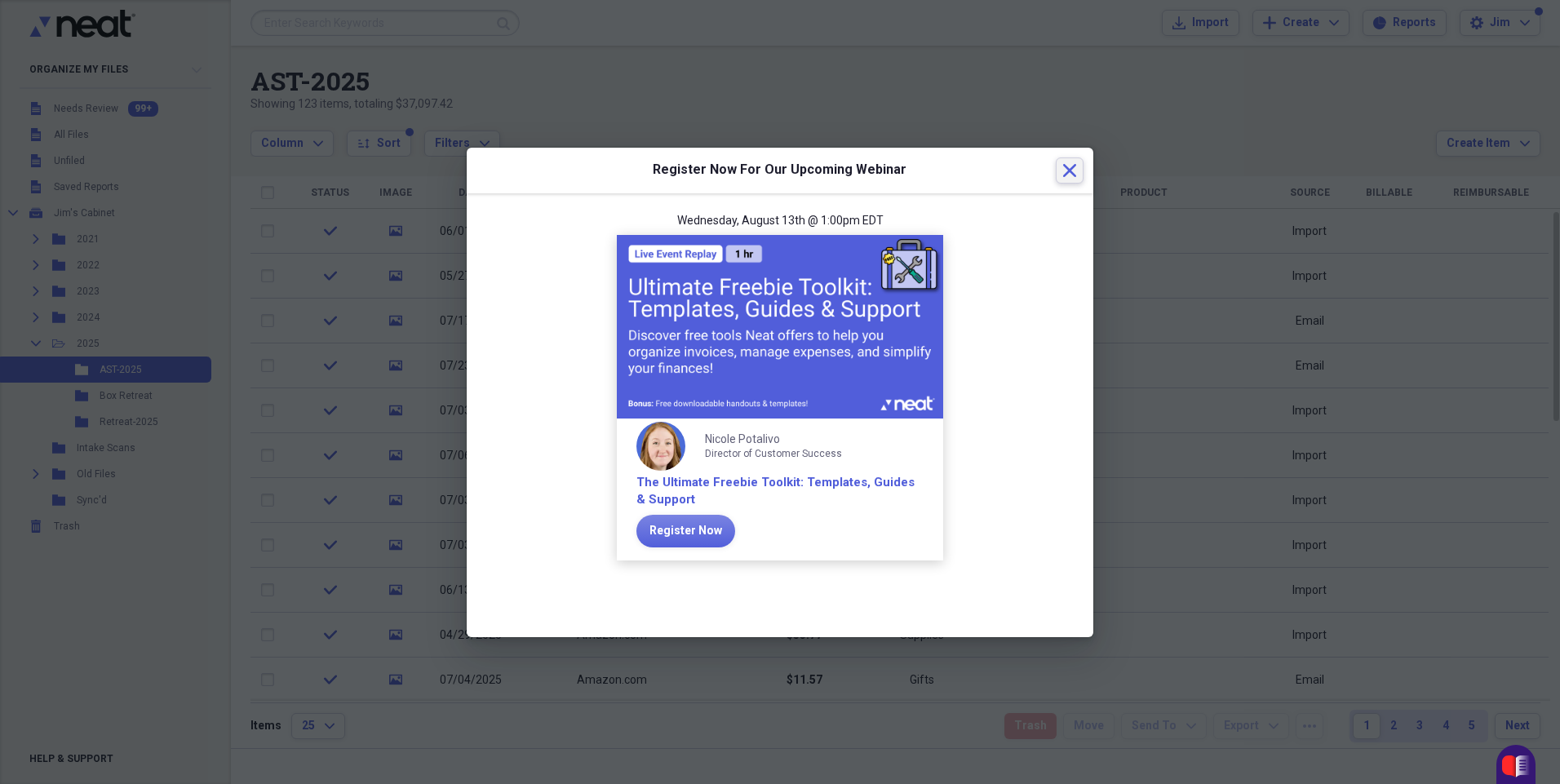 click 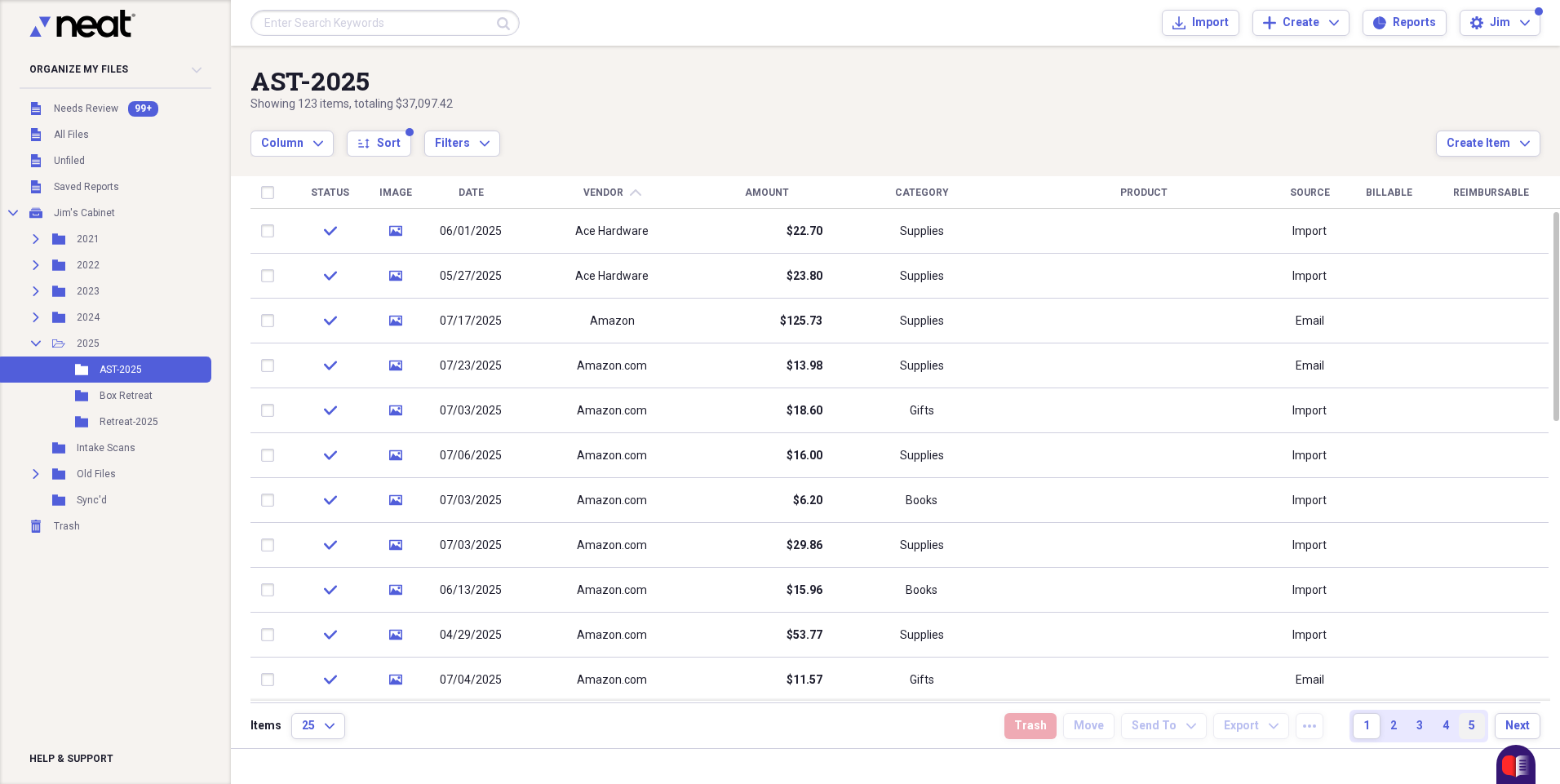 click on "5" at bounding box center [1472, 726] 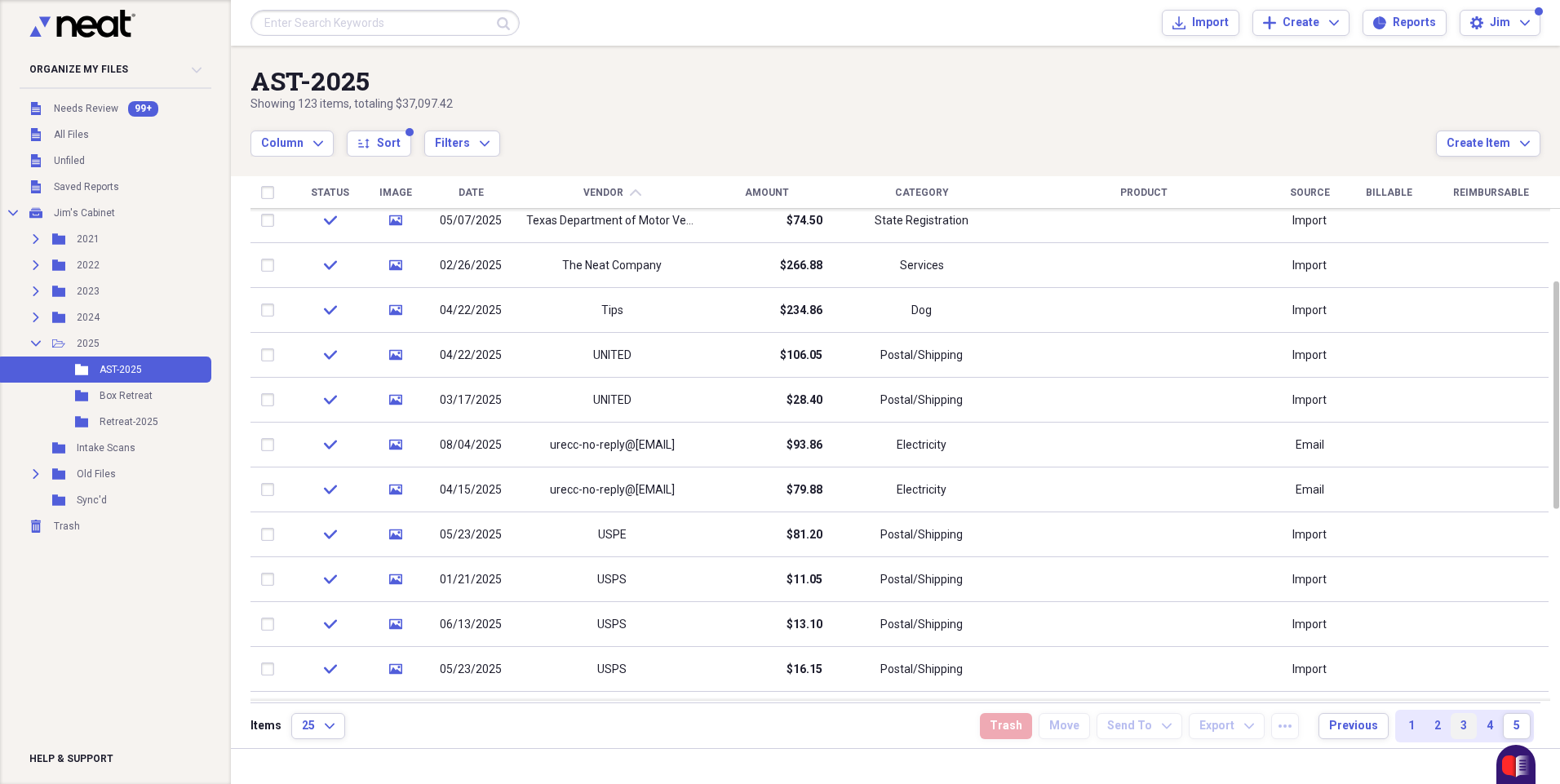 click on "3" at bounding box center (1464, 726) 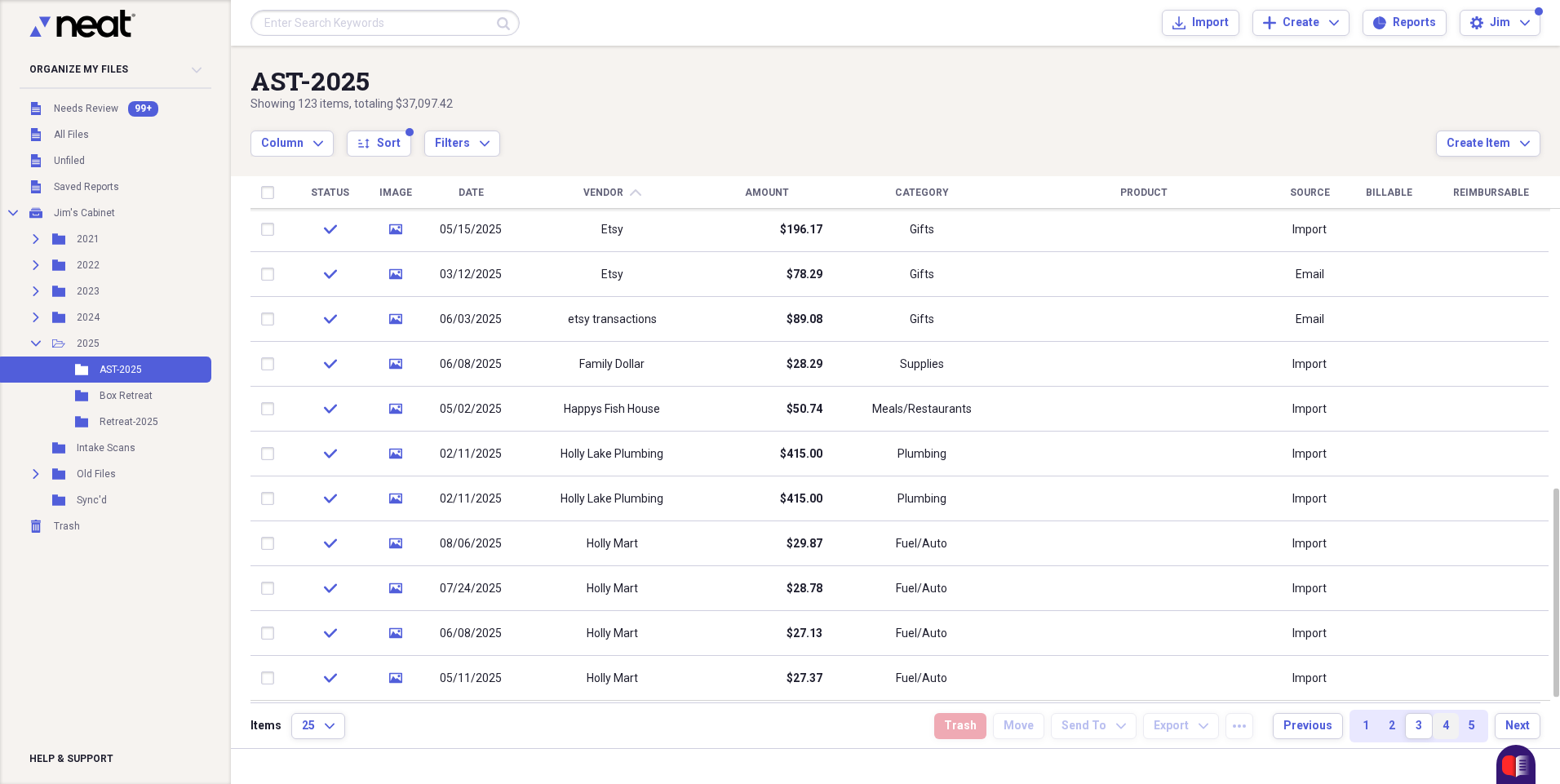 click on "4" at bounding box center [1446, 726] 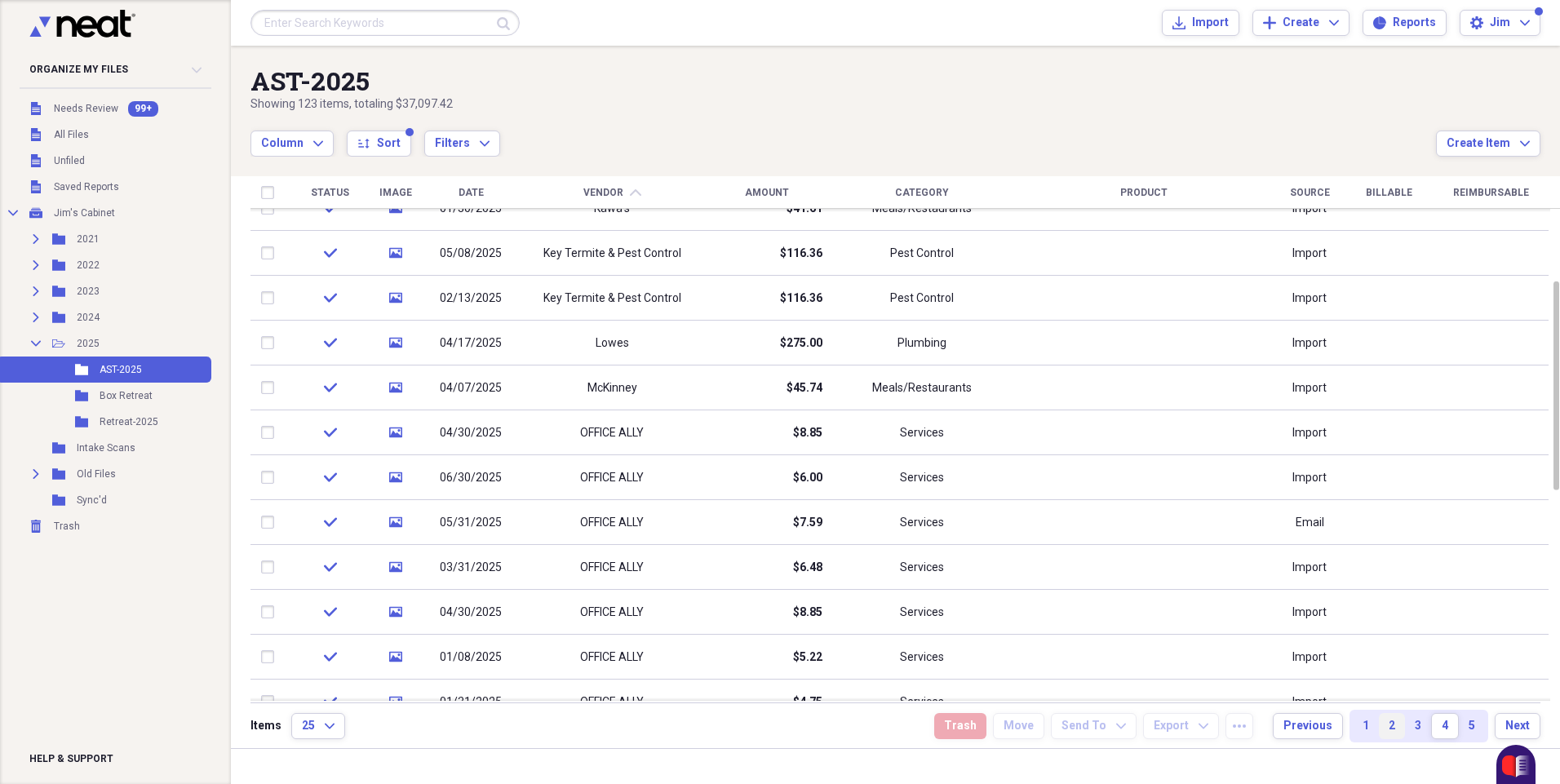 click on "2" at bounding box center (1392, 726) 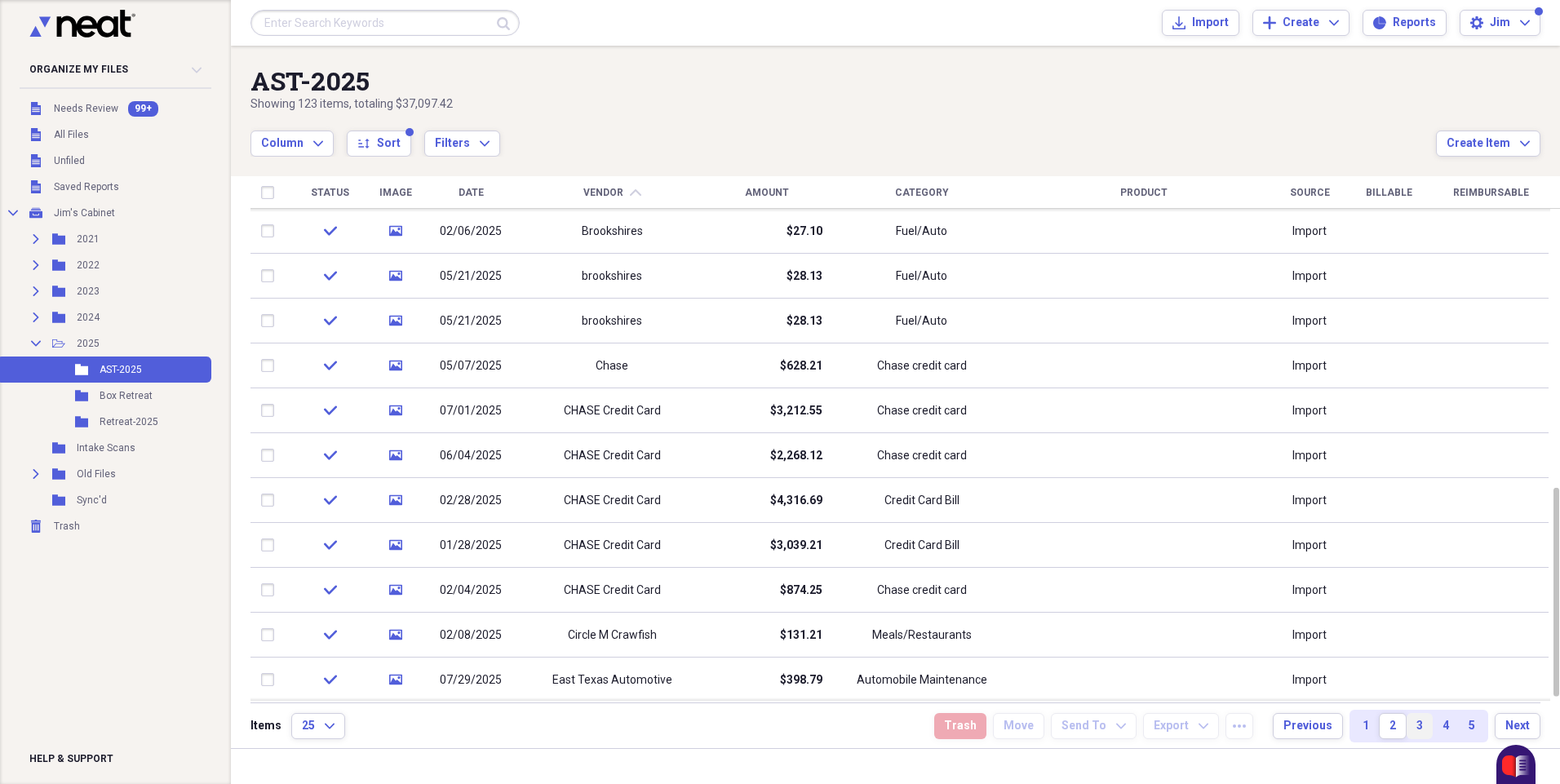 click on "3" at bounding box center [1420, 726] 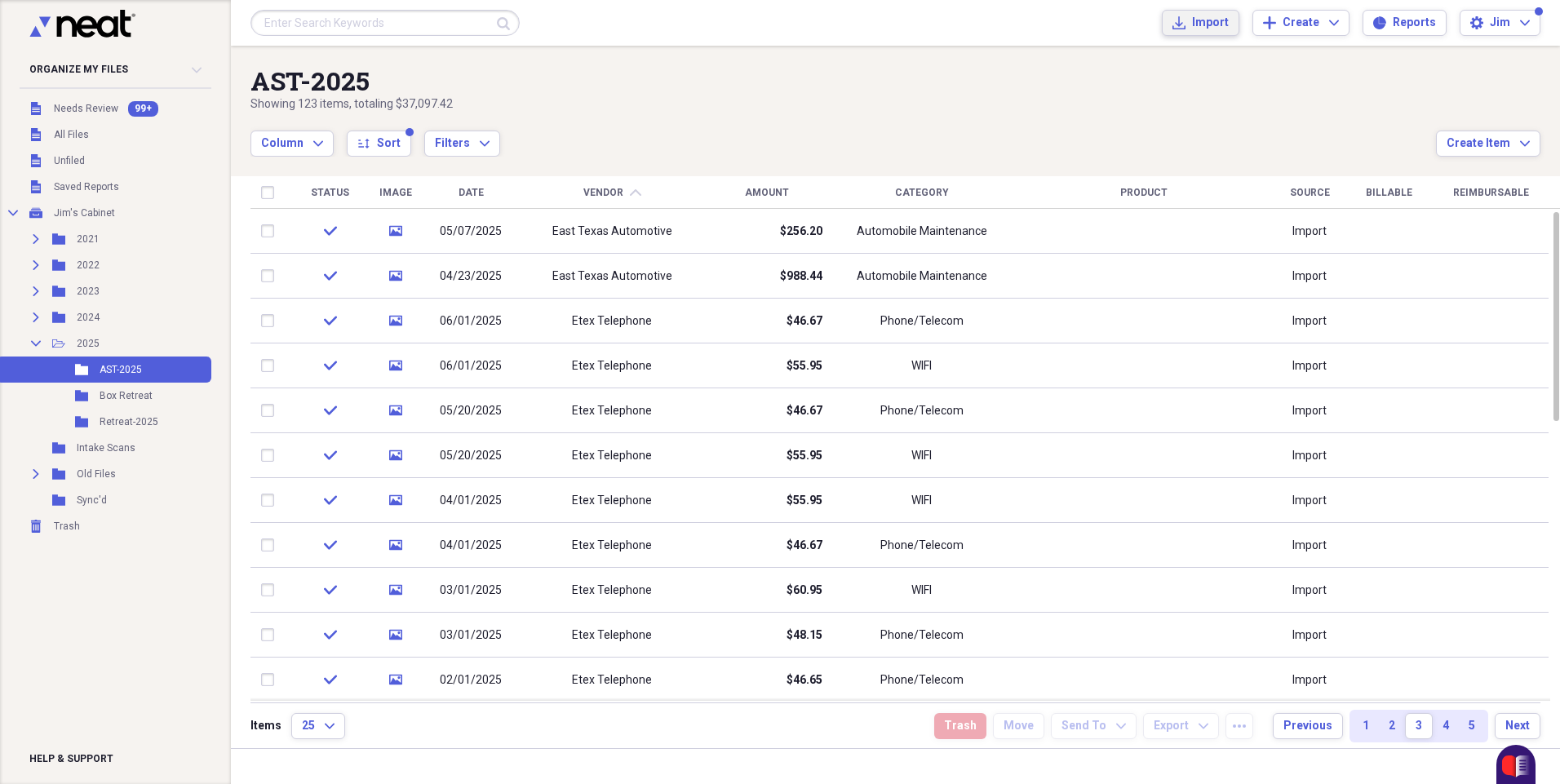 click on "Import" at bounding box center (1210, 23) 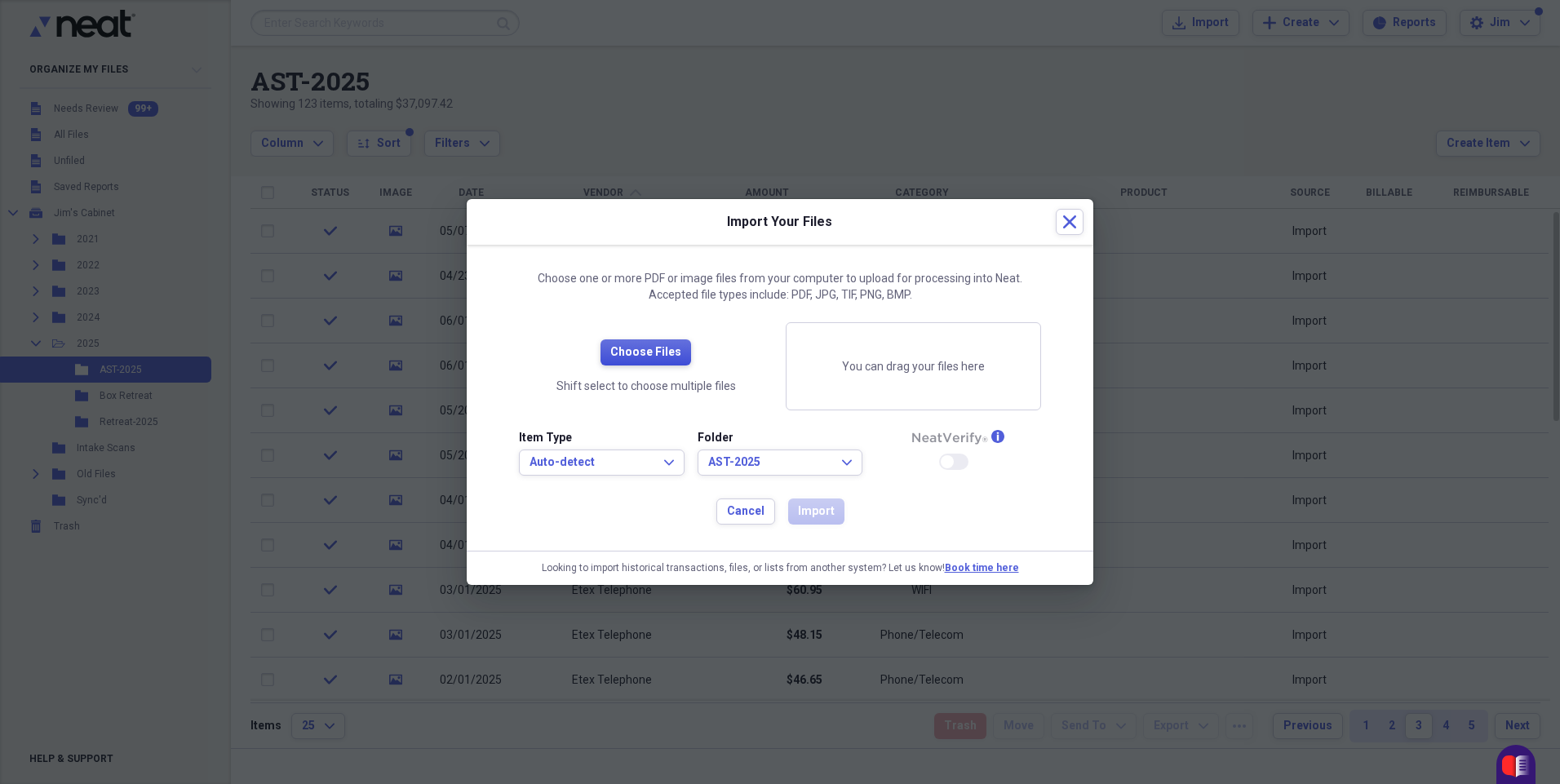 click on "Choose Files" at bounding box center [645, 352] 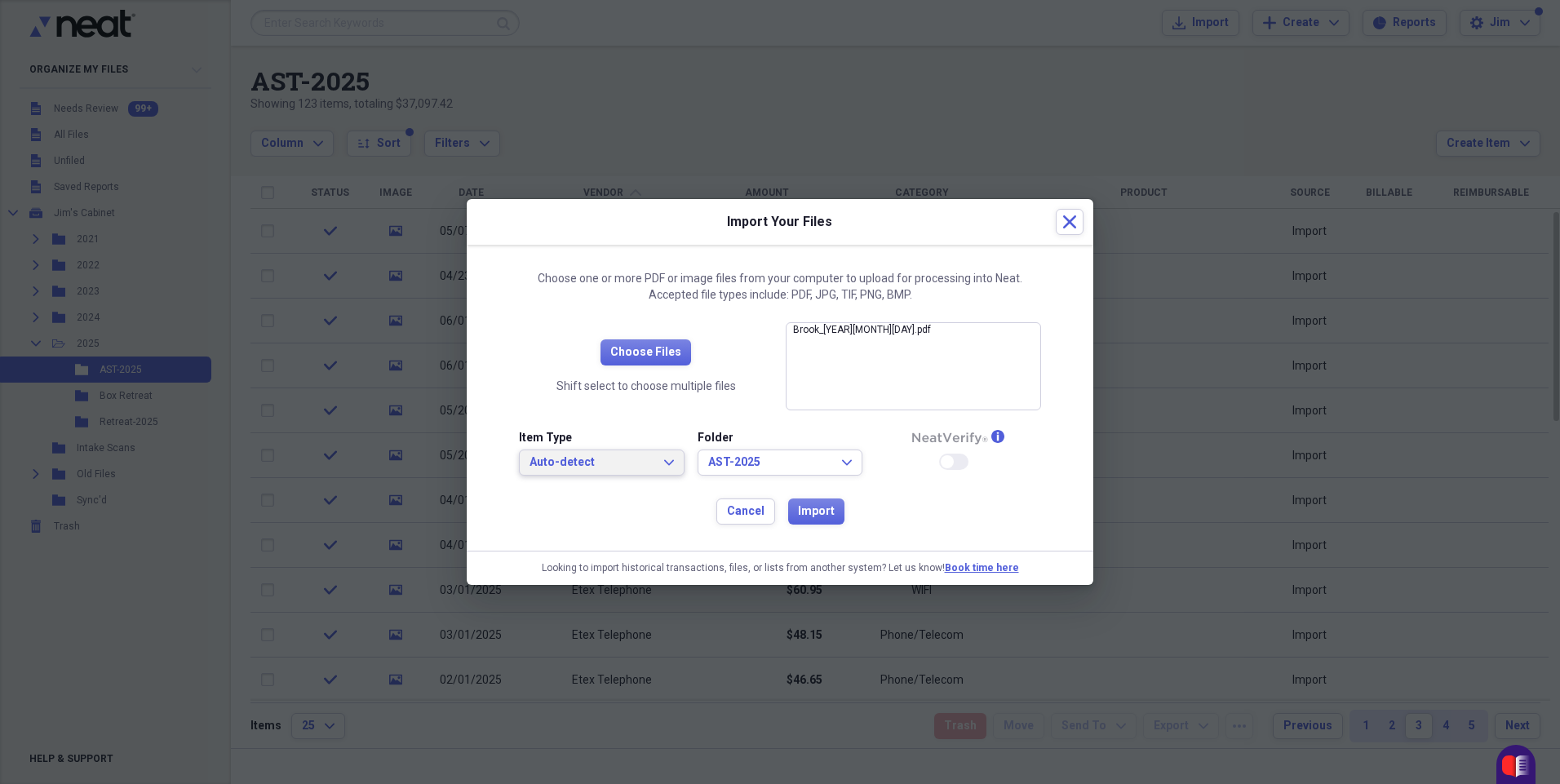 click on "Expand" 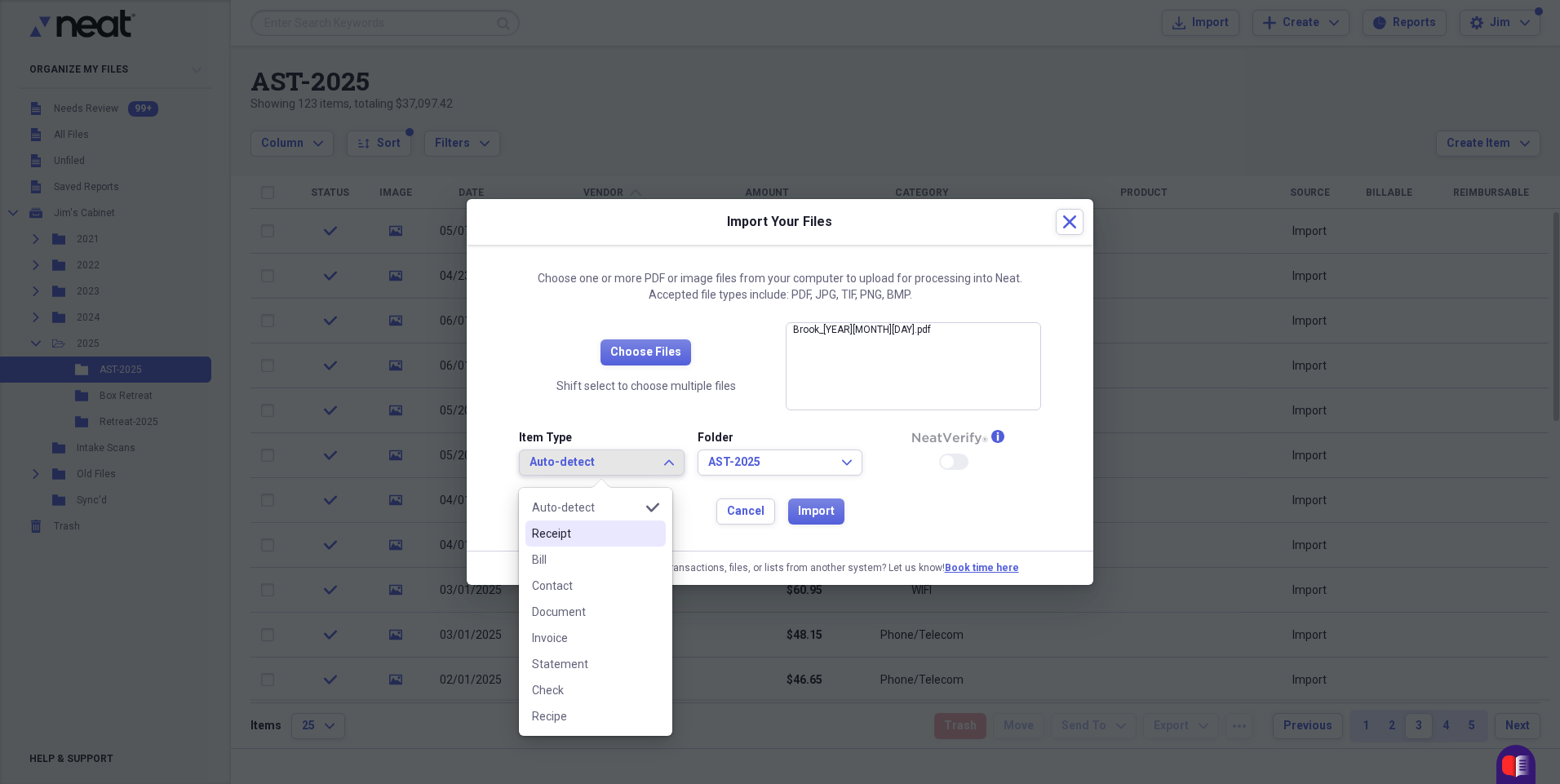click on "Receipt" at bounding box center (586, 534) 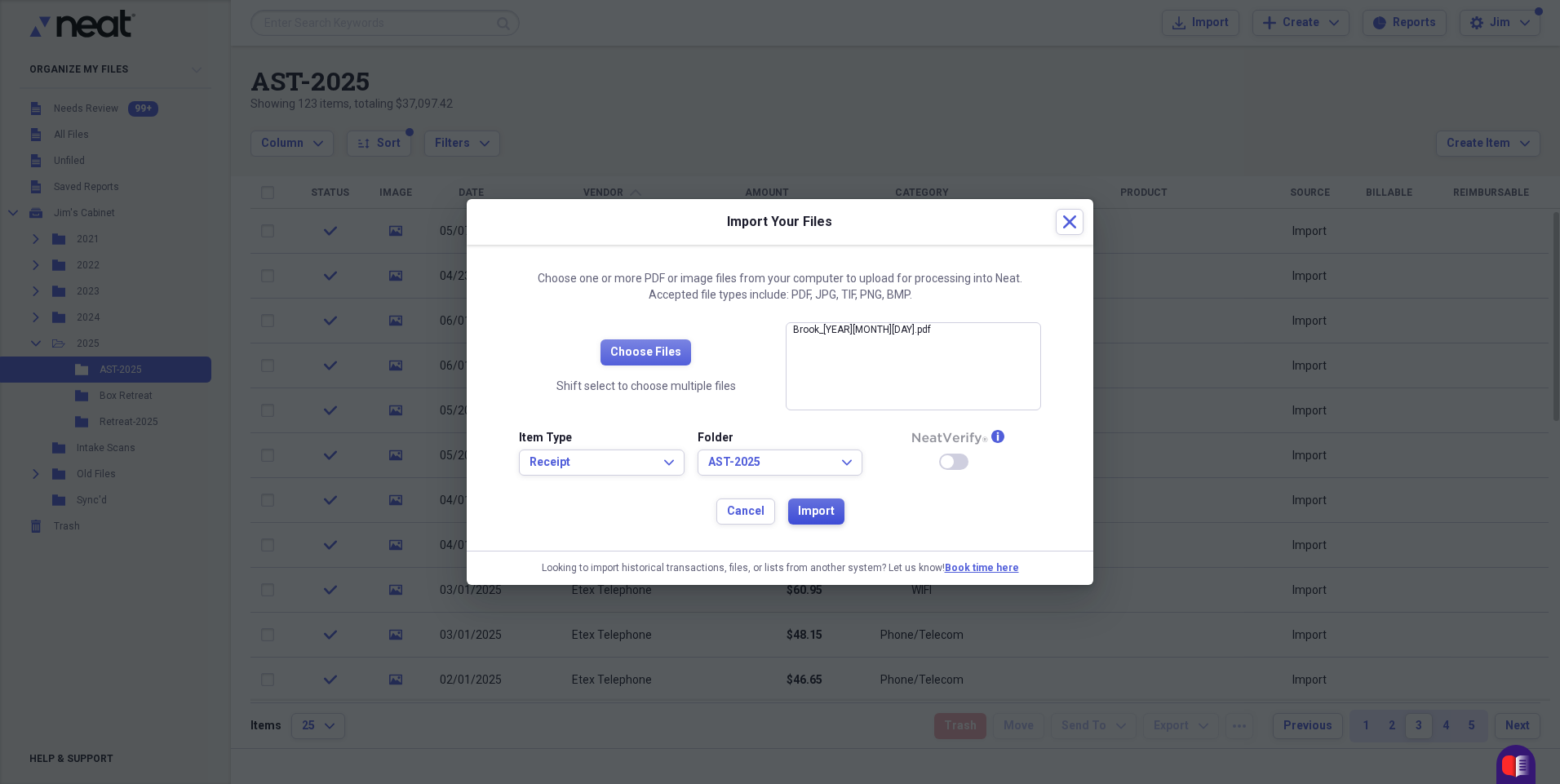 click on "Import" at bounding box center [816, 512] 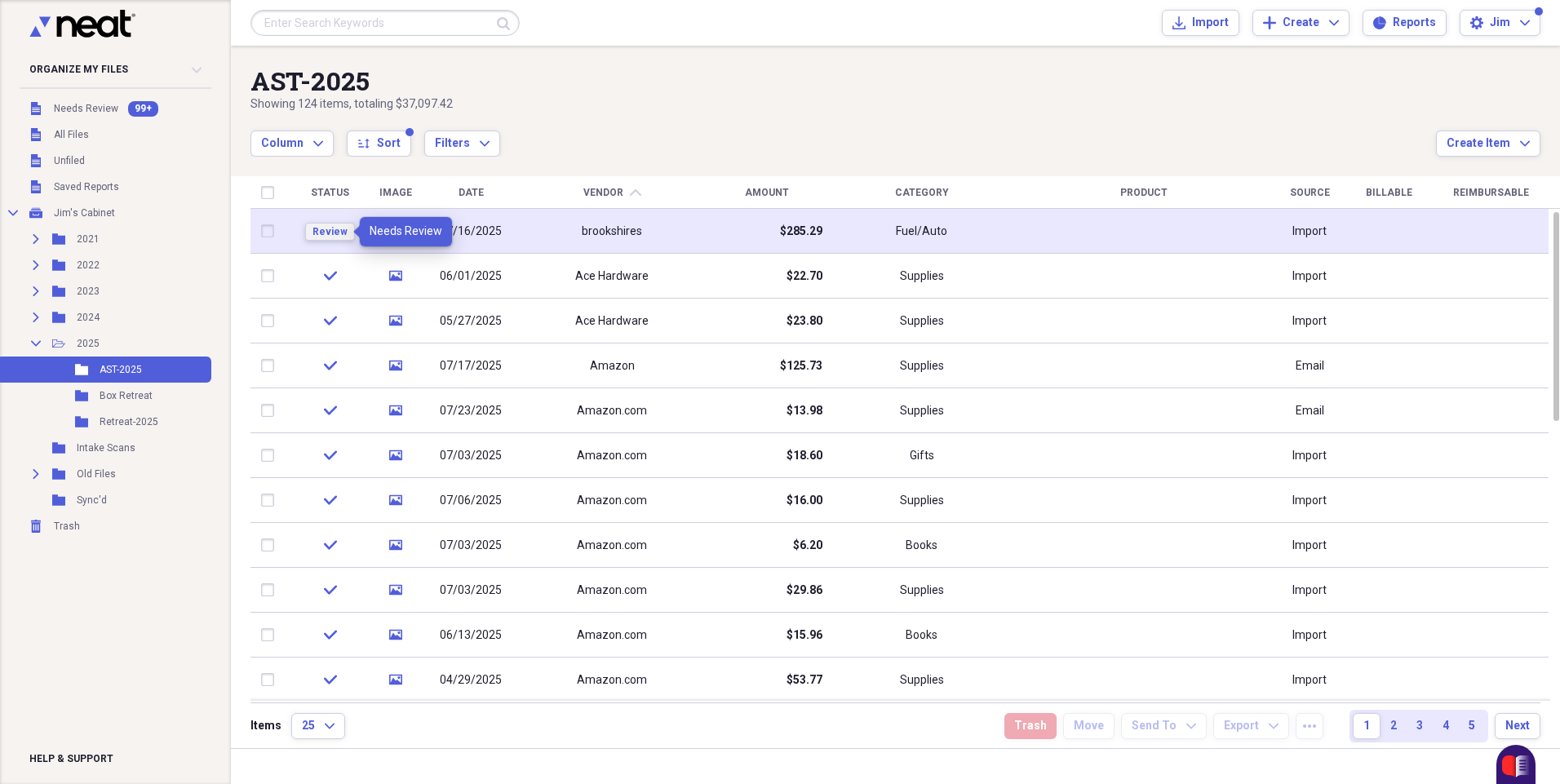 click on "Review" at bounding box center (330, 232) 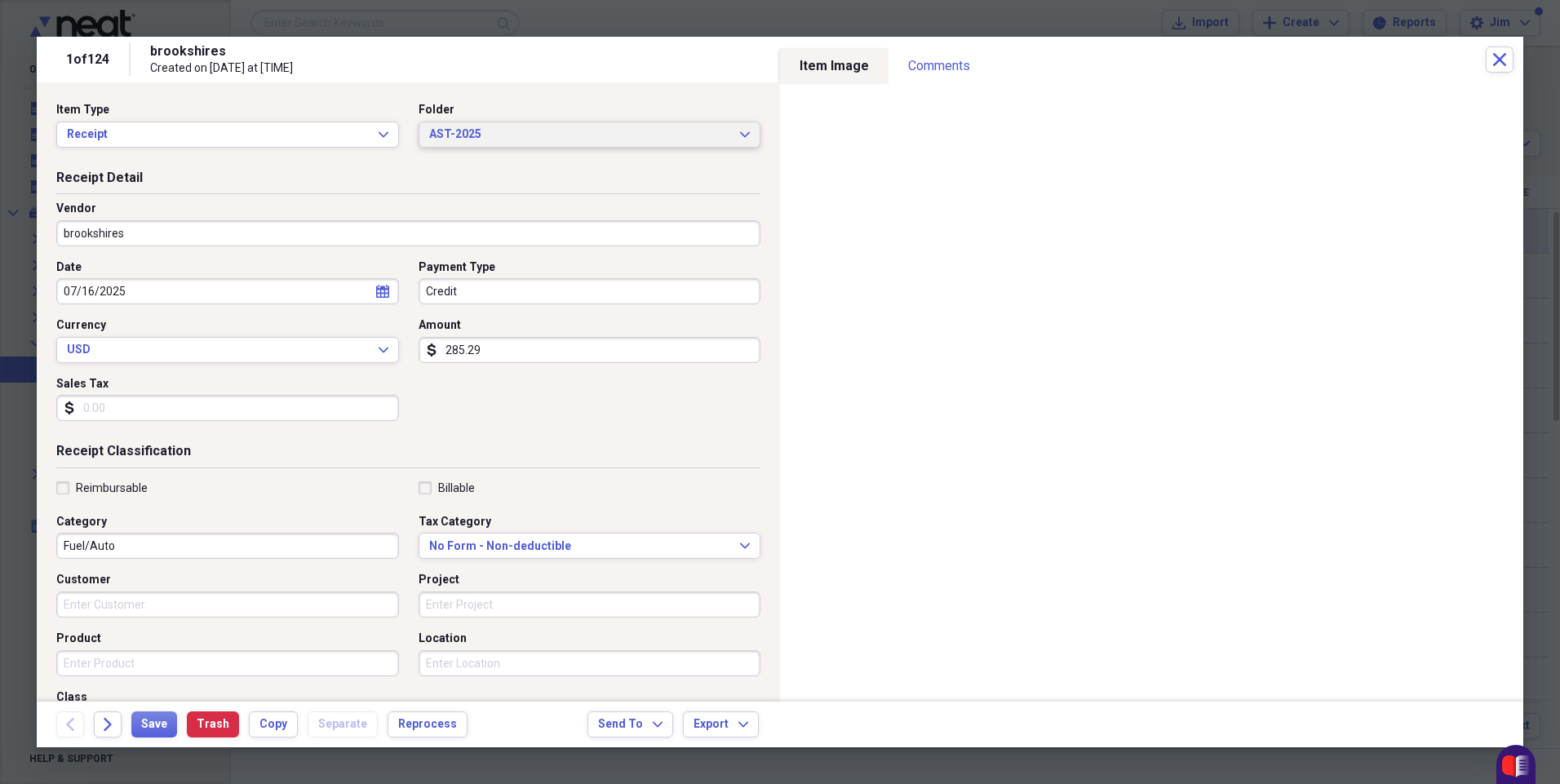 click on "Expand" 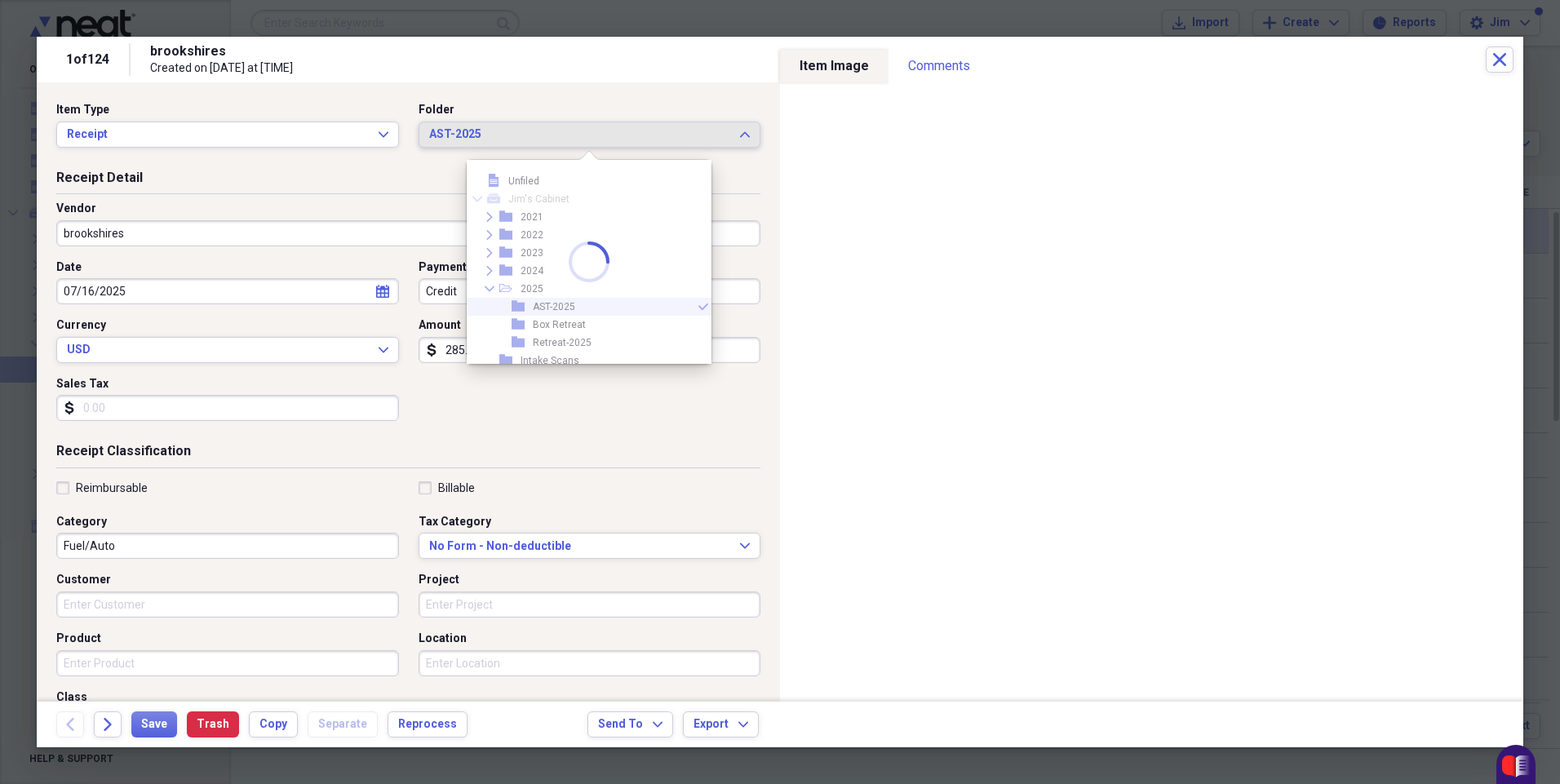 scroll, scrollTop: 45, scrollLeft: 0, axis: vertical 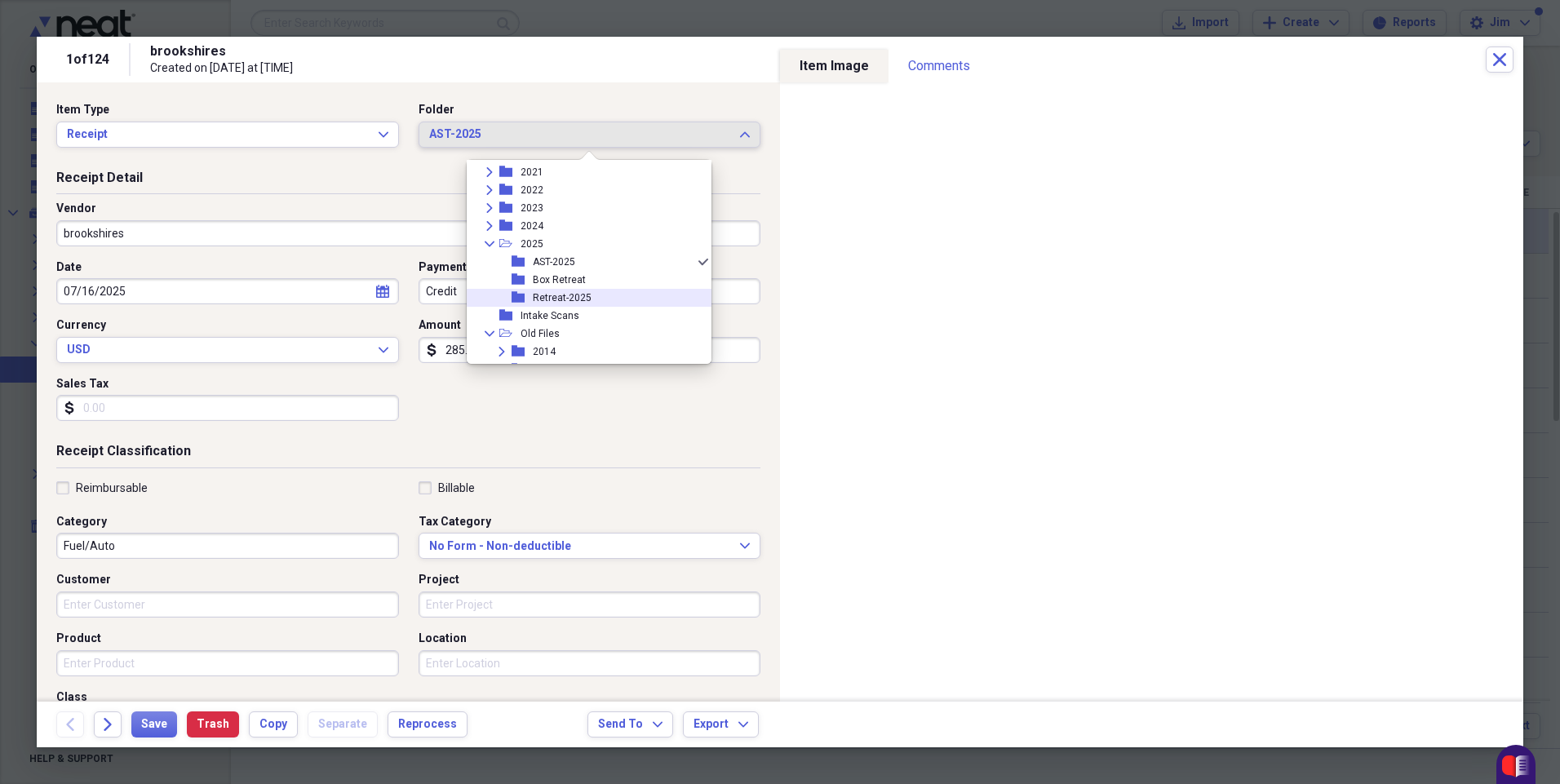 click on "Retreat-2025" at bounding box center (562, 298) 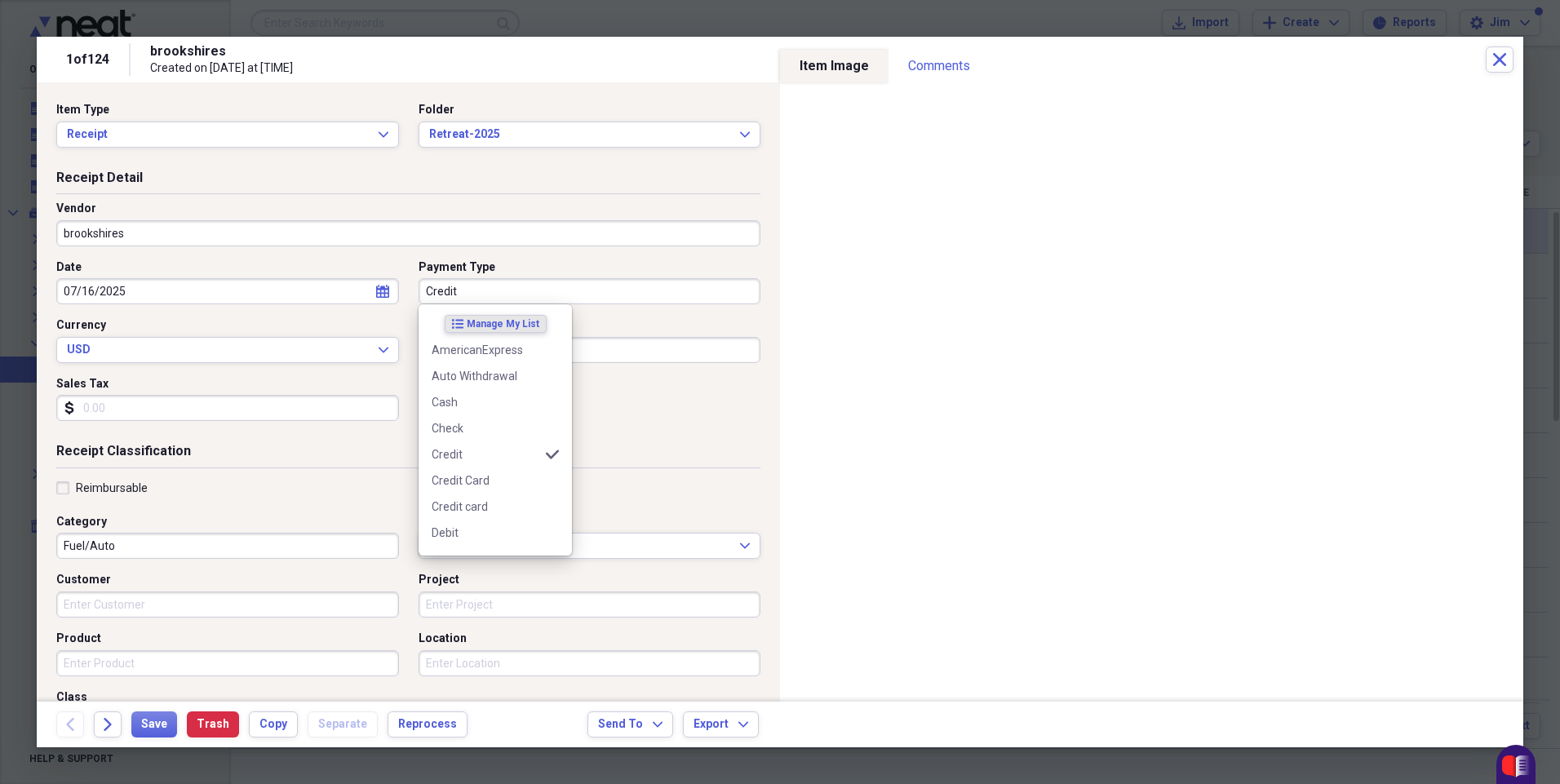 click on "Credit" at bounding box center (590, 291) 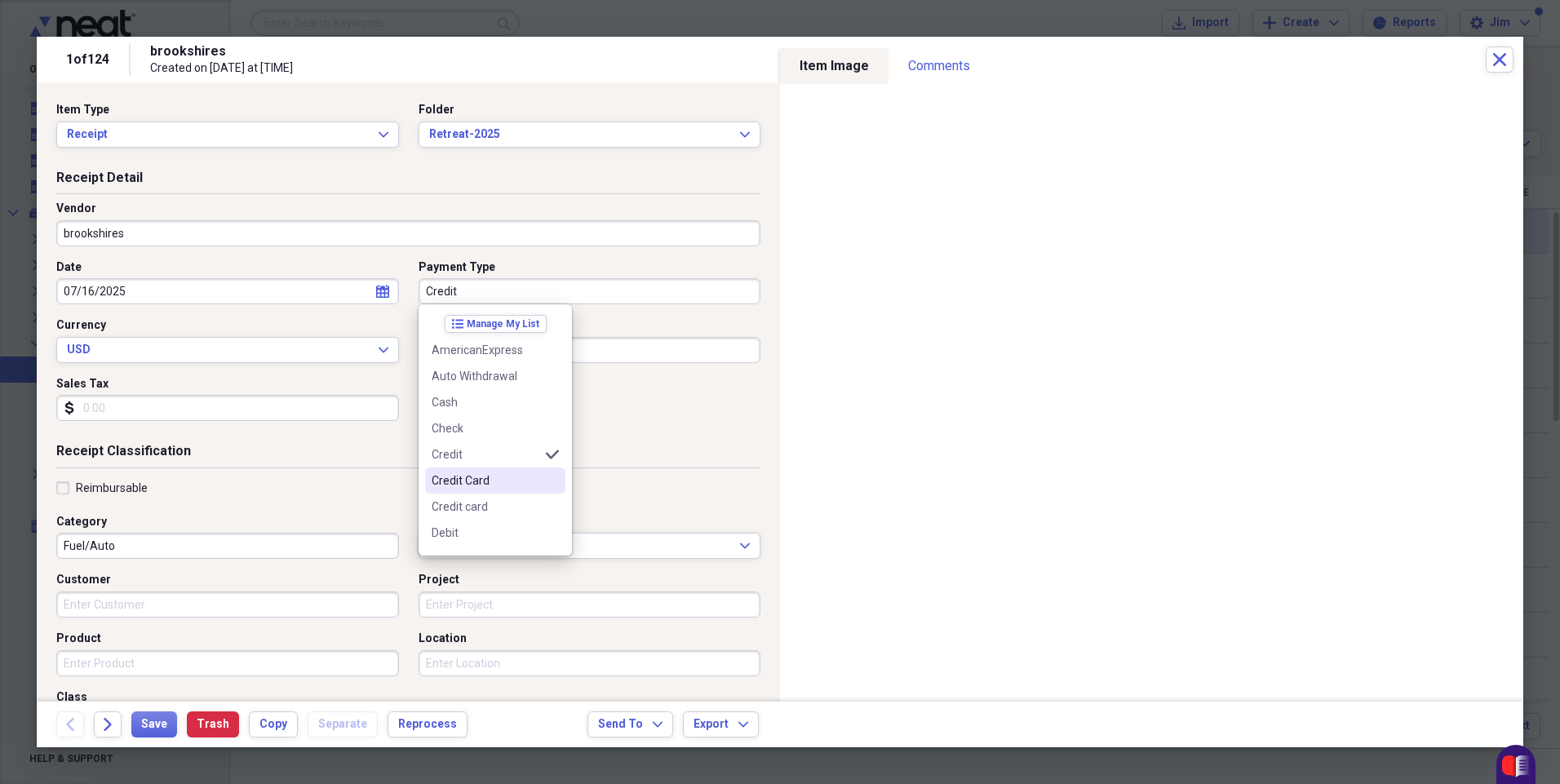 click on "Credit Card" at bounding box center [485, 481] 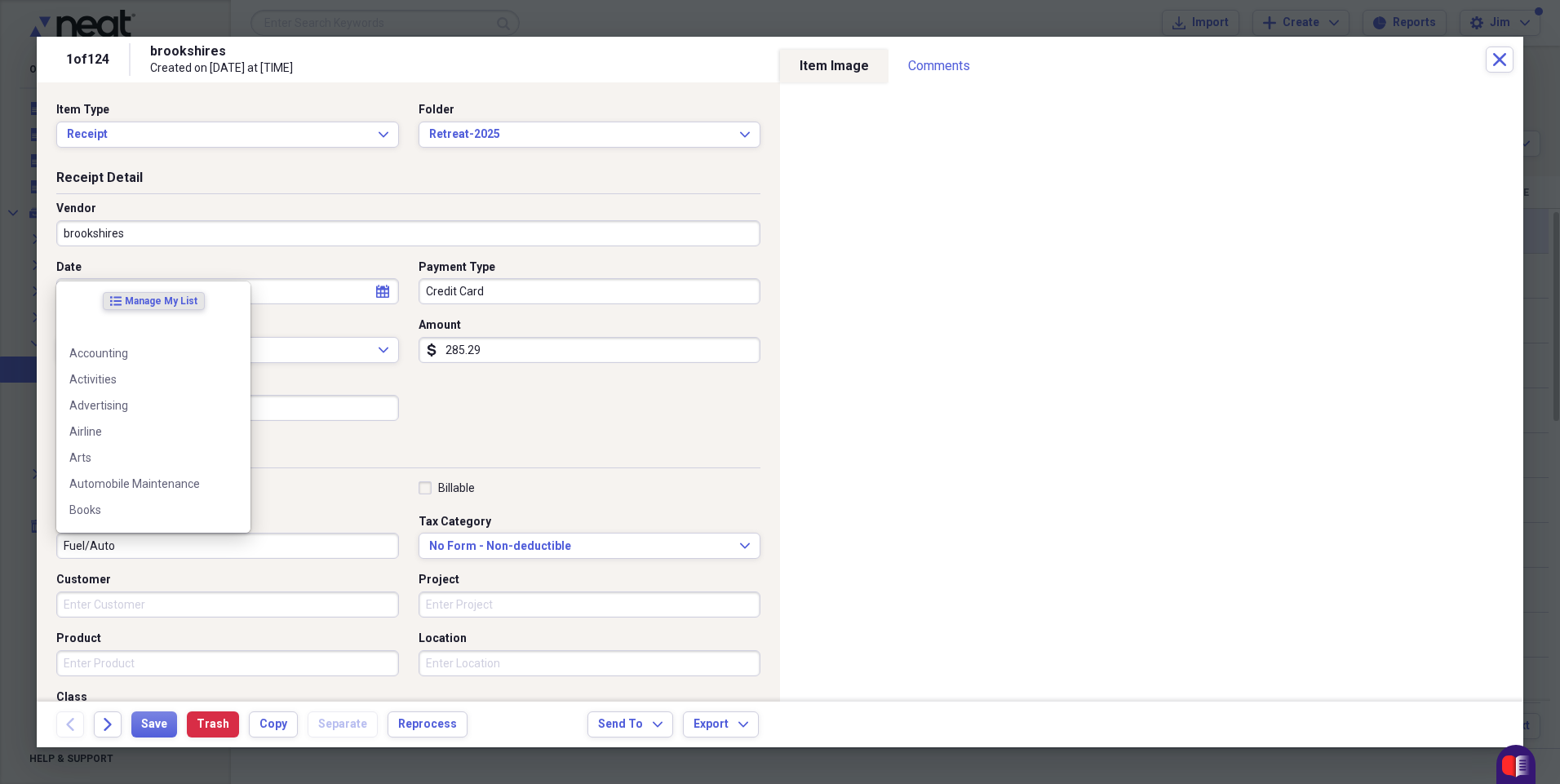 click on "Fuel/Auto" at bounding box center (228, 546) 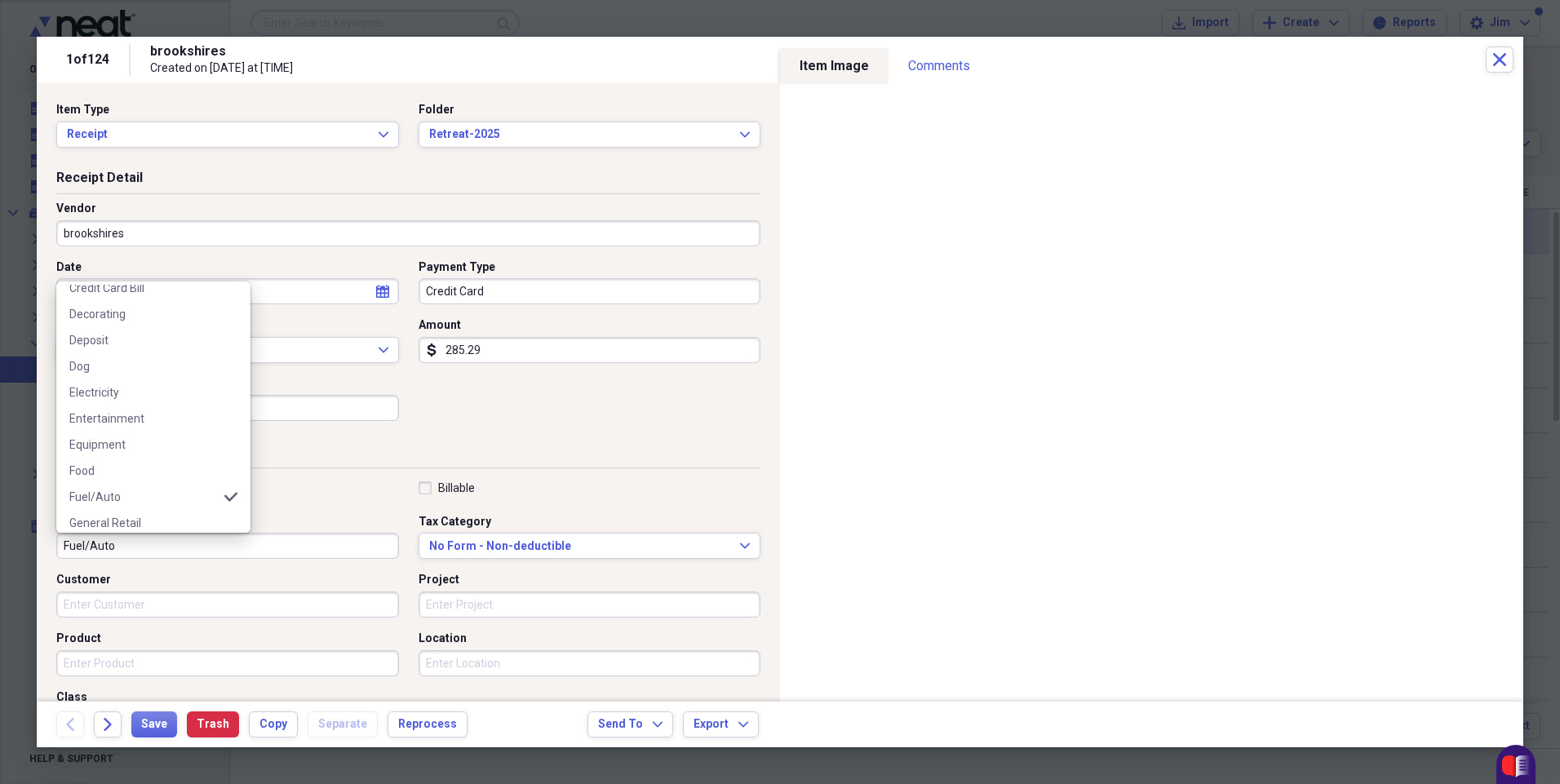 scroll, scrollTop: 484, scrollLeft: 0, axis: vertical 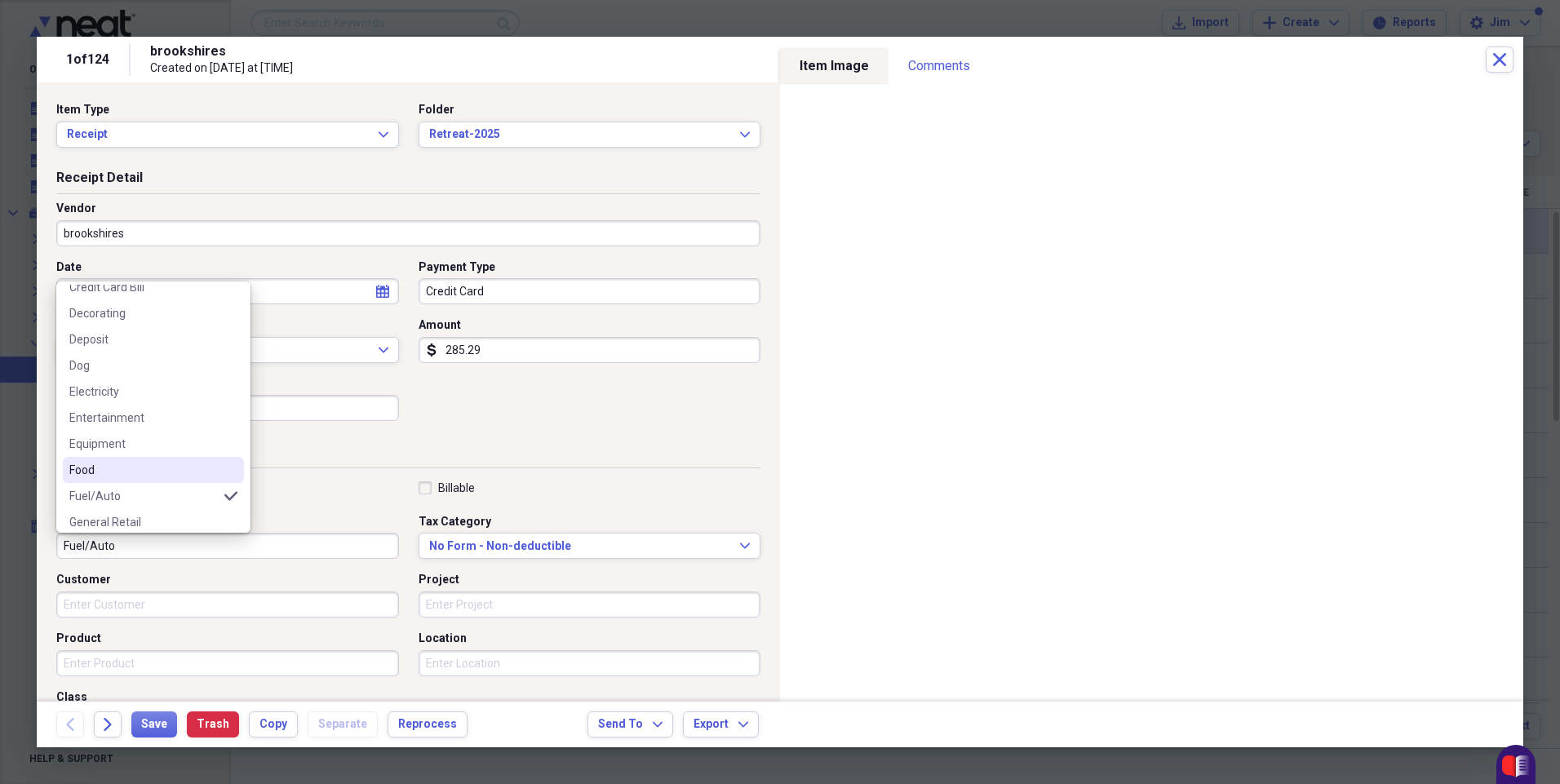 click on "Food" at bounding box center [144, 470] 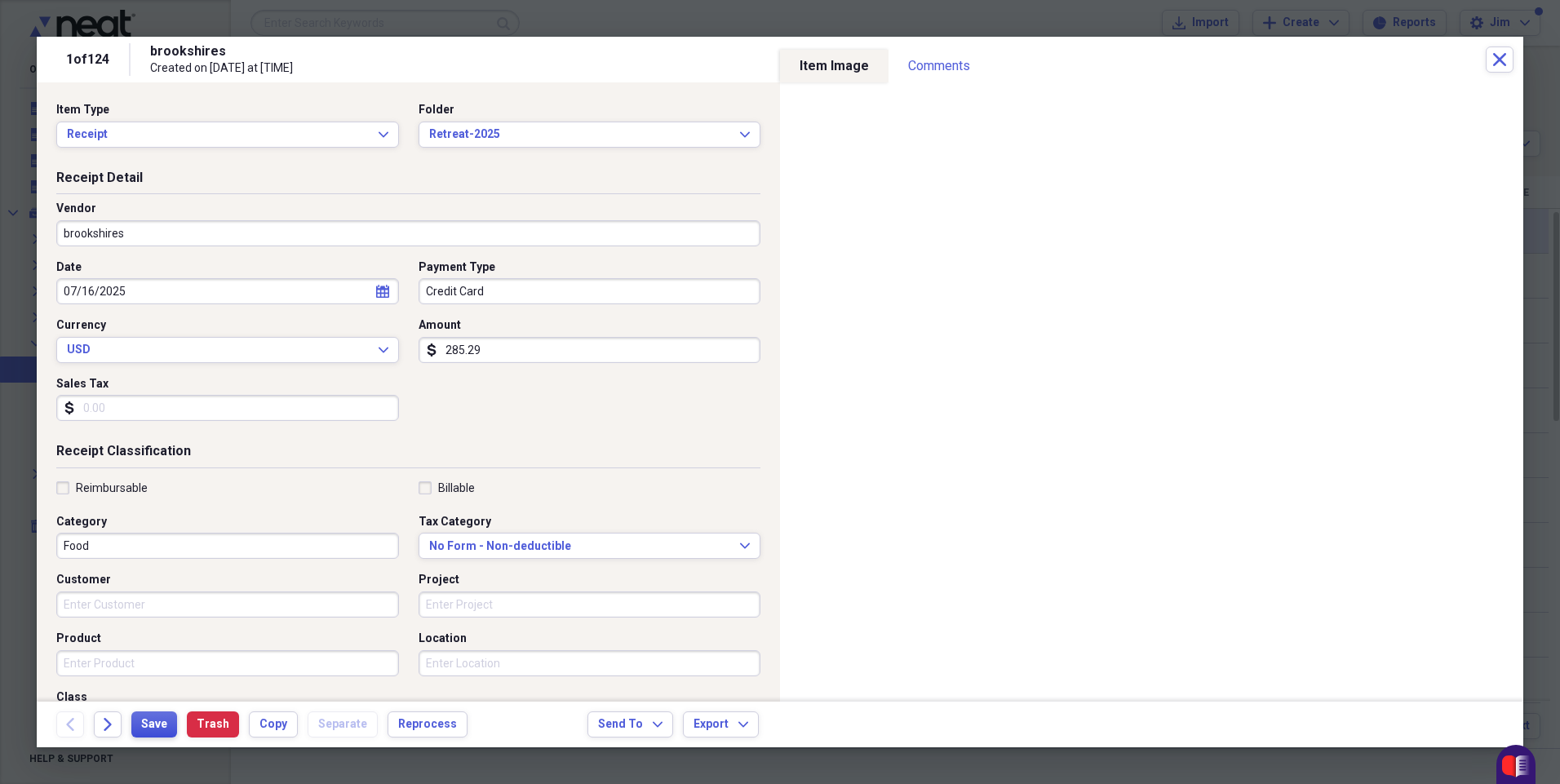 click on "Save" at bounding box center [154, 724] 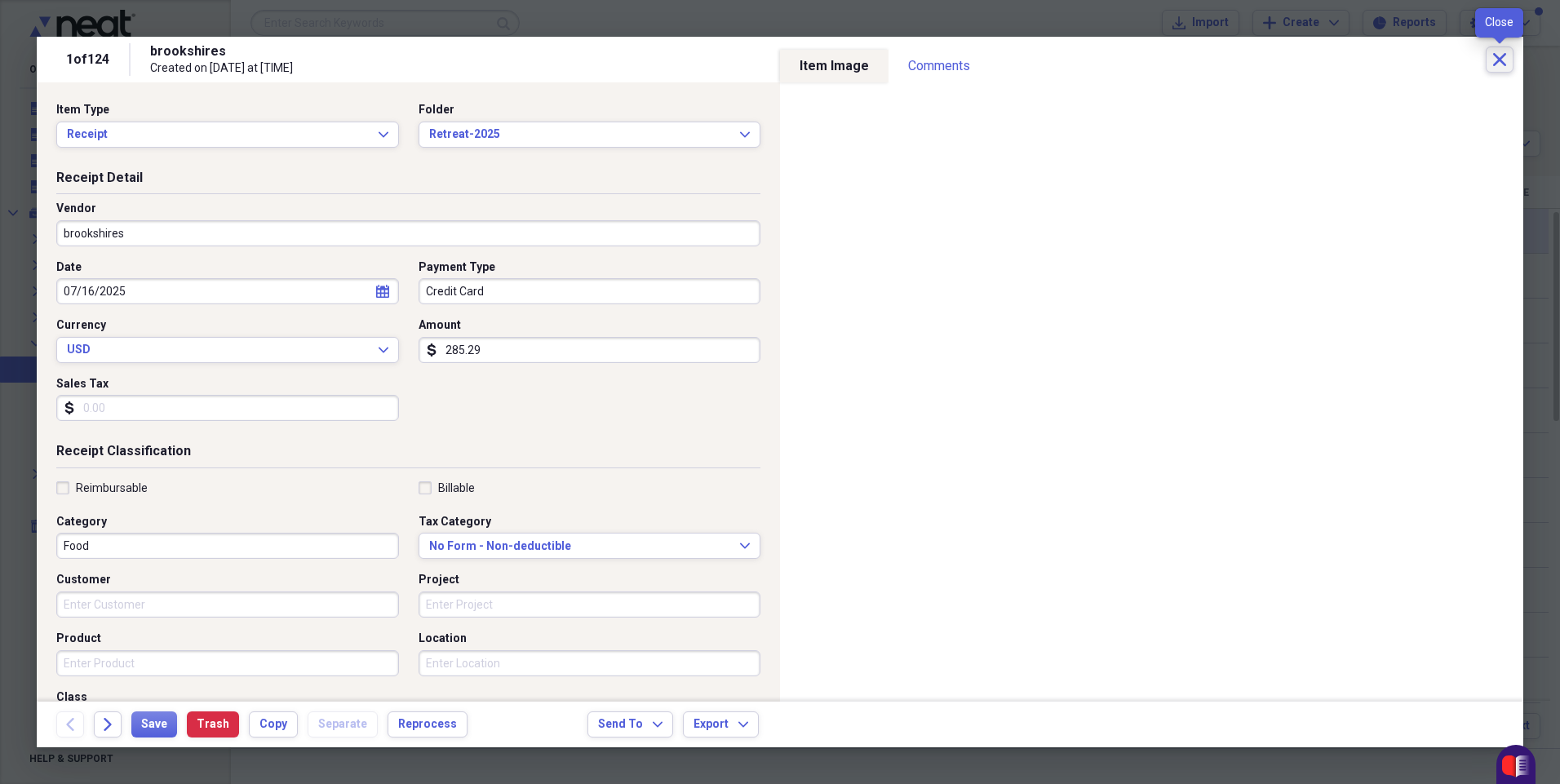click on "Close" at bounding box center (1500, 60) 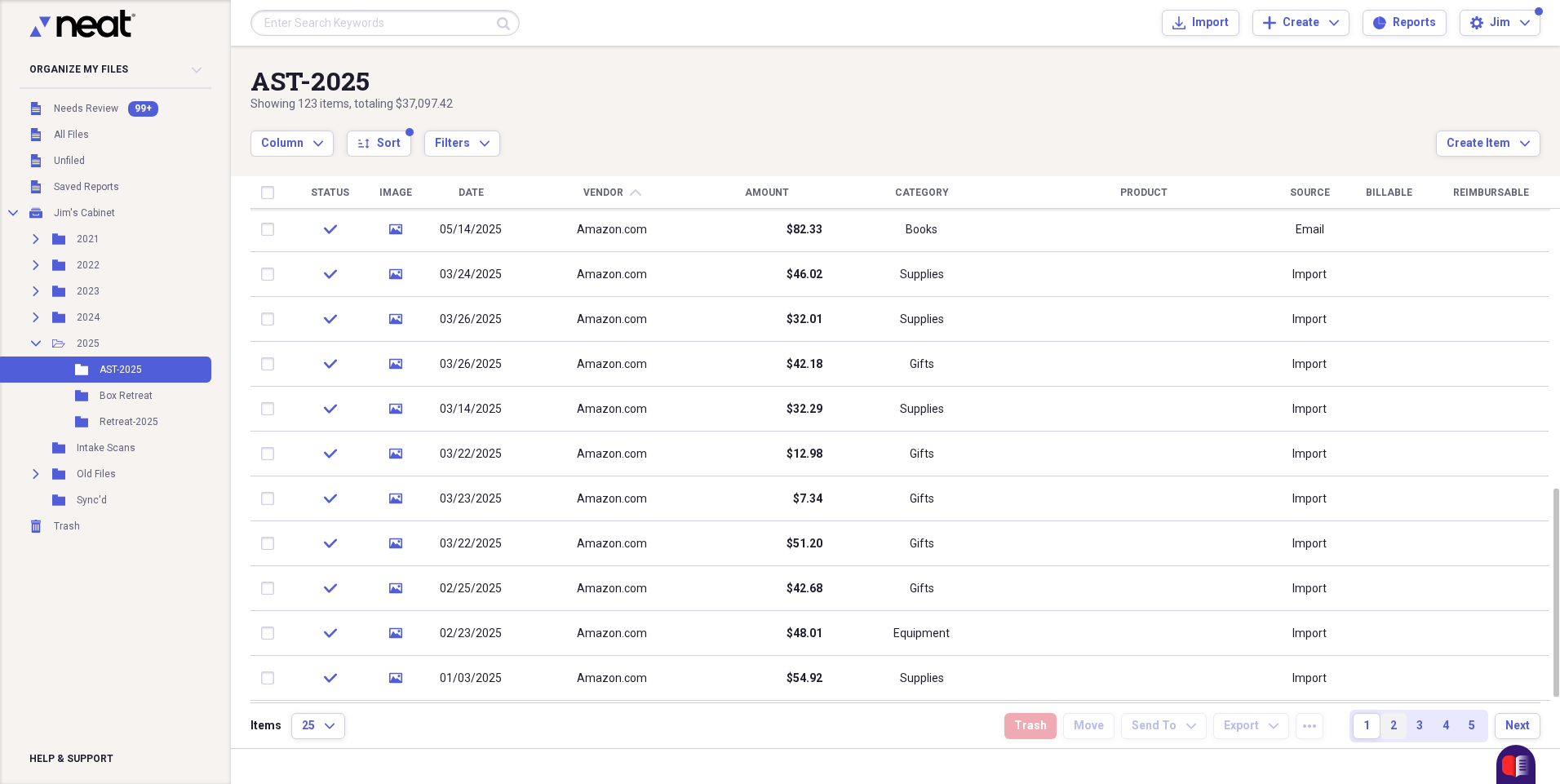 click on "2" at bounding box center [1394, 726] 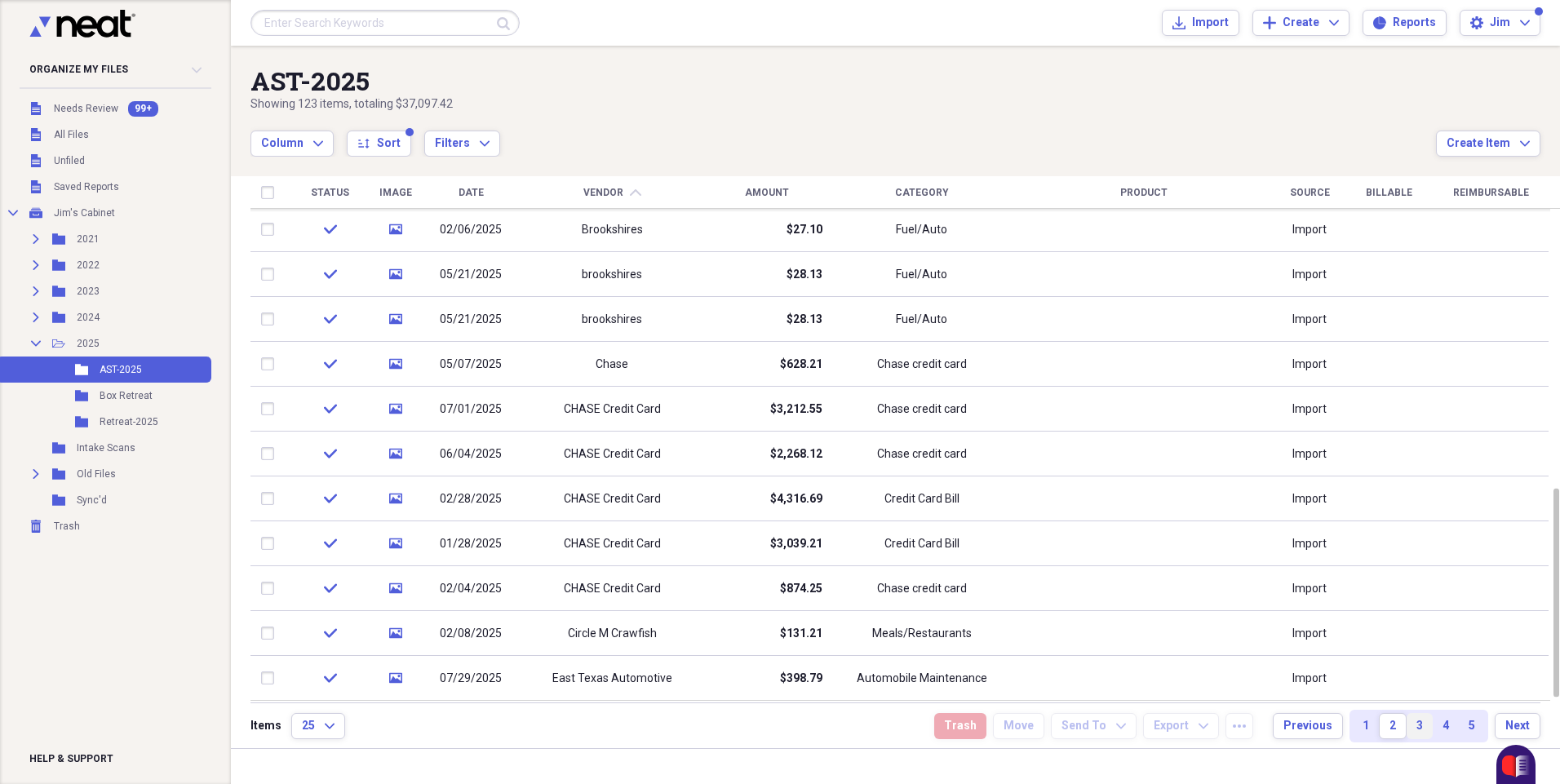 click on "3" at bounding box center (1420, 726) 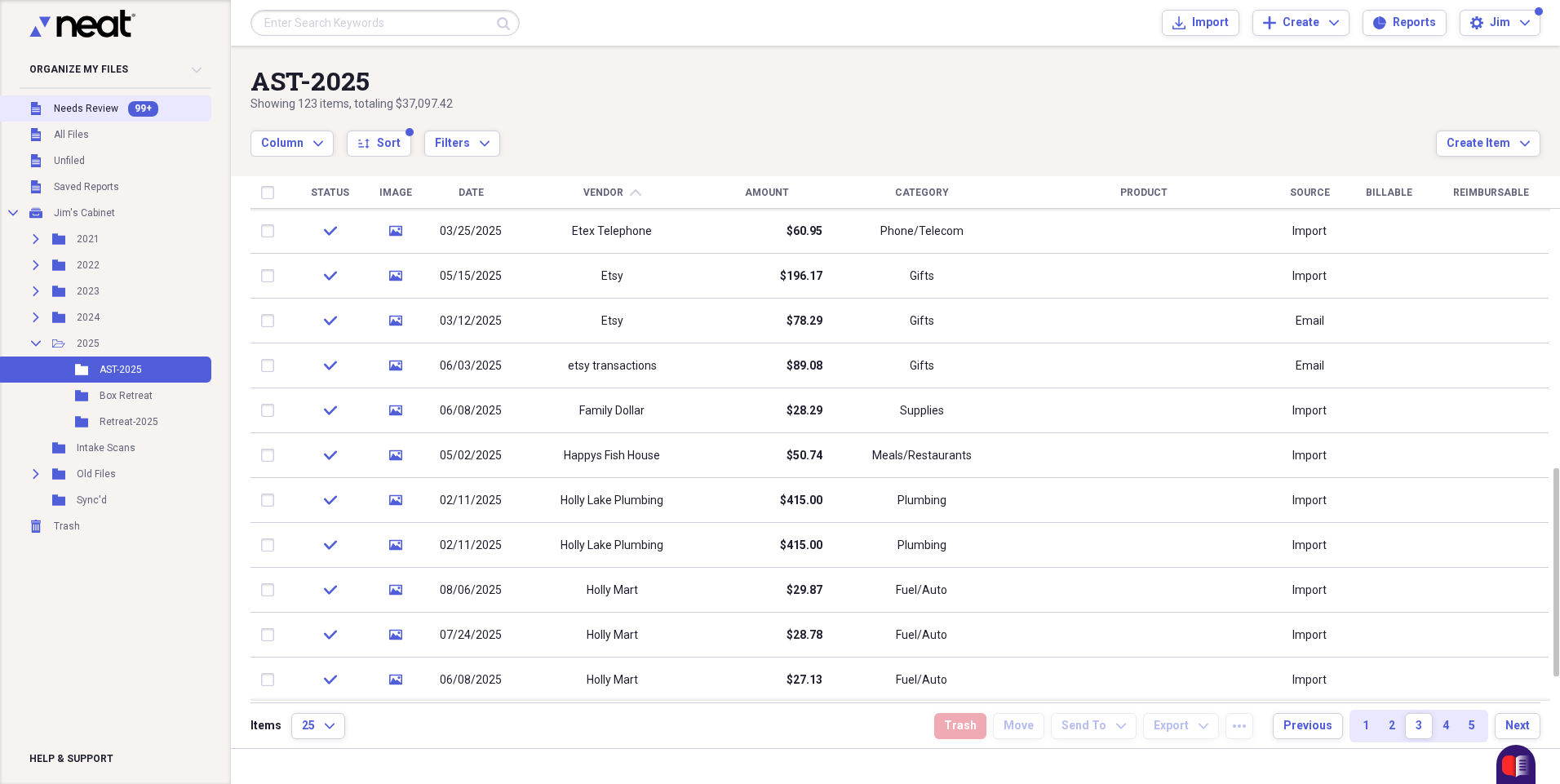 click on "Needs Review" at bounding box center (86, 109) 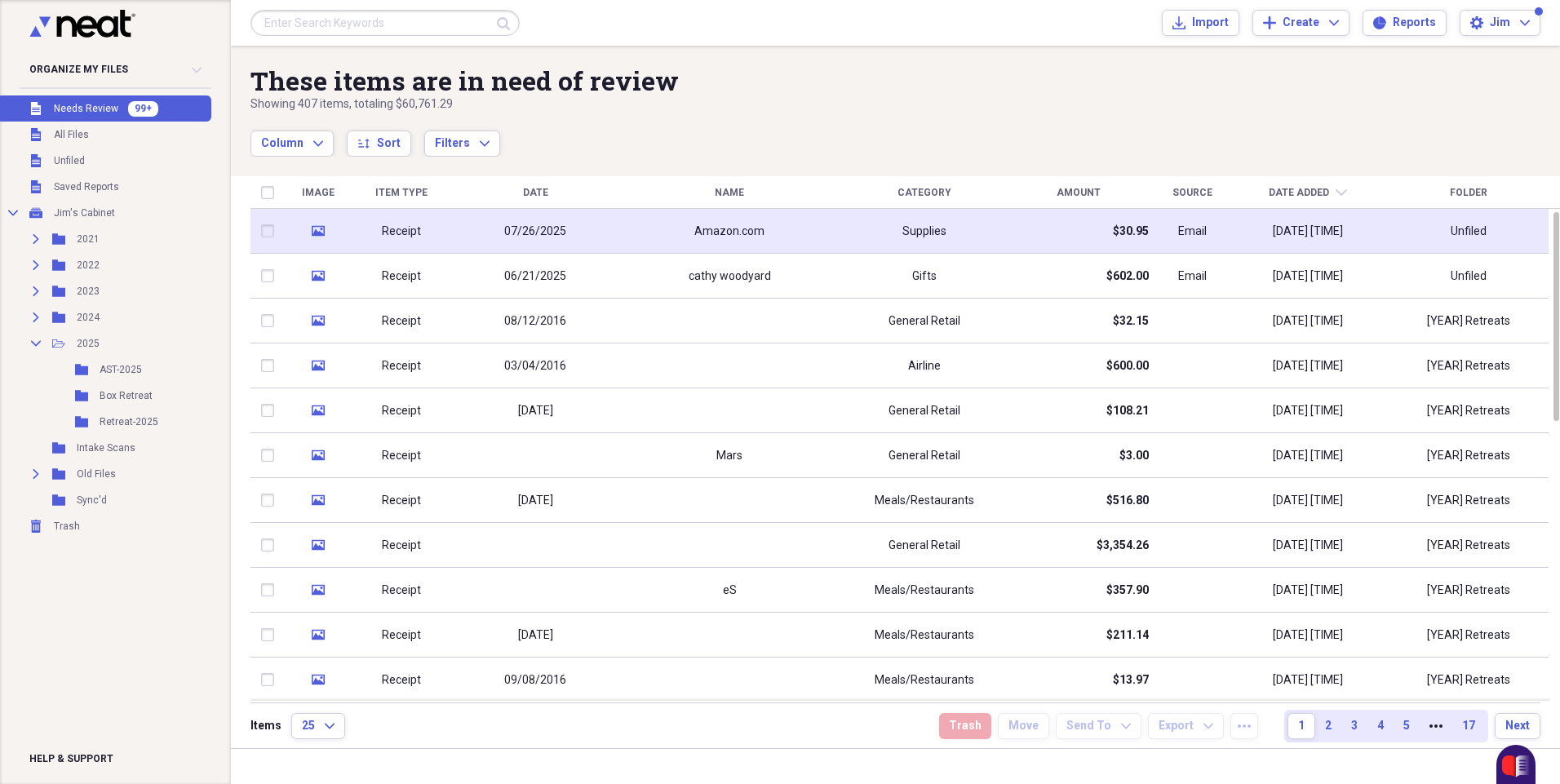 click on "07/26/2025" at bounding box center (535, 232) 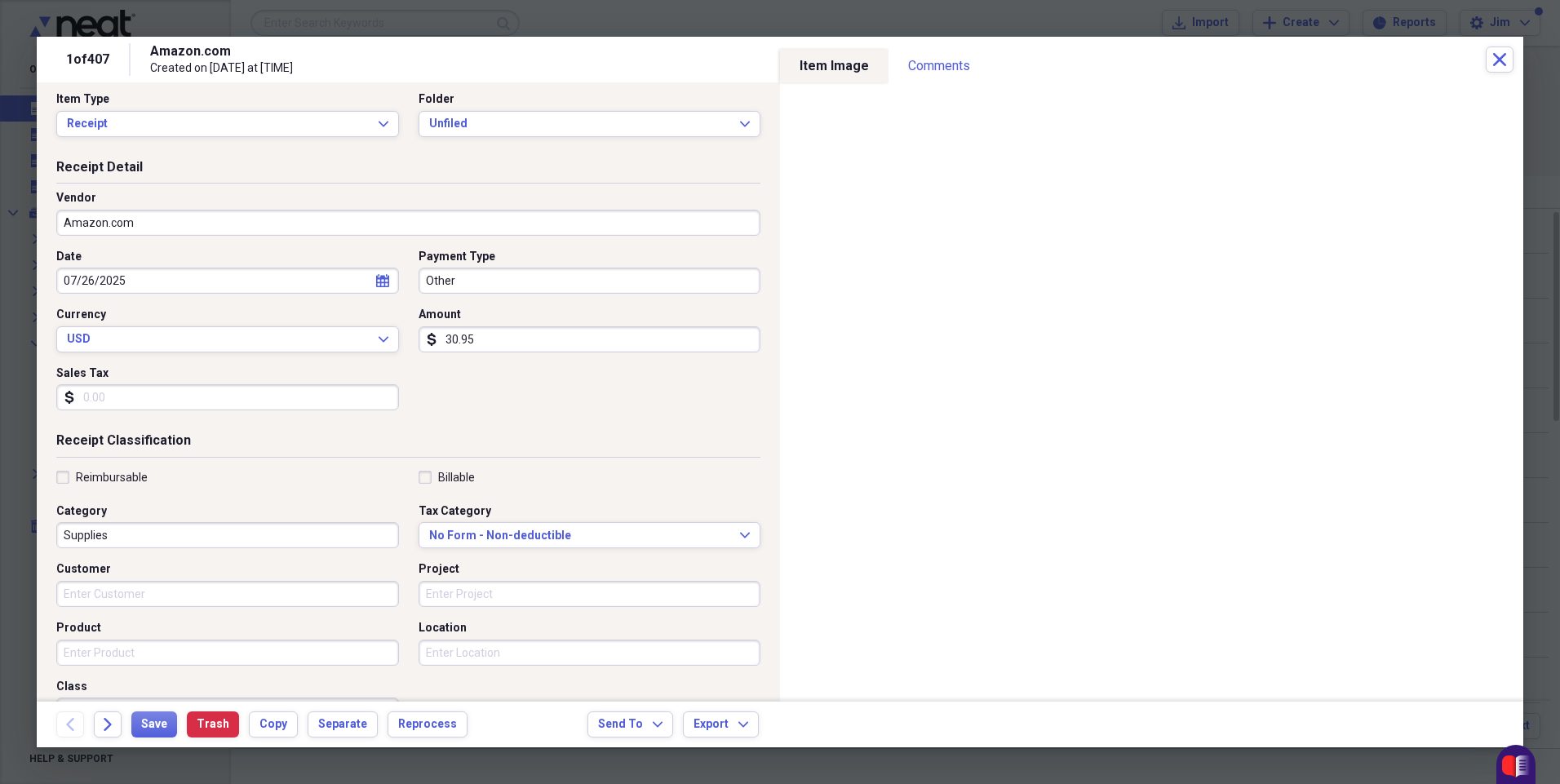 scroll, scrollTop: 0, scrollLeft: 0, axis: both 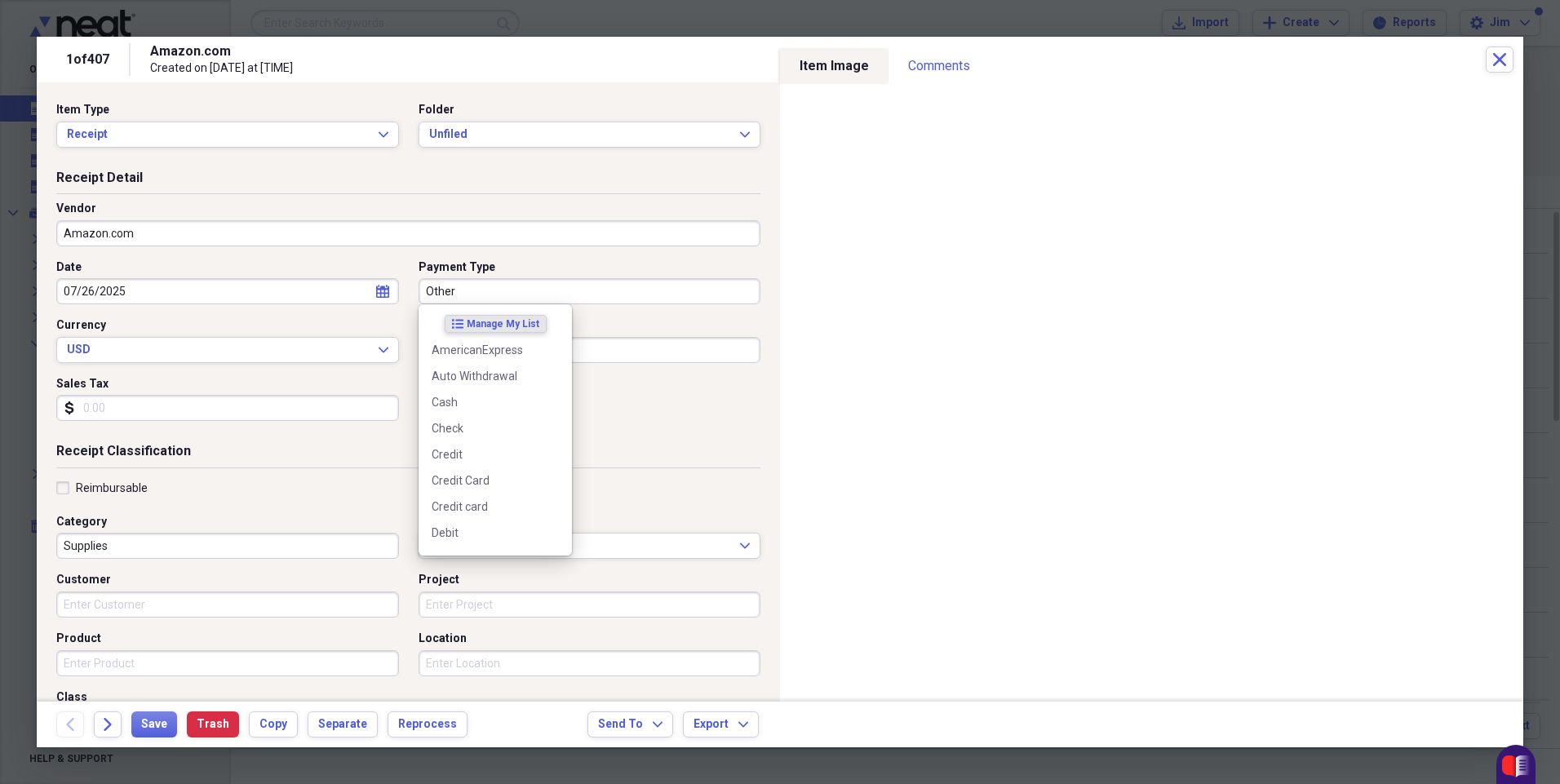 click on "Other" at bounding box center [590, 291] 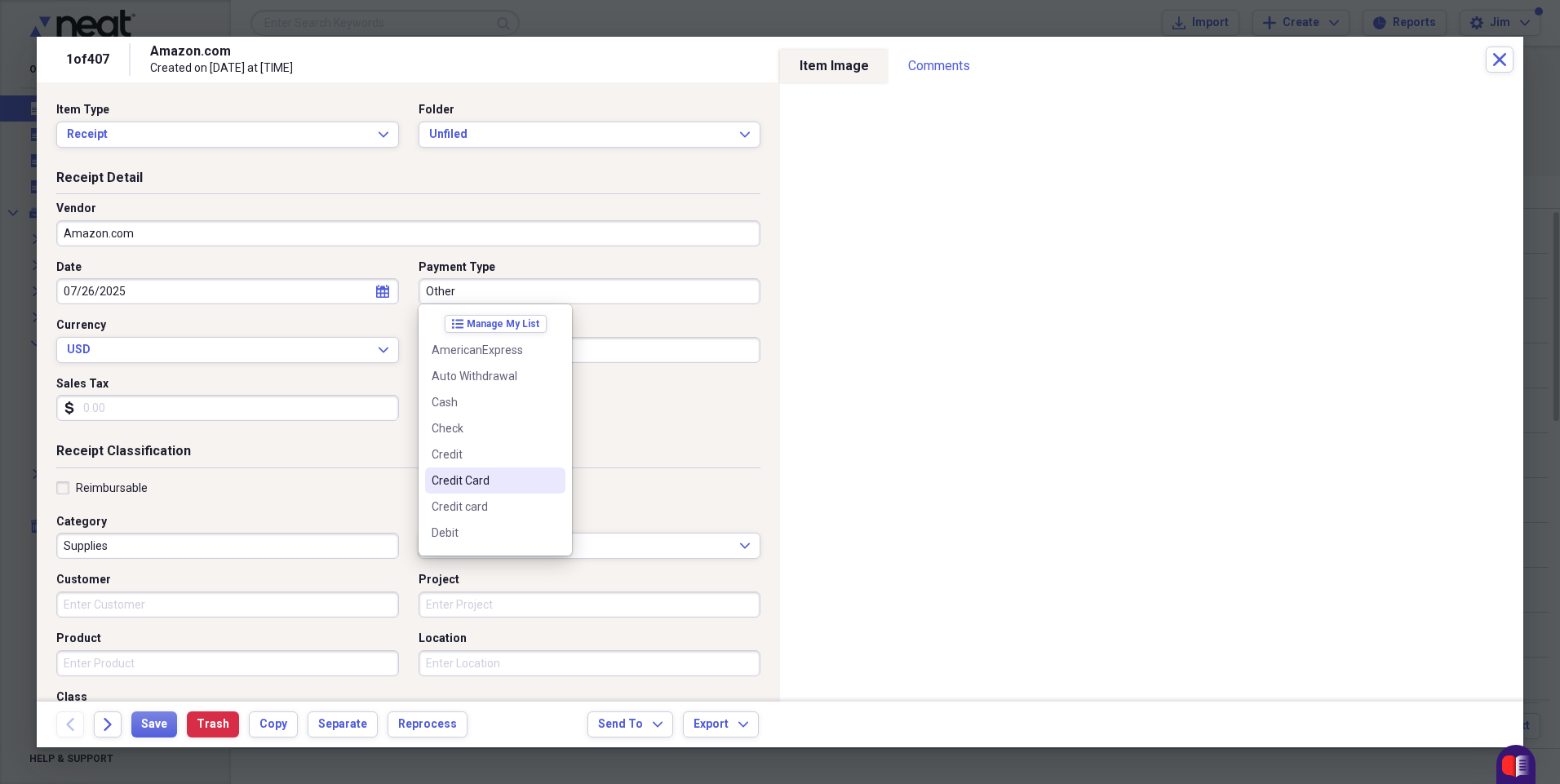 click on "Credit Card" at bounding box center [485, 481] 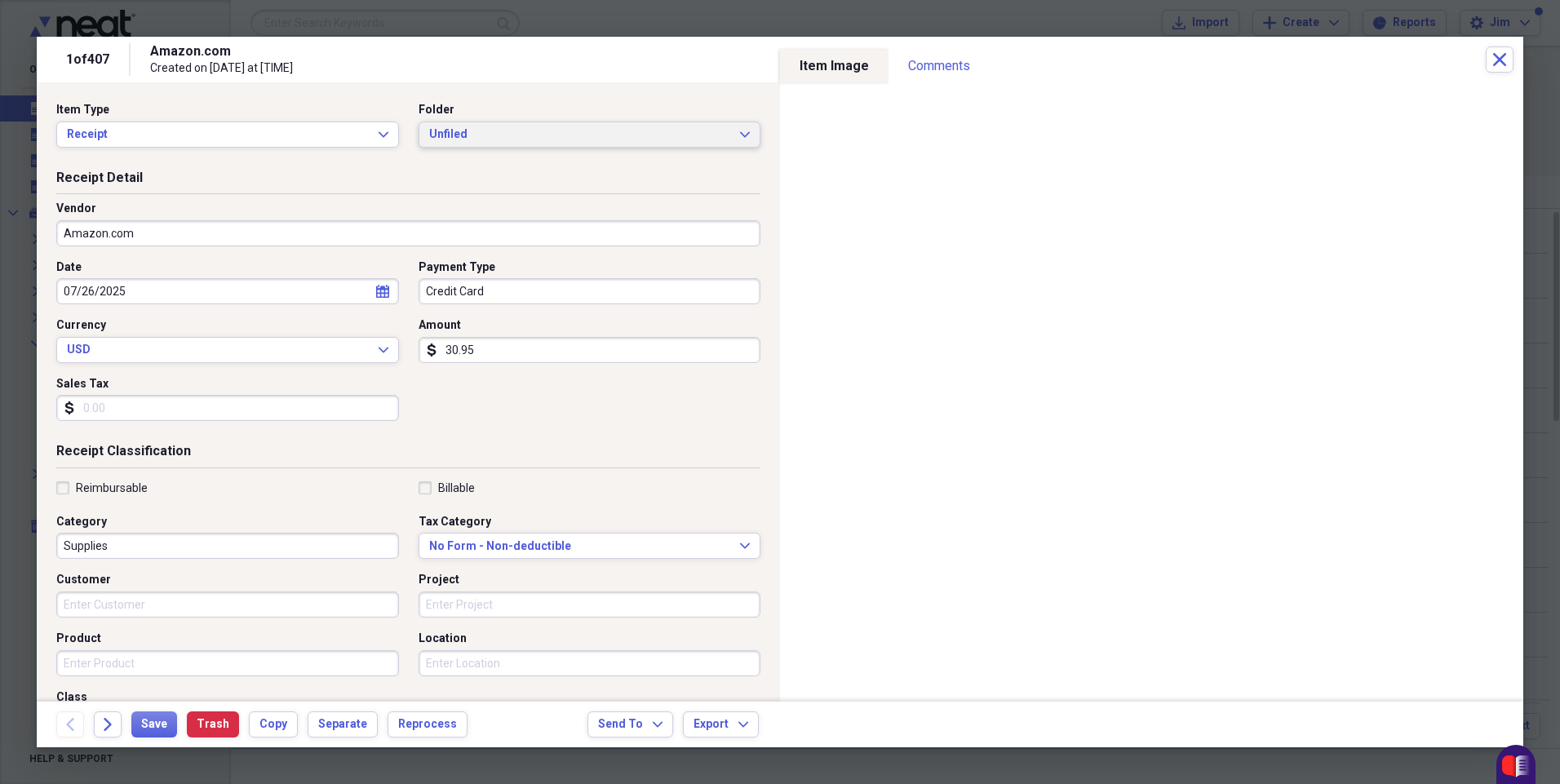 click on "Unfiled Expand" at bounding box center [590, 135] 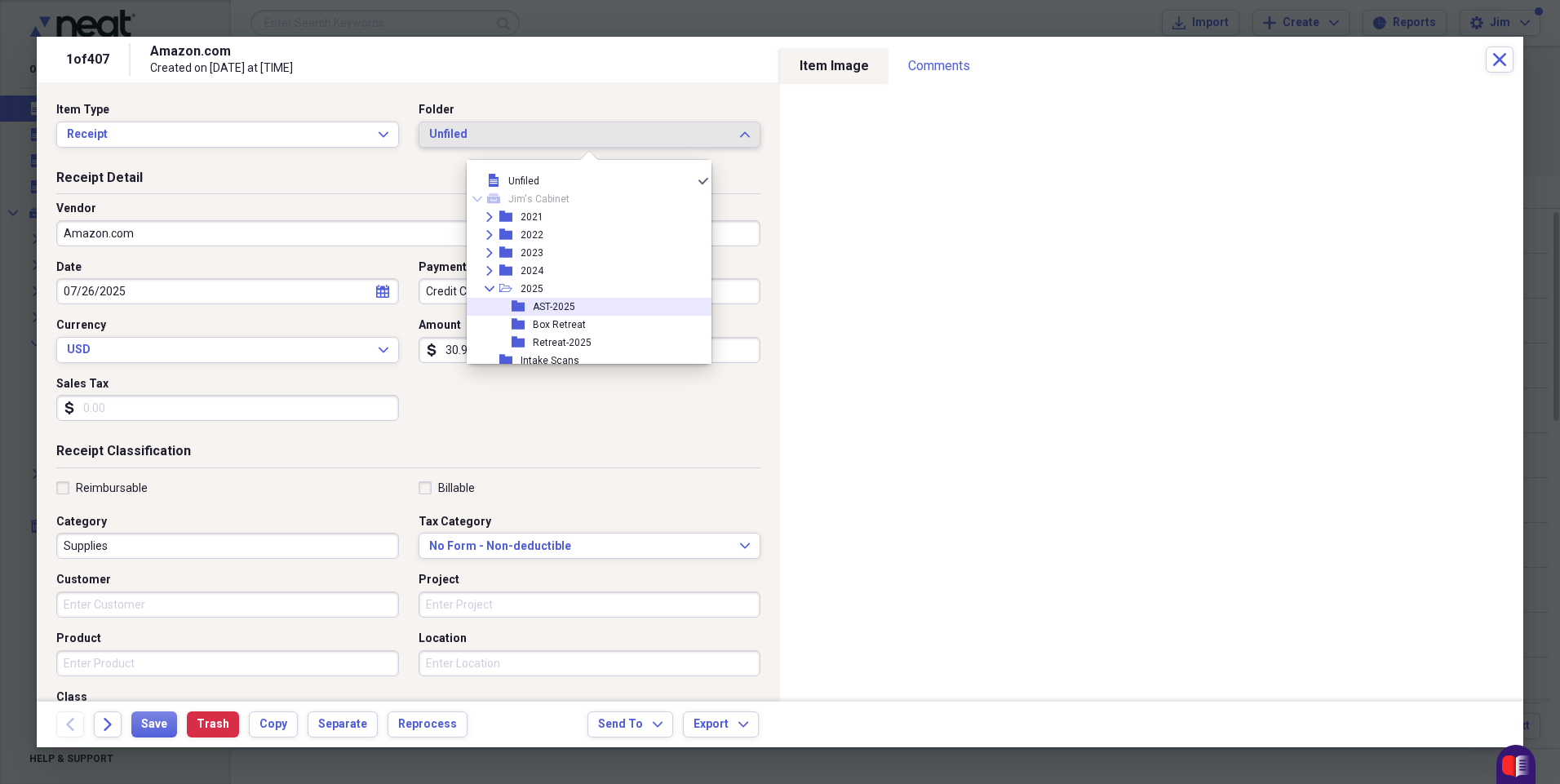 click on "folder" at bounding box center [522, 307] 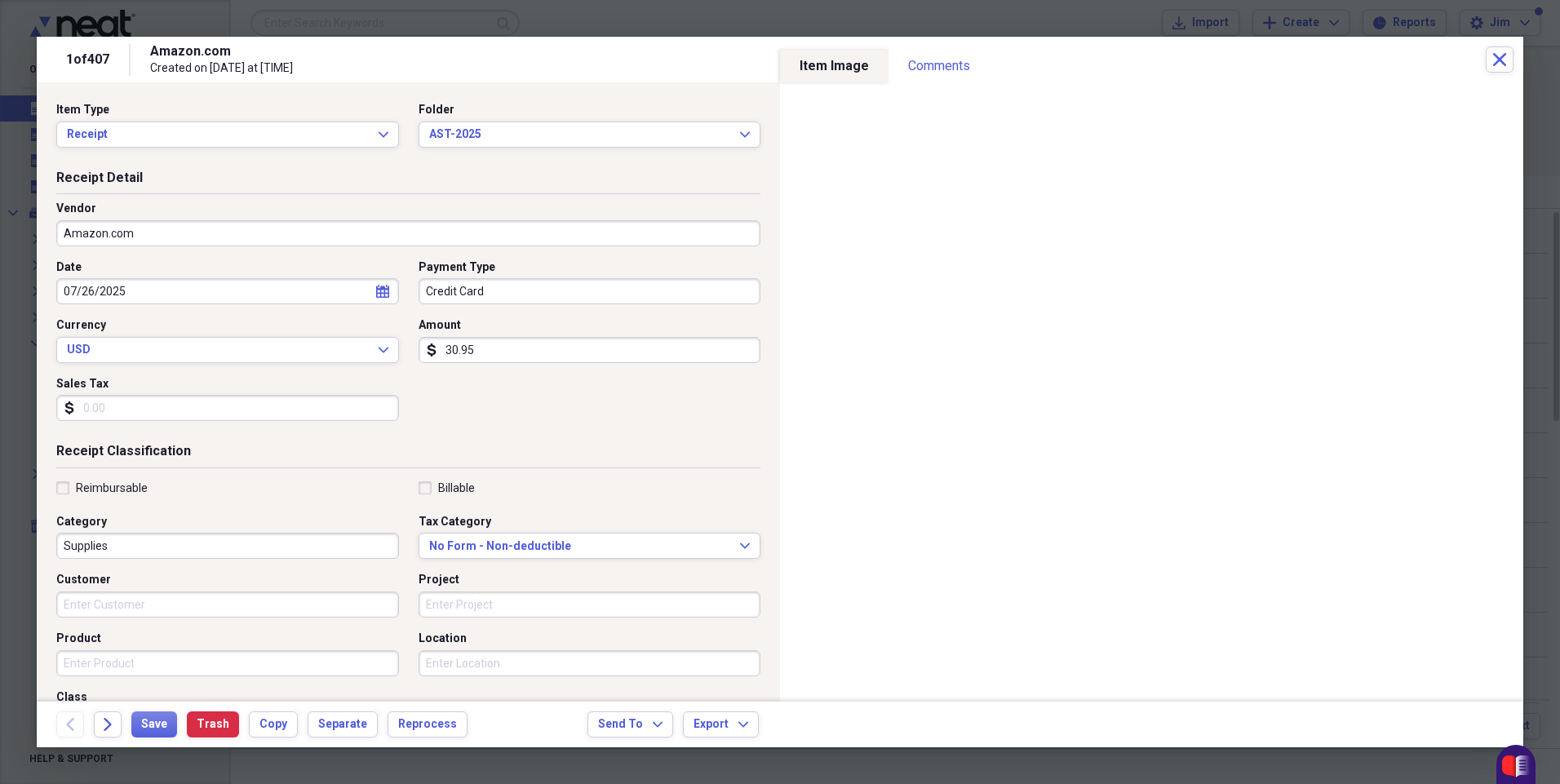 click on "Supplies" at bounding box center (228, 546) 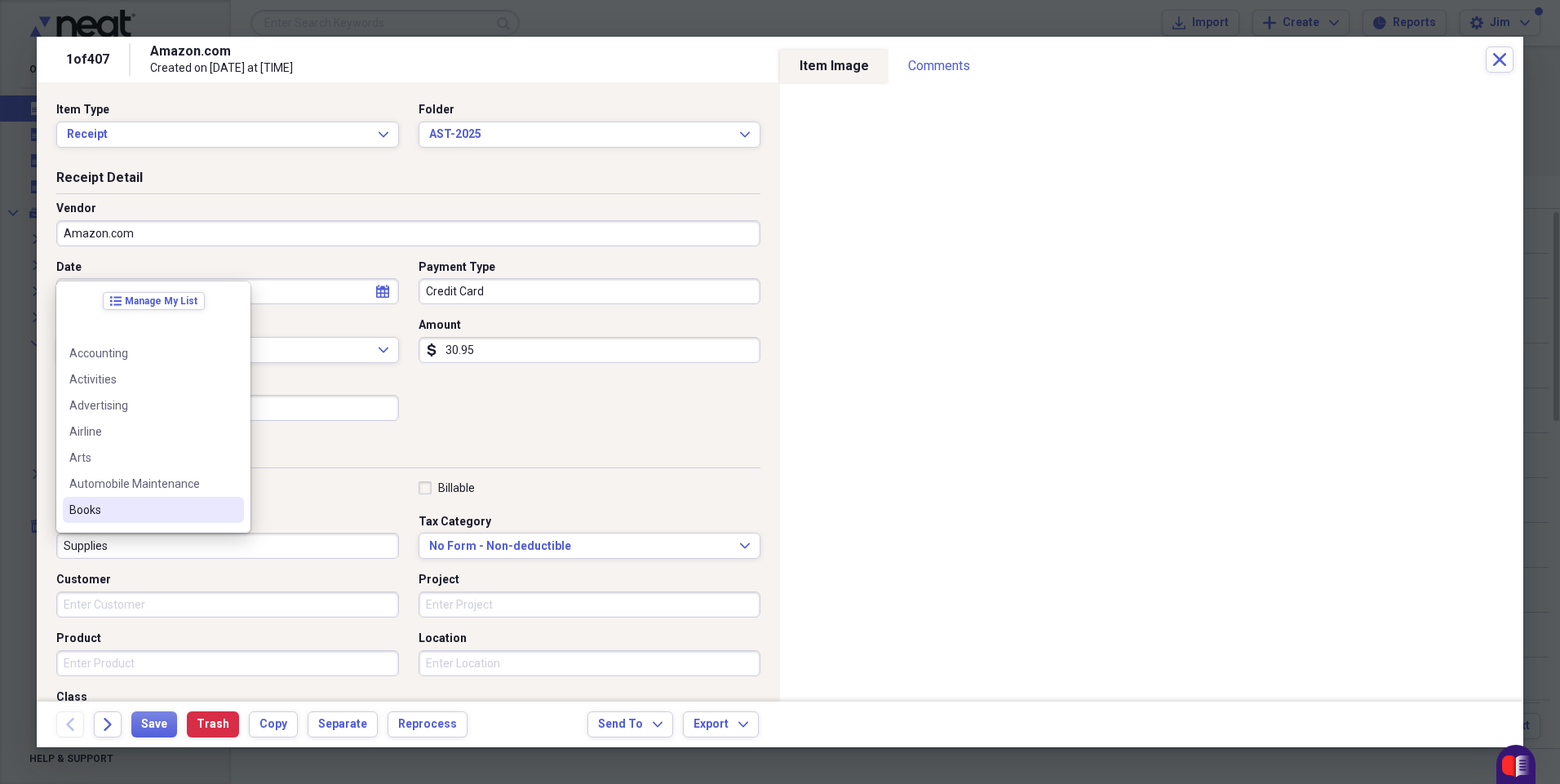 click on "Books" at bounding box center (144, 510) 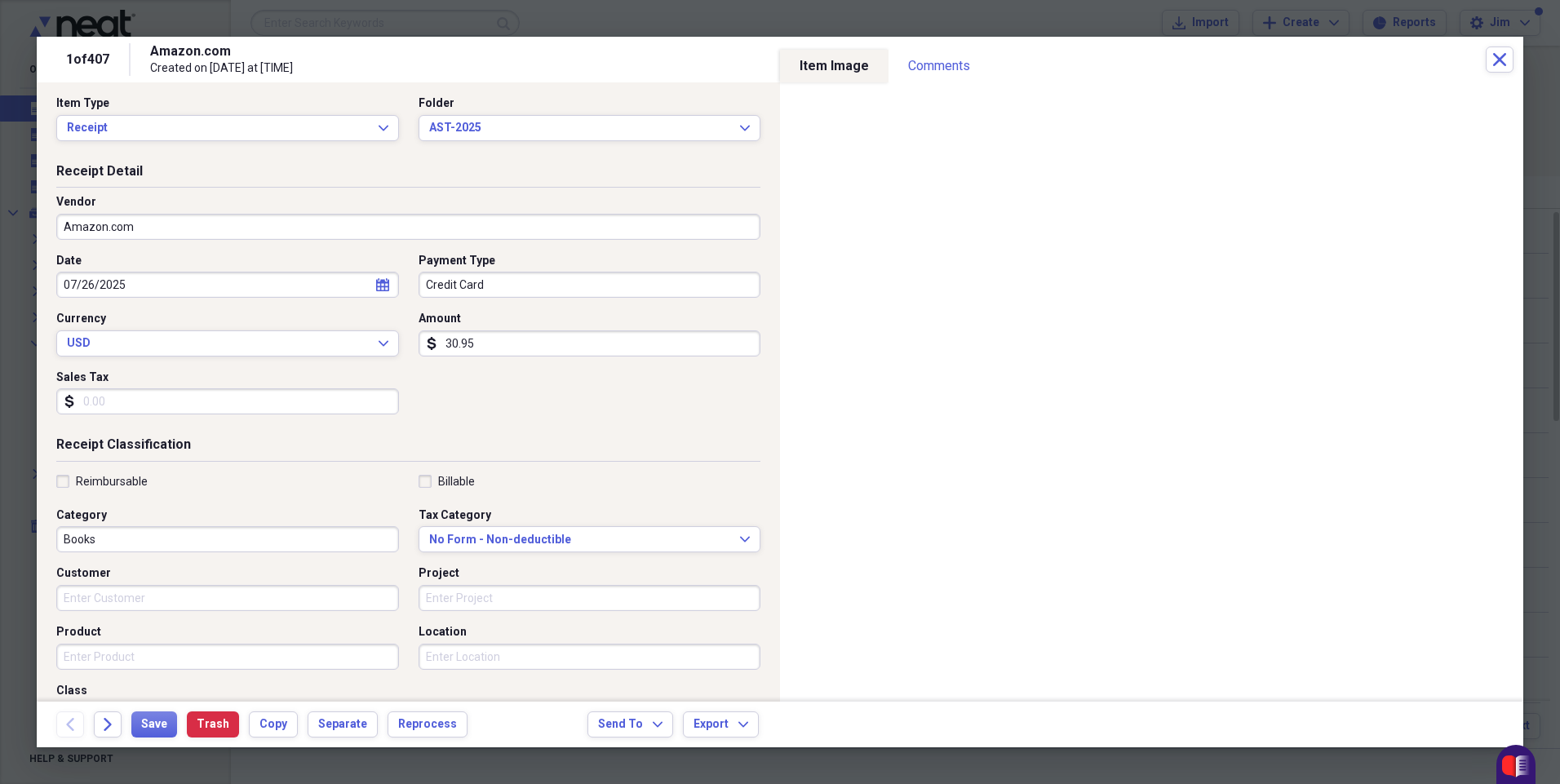 scroll, scrollTop: 8, scrollLeft: 0, axis: vertical 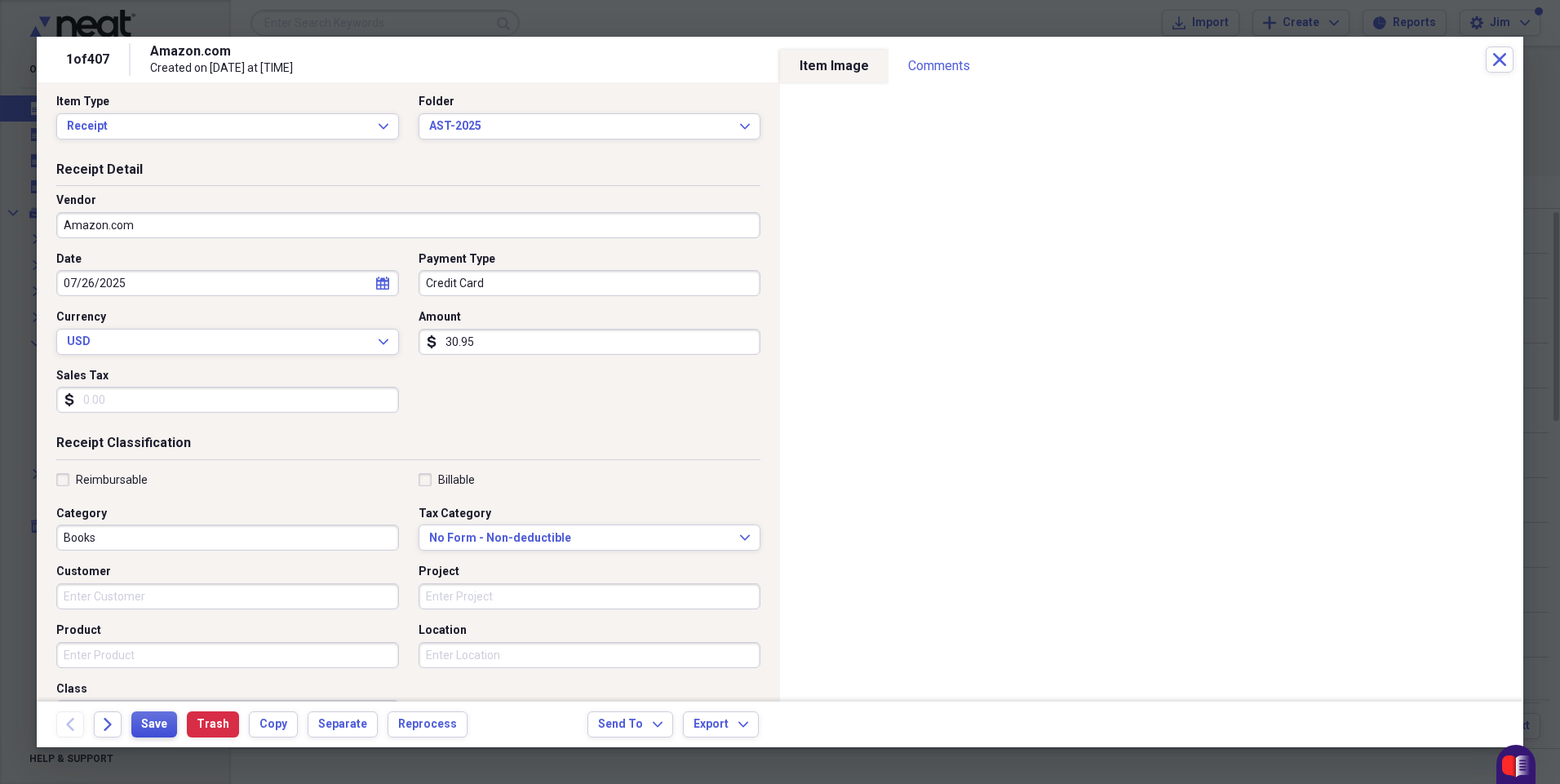 click on "Save" at bounding box center [154, 724] 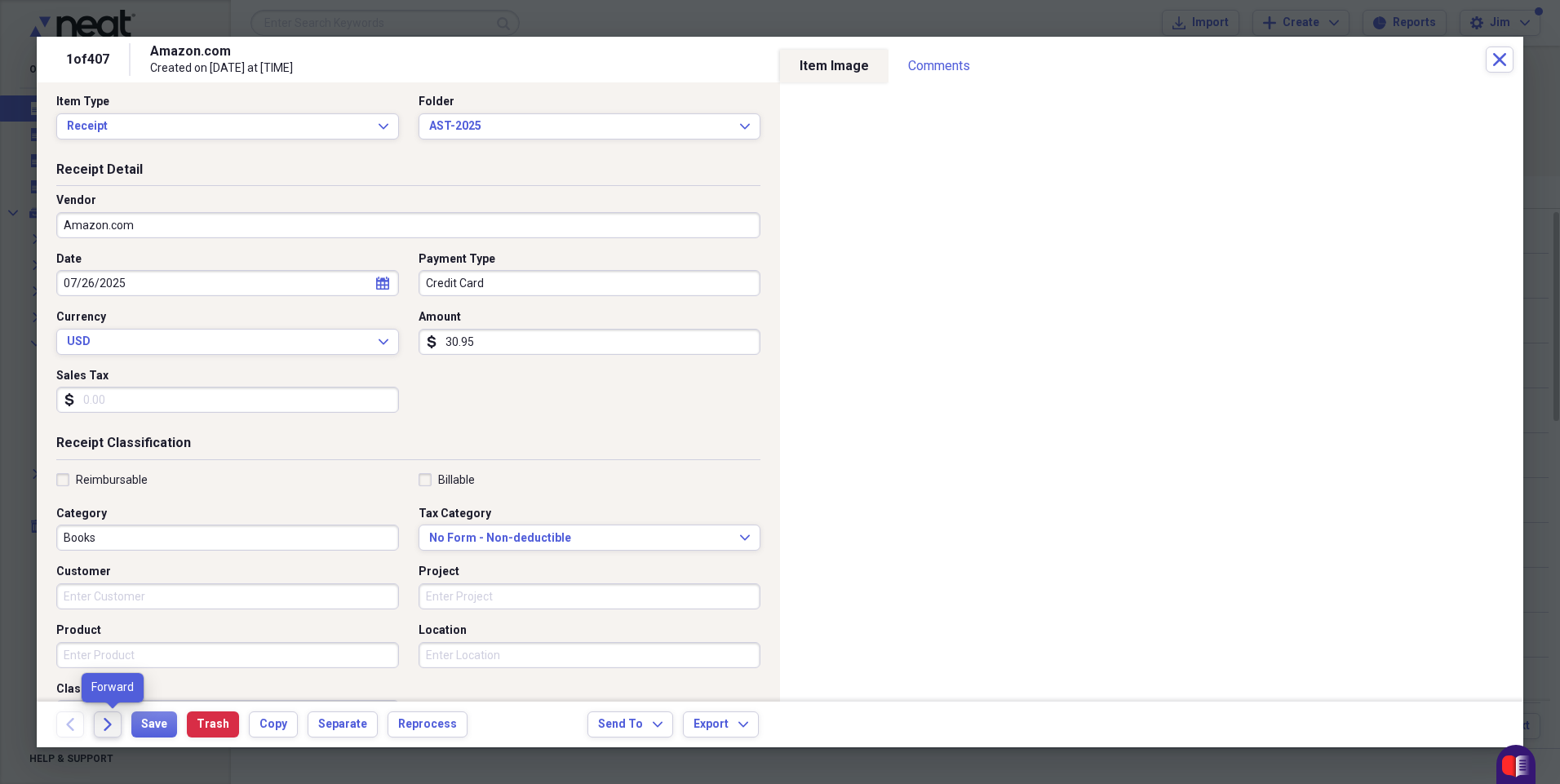 click on "Forward" 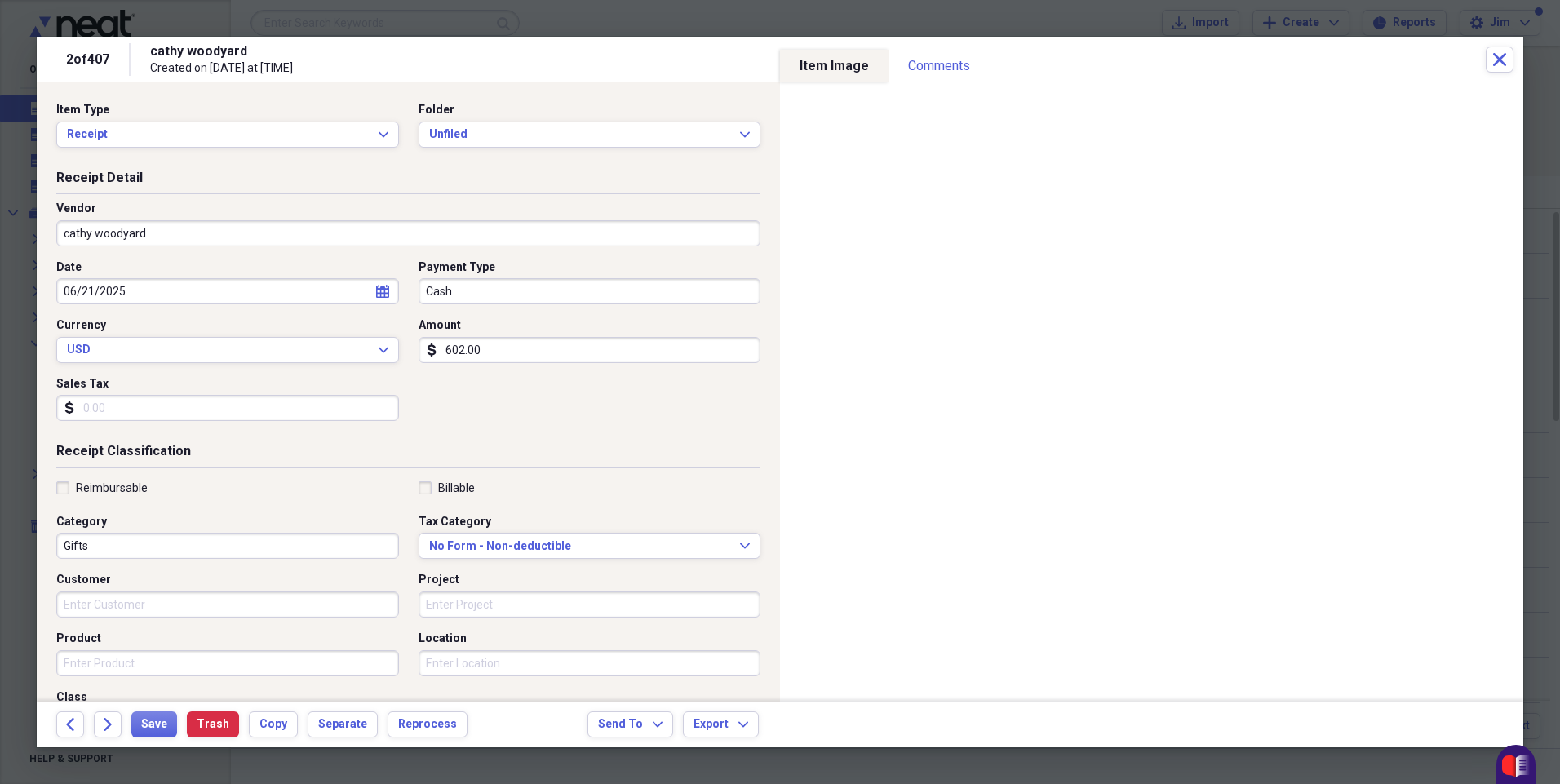 click on "cathy woodyard" at bounding box center (408, 233) 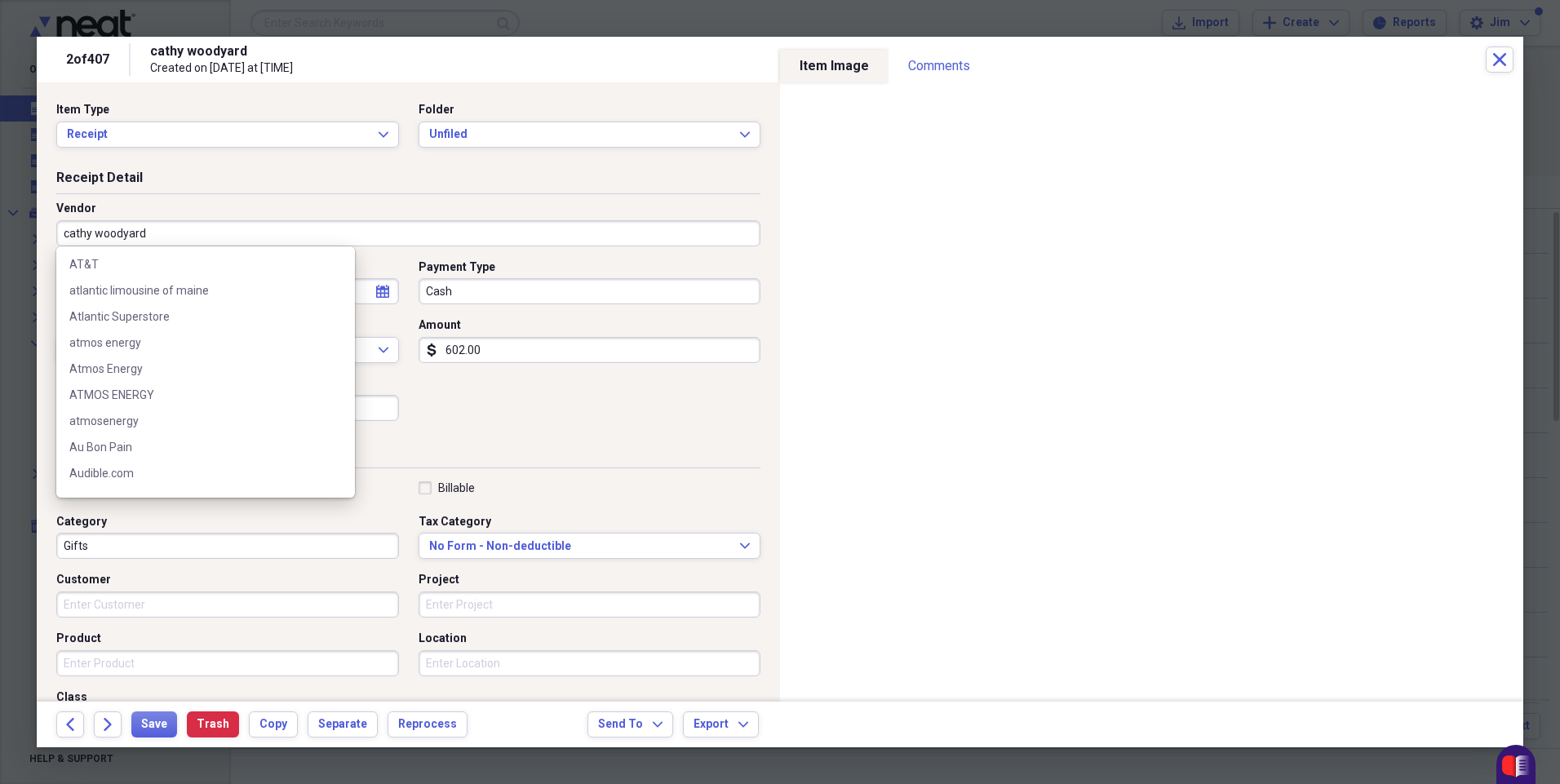 scroll, scrollTop: 2019, scrollLeft: 0, axis: vertical 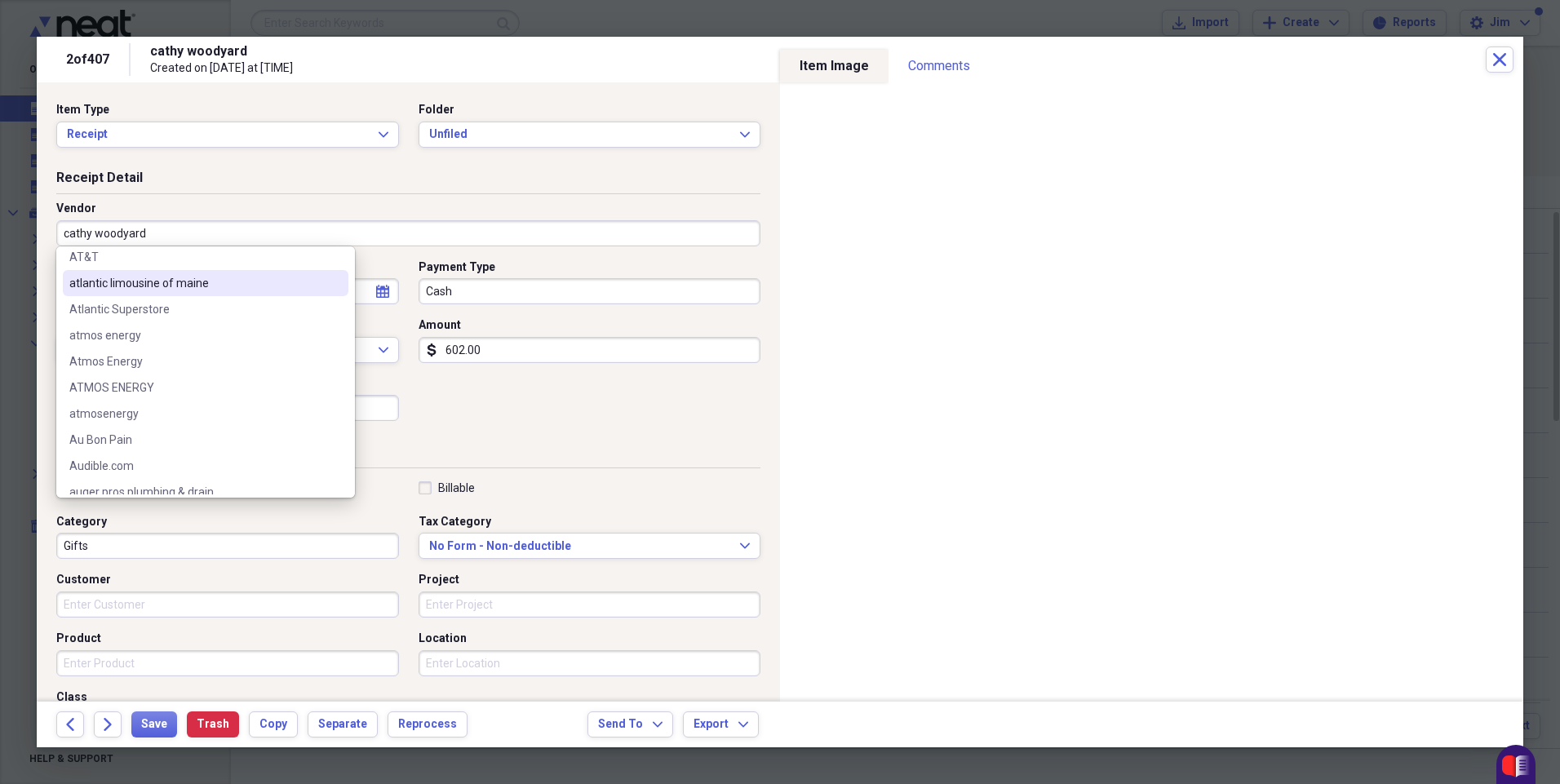 click on "atlantic limousine of maine" at bounding box center [196, 283] 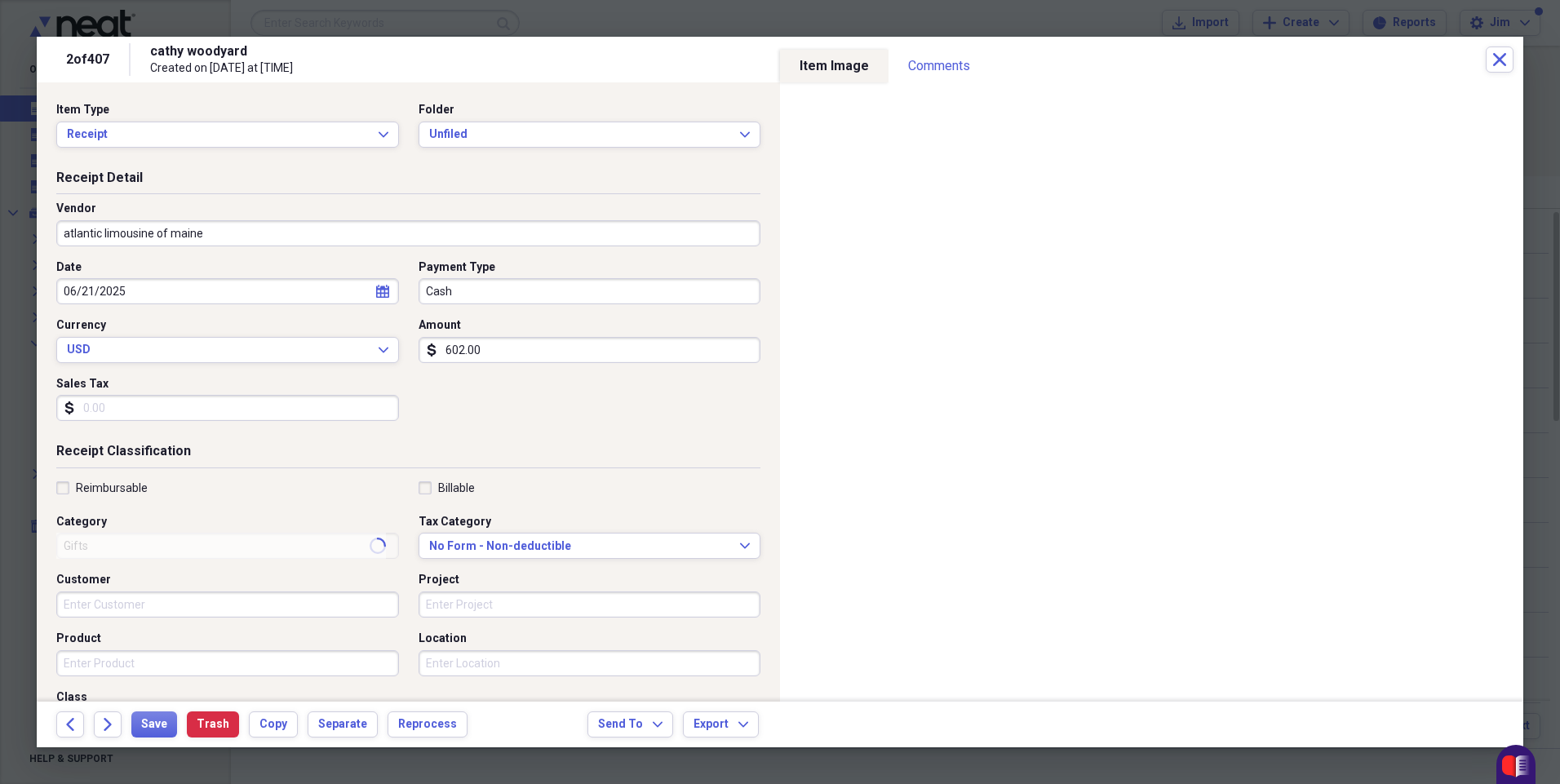 type on "Transportation" 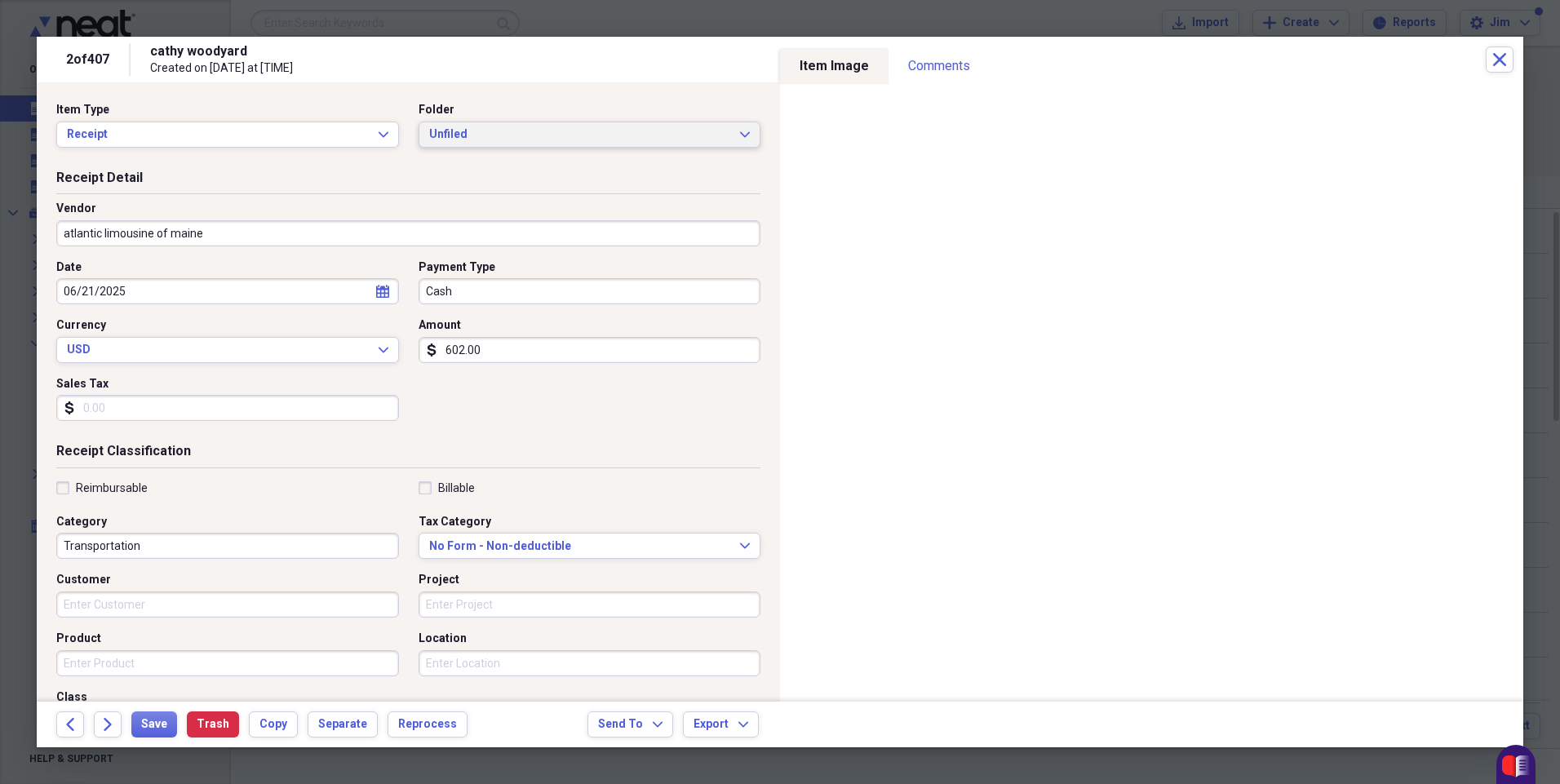 click on "Expand" 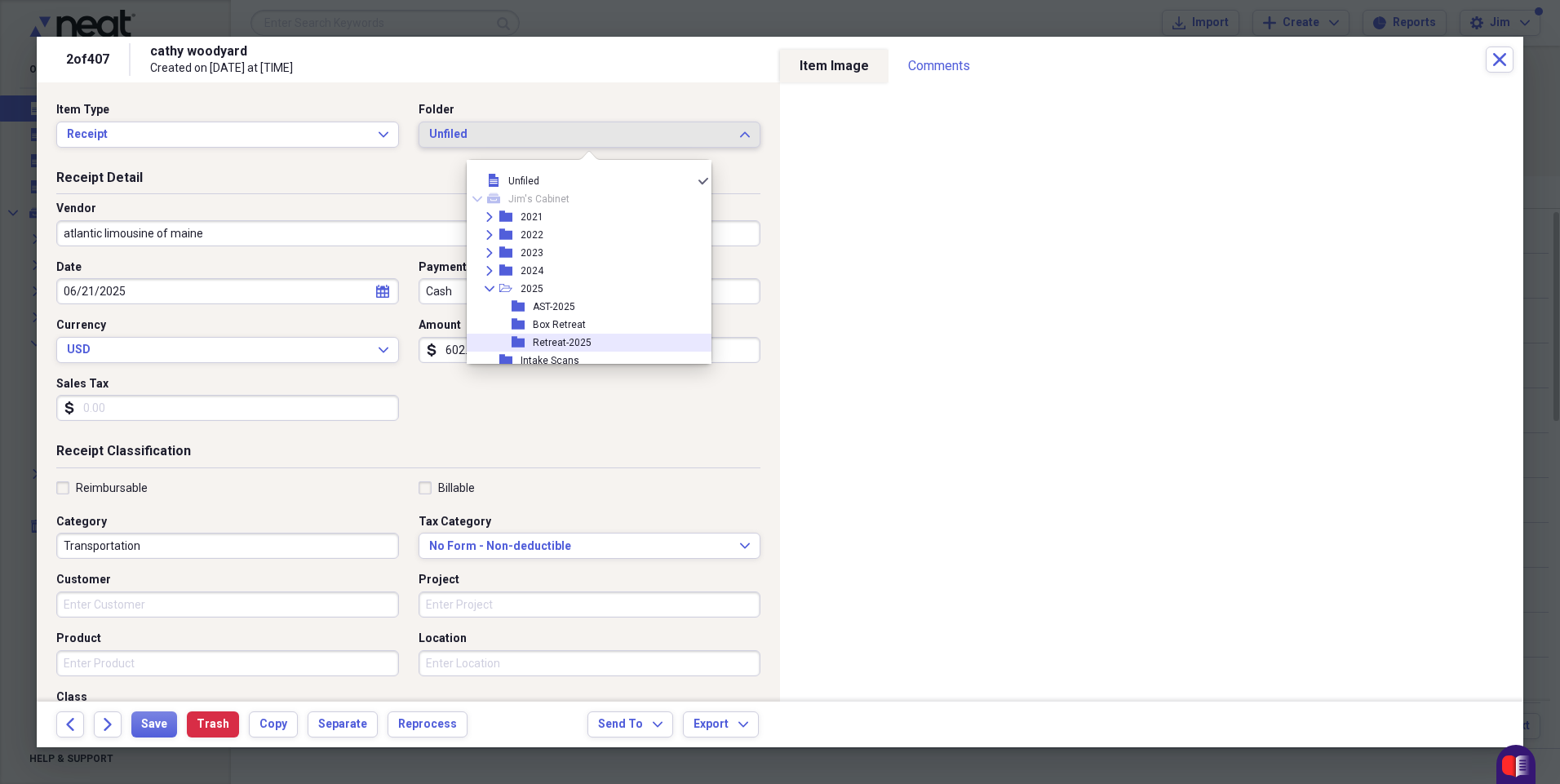 click on "folder" at bounding box center [522, 343] 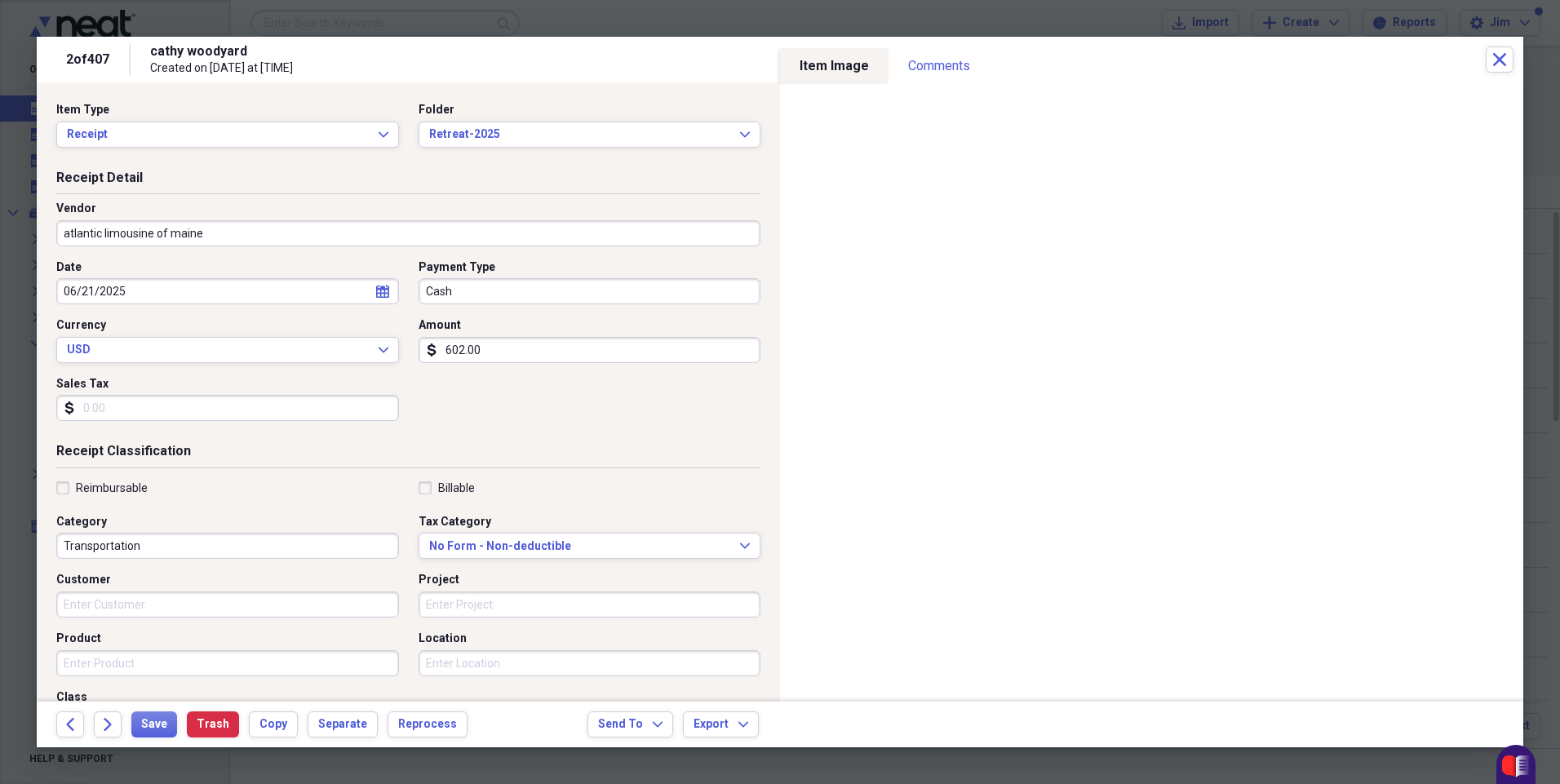 click on "Cash" at bounding box center (590, 291) 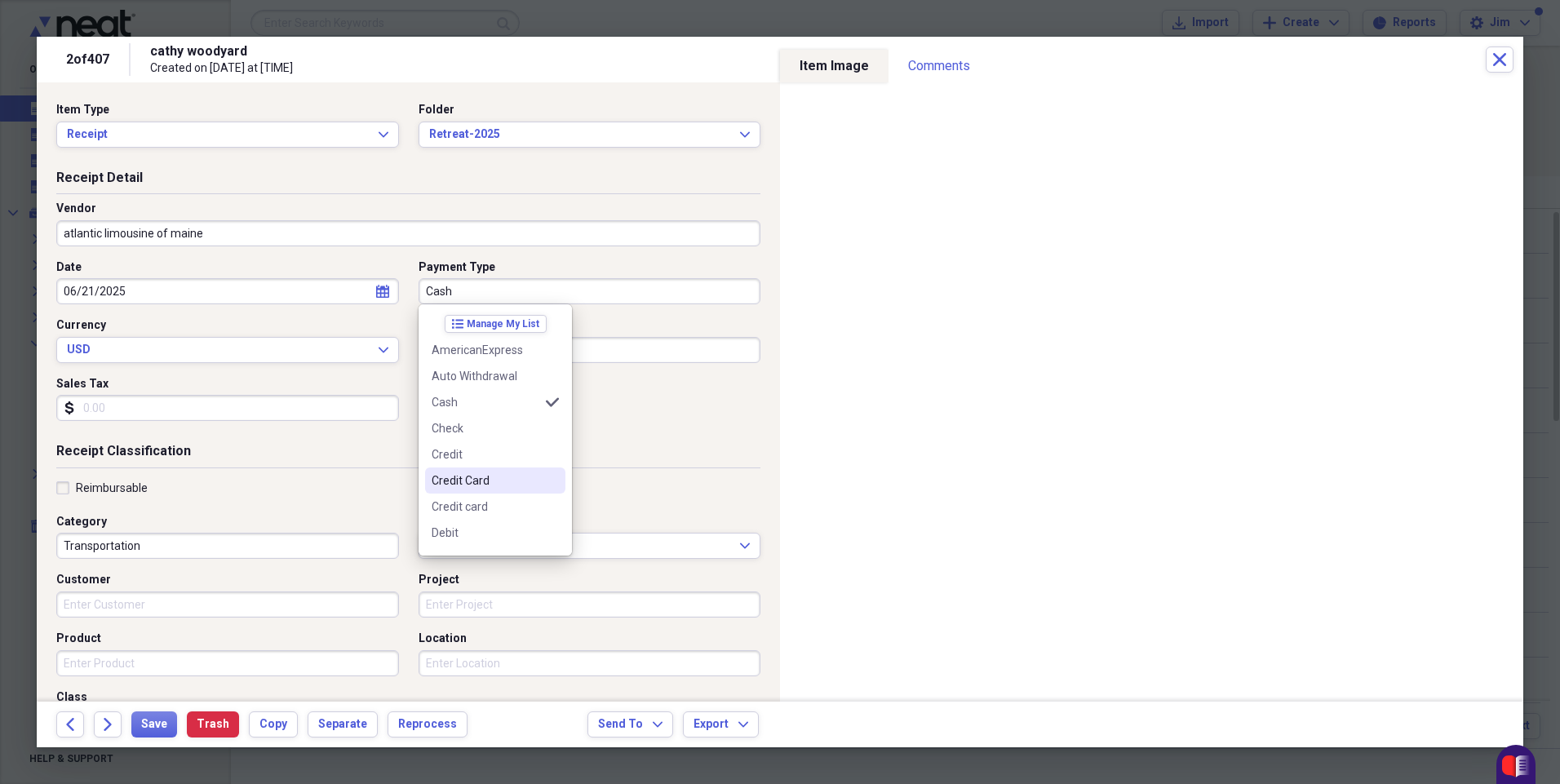 click on "Credit Card" at bounding box center [485, 481] 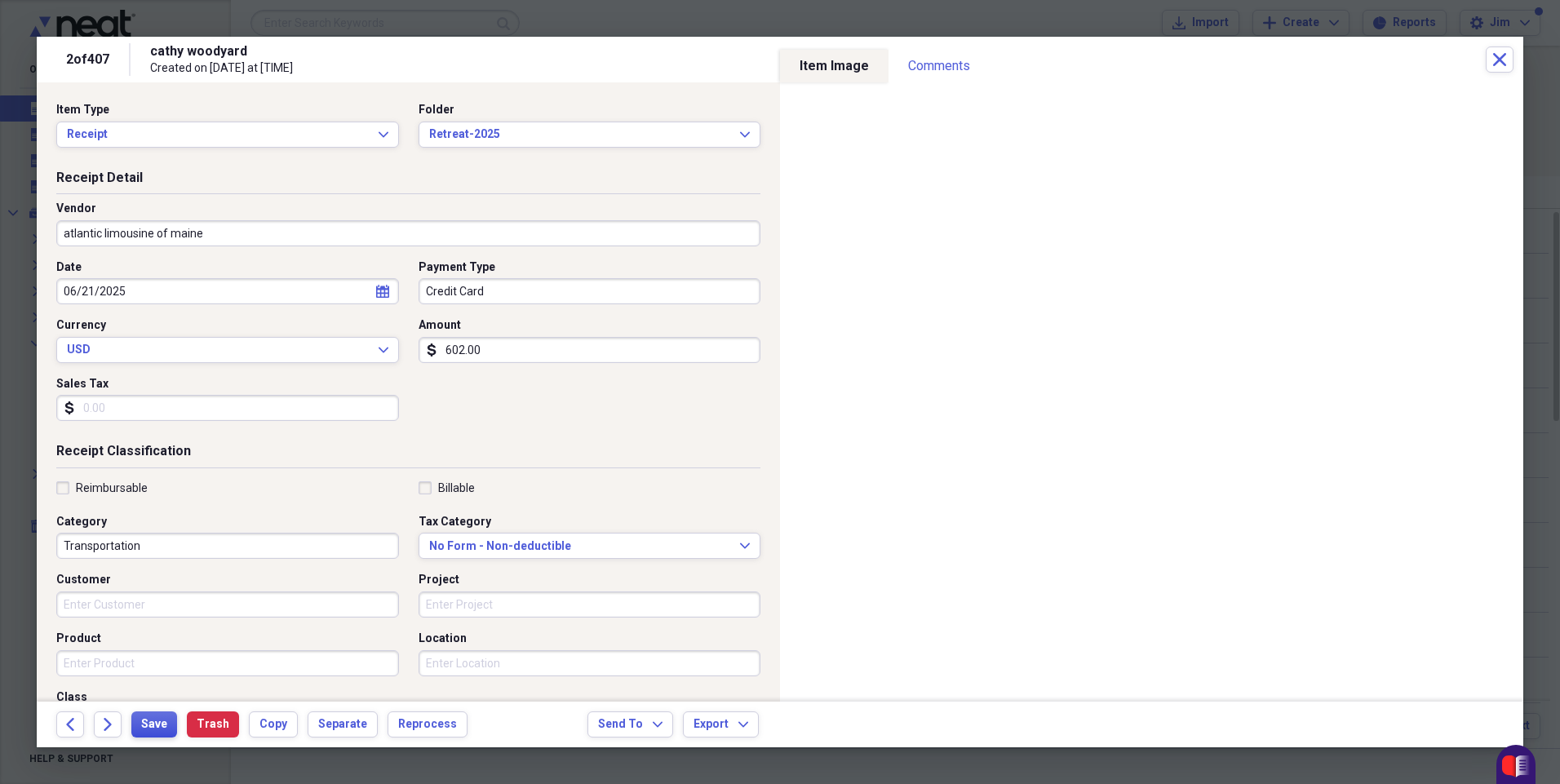 click on "Save" at bounding box center [154, 724] 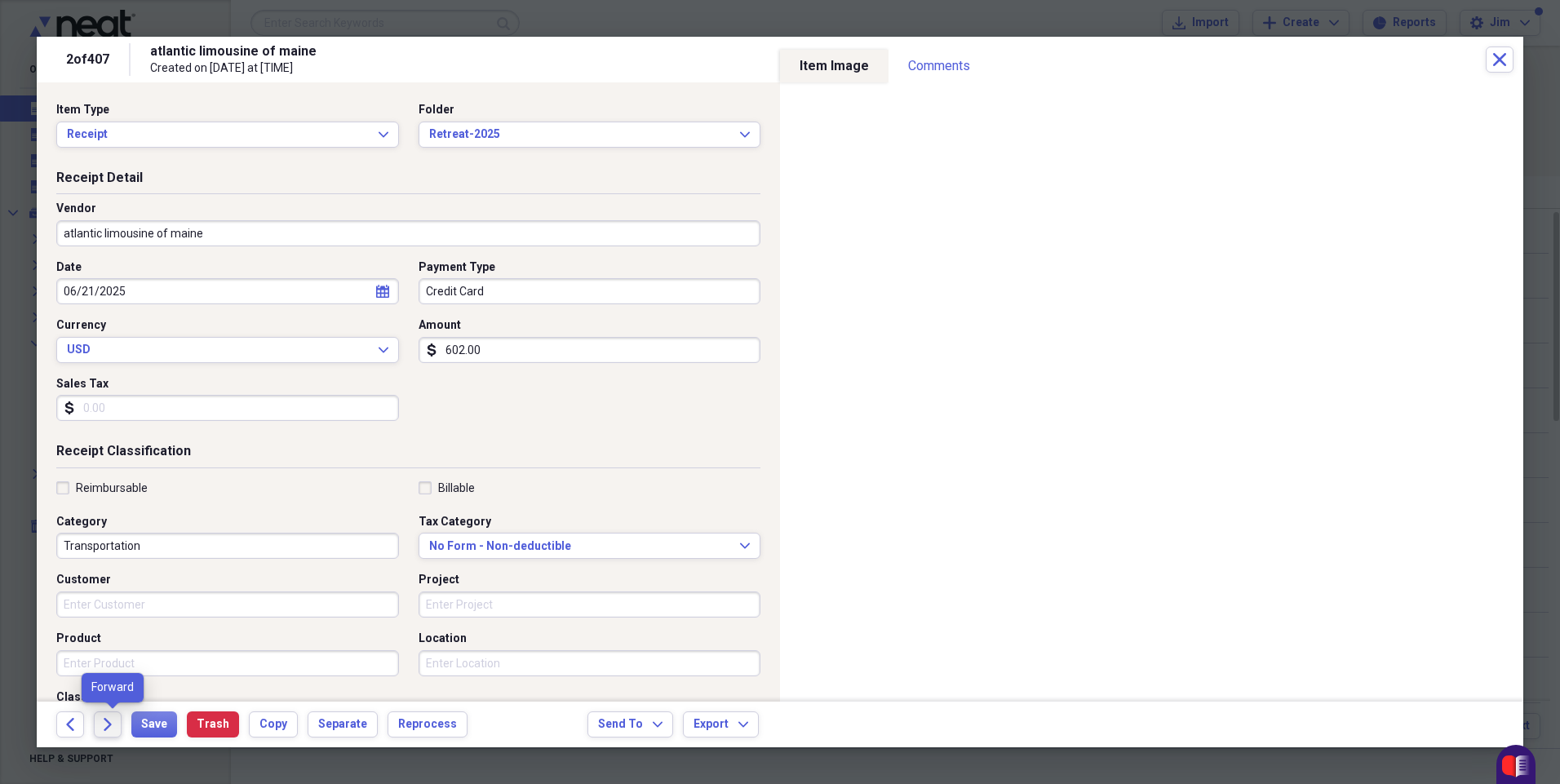 click on "Forward" 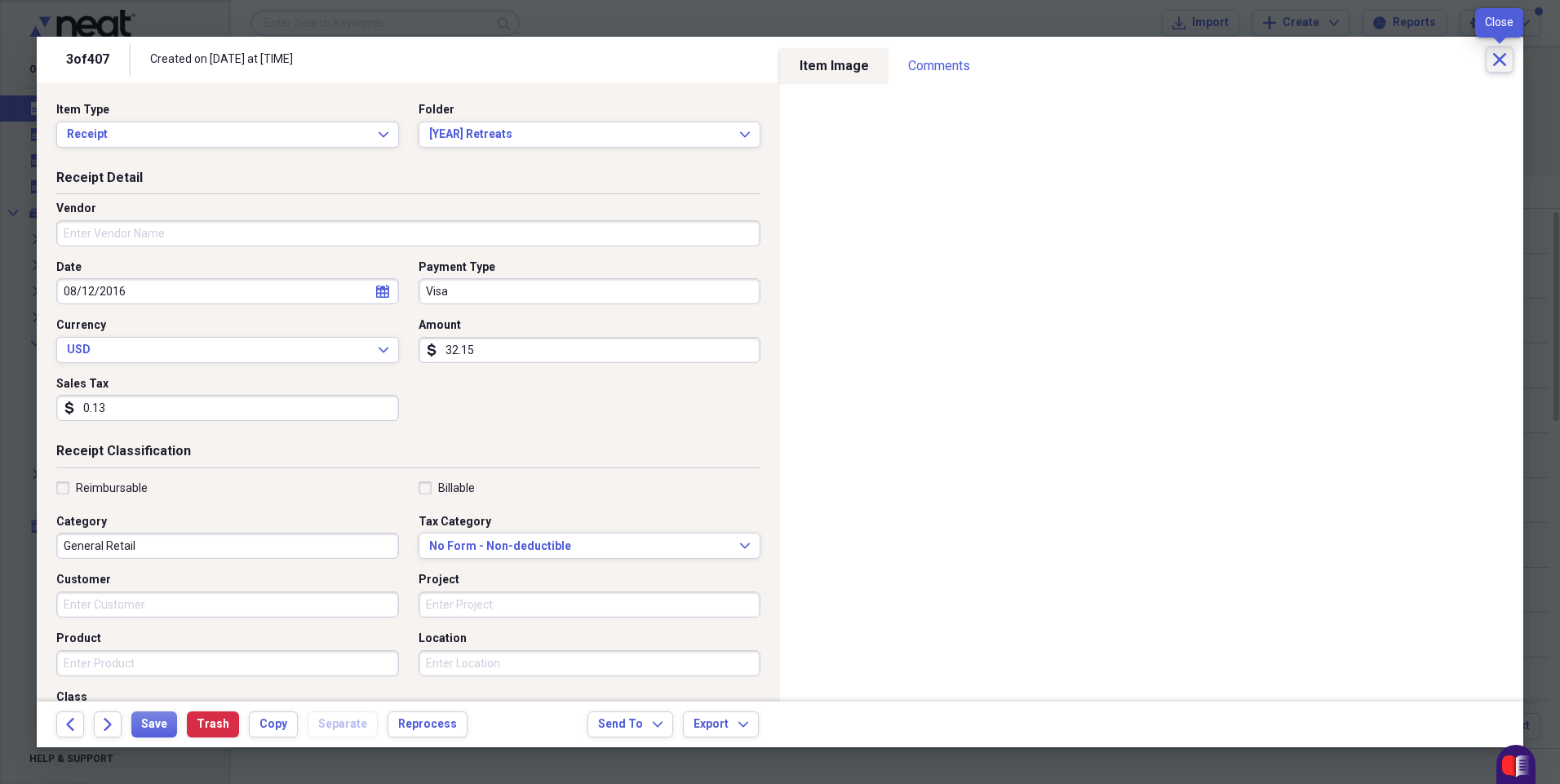 click on "Close" 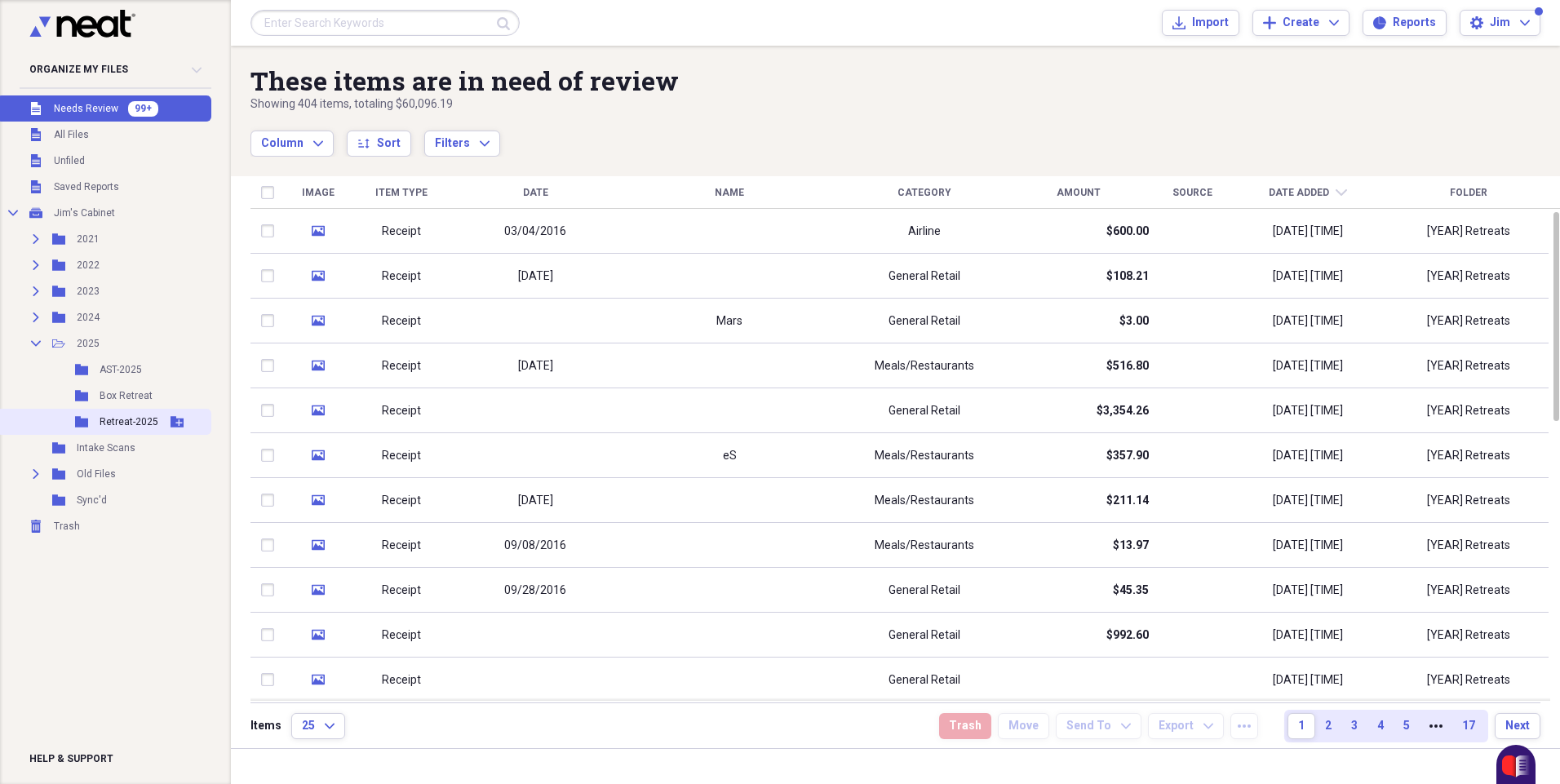 click on "Retreat-2025" at bounding box center (129, 422) 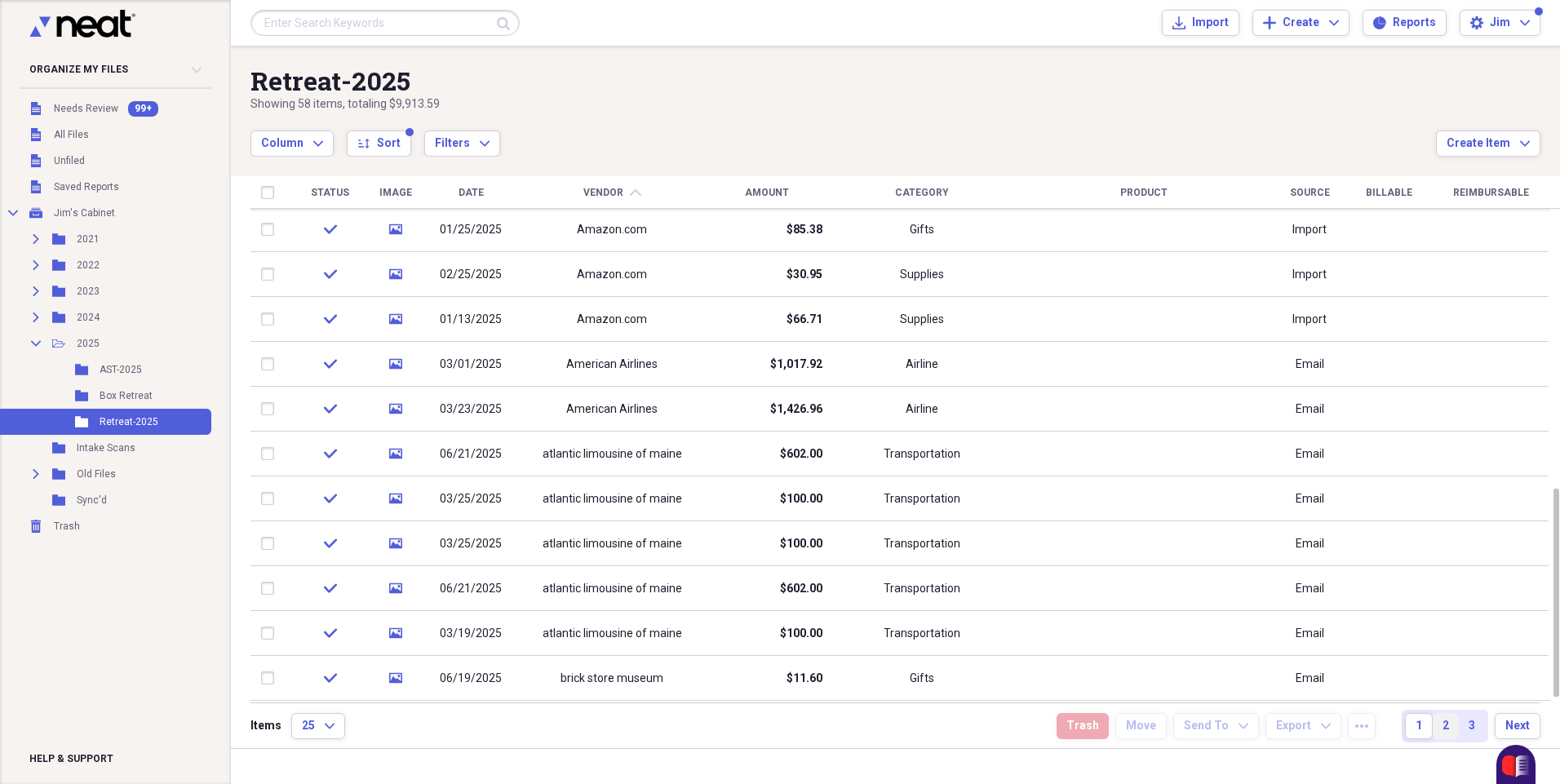 click on "2" at bounding box center (1446, 726) 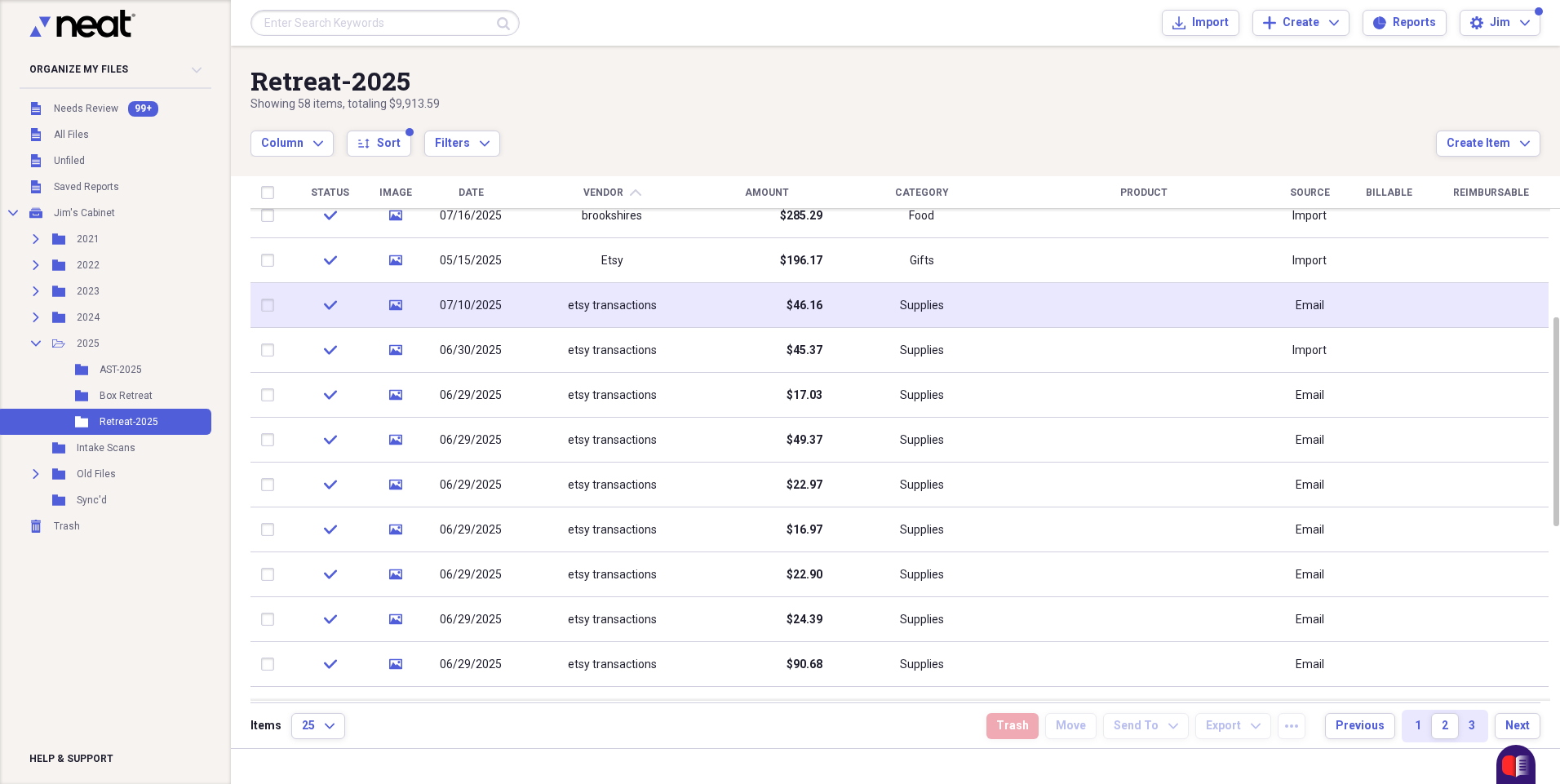 click on "etsy transactions" at bounding box center [612, 306] 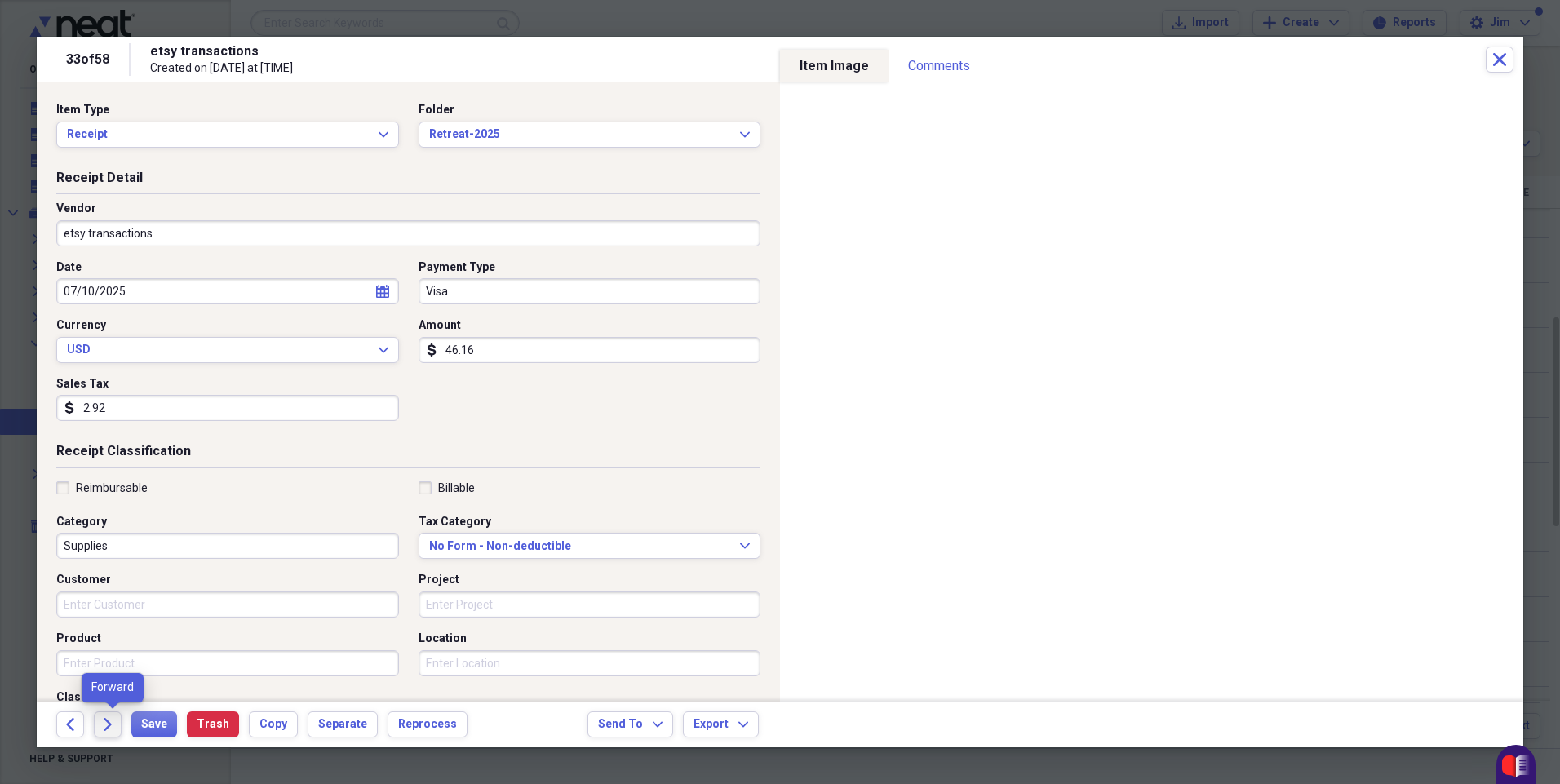 click 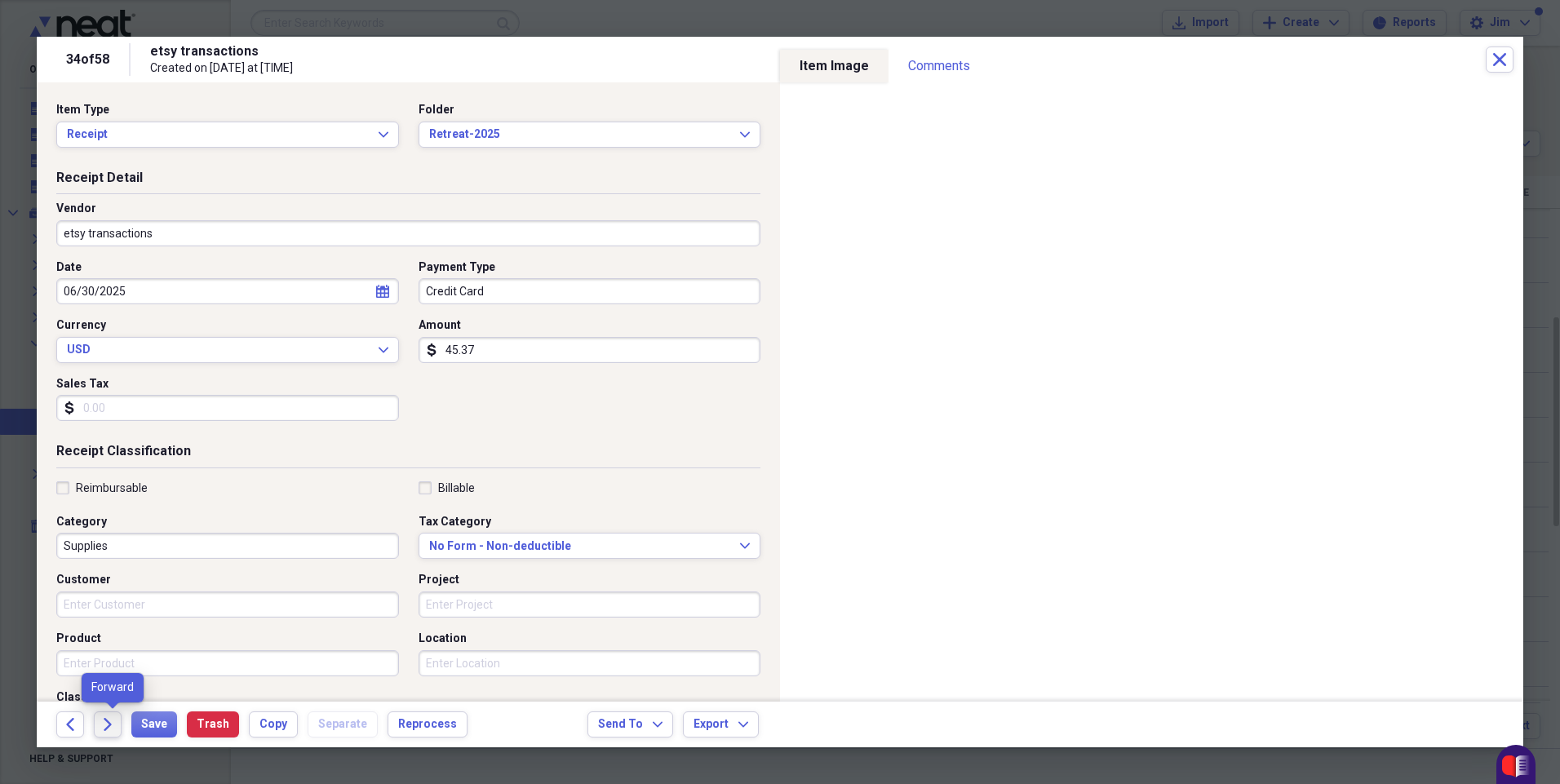 click on "Forward" 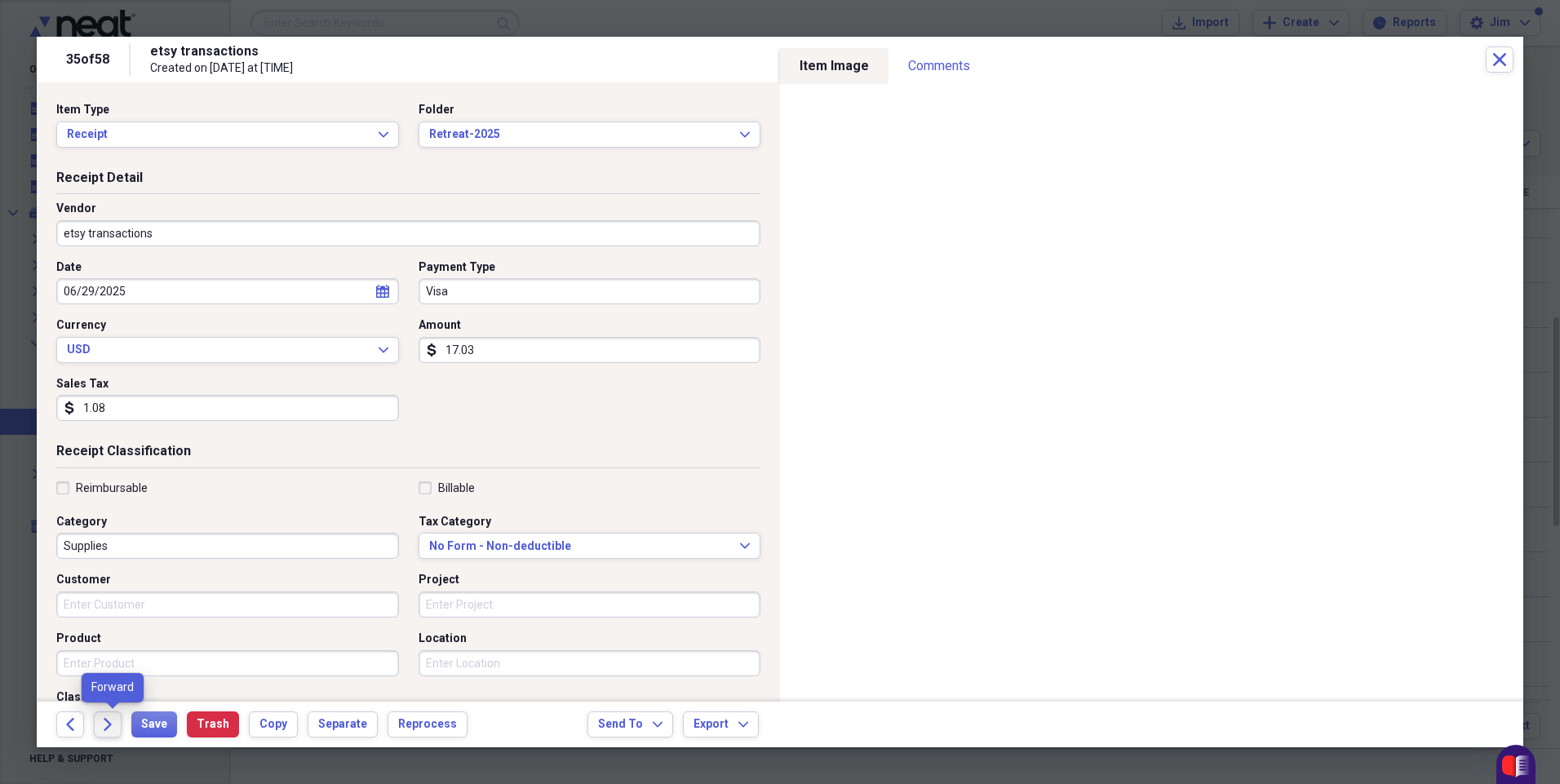 click 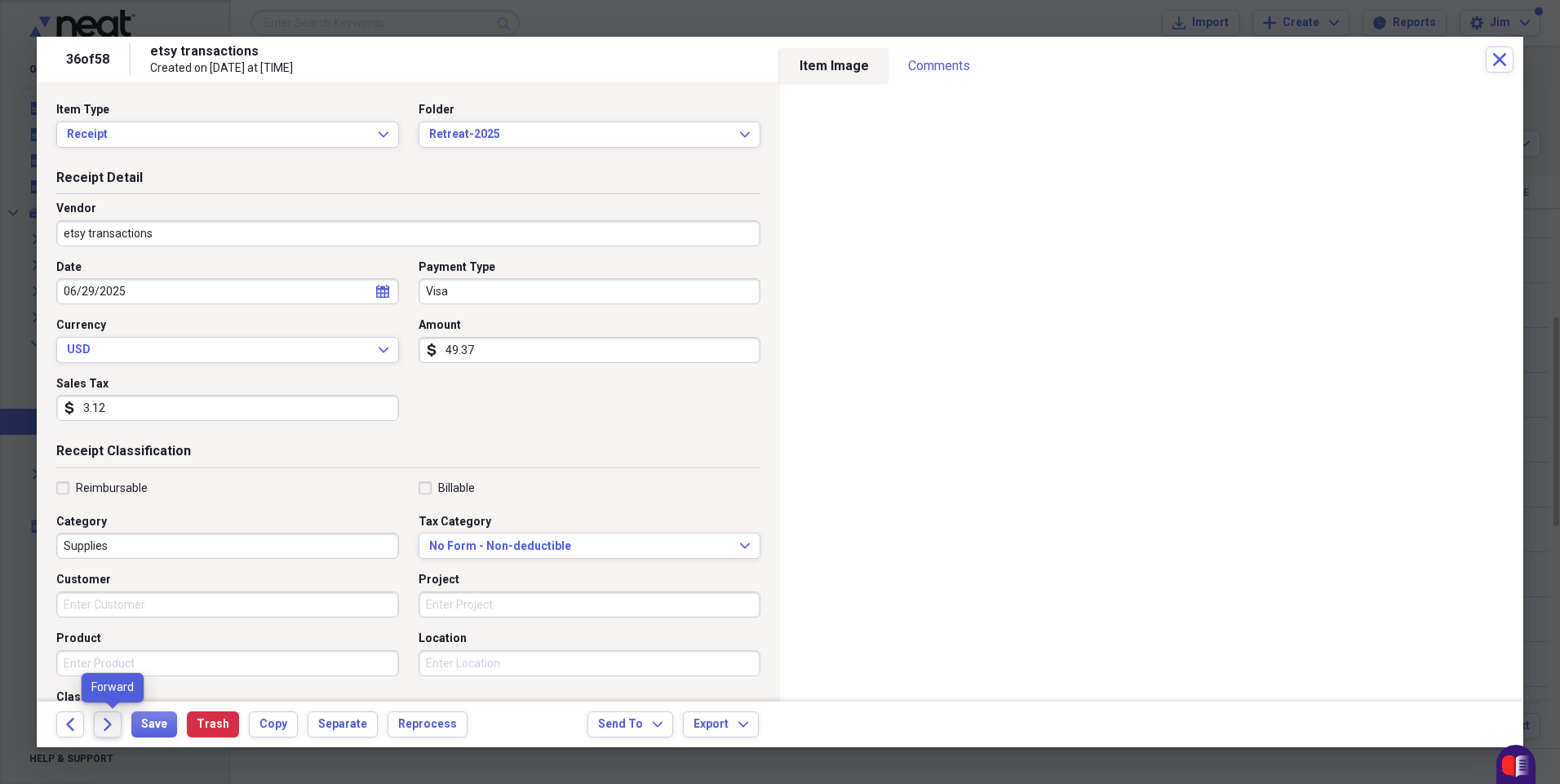 click on "Forward" 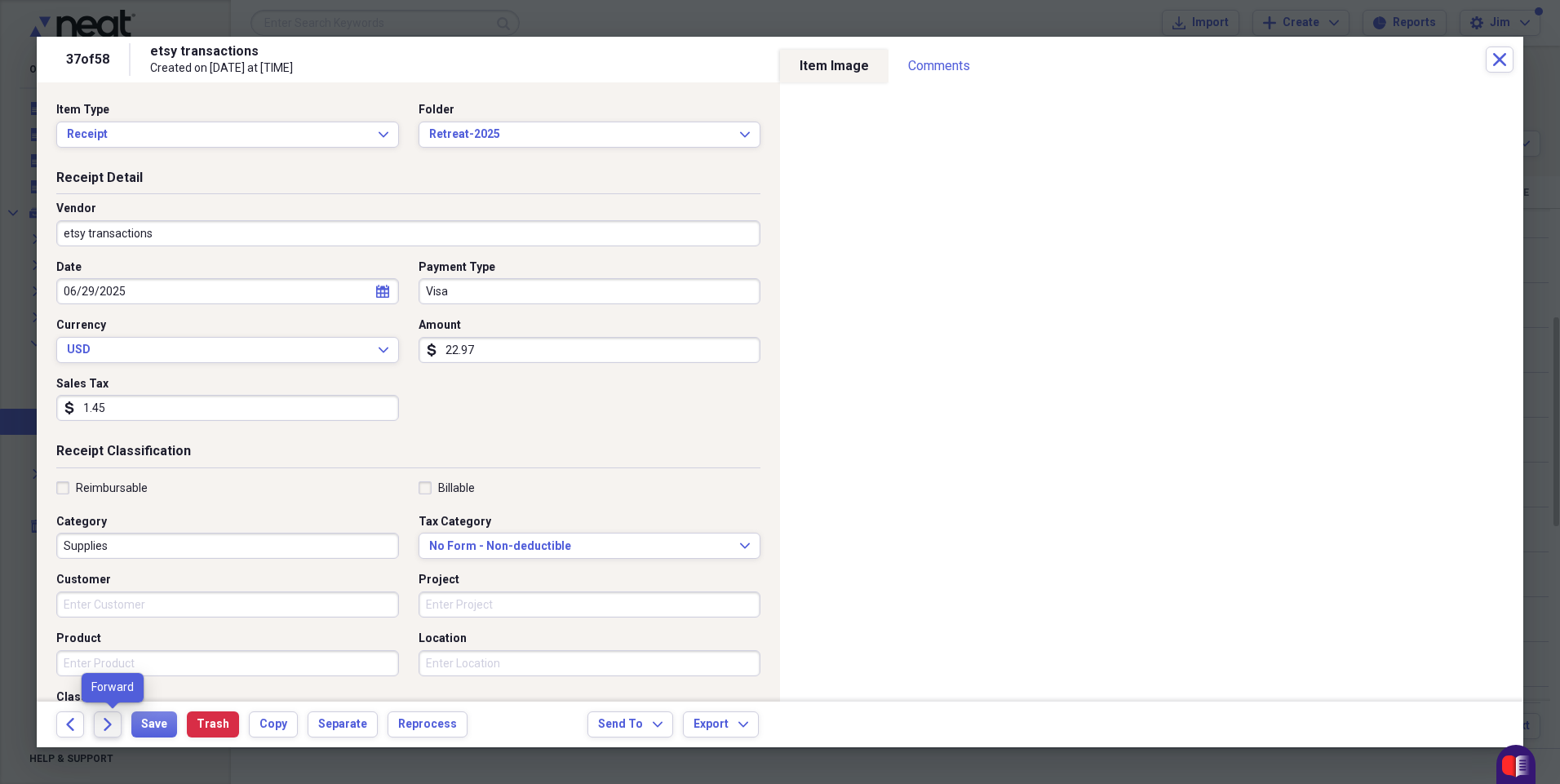 click on "Forward" 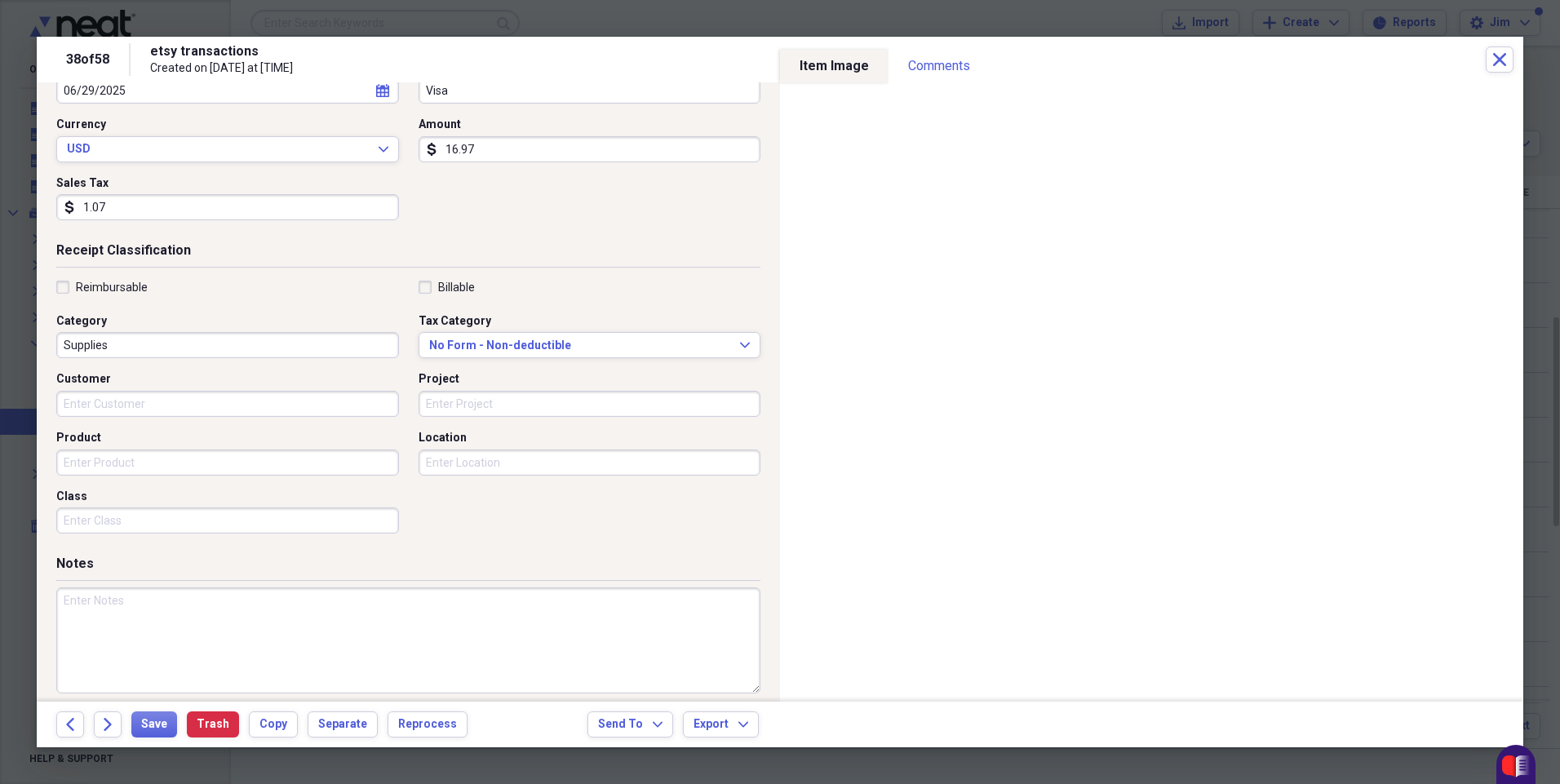 scroll, scrollTop: 214, scrollLeft: 0, axis: vertical 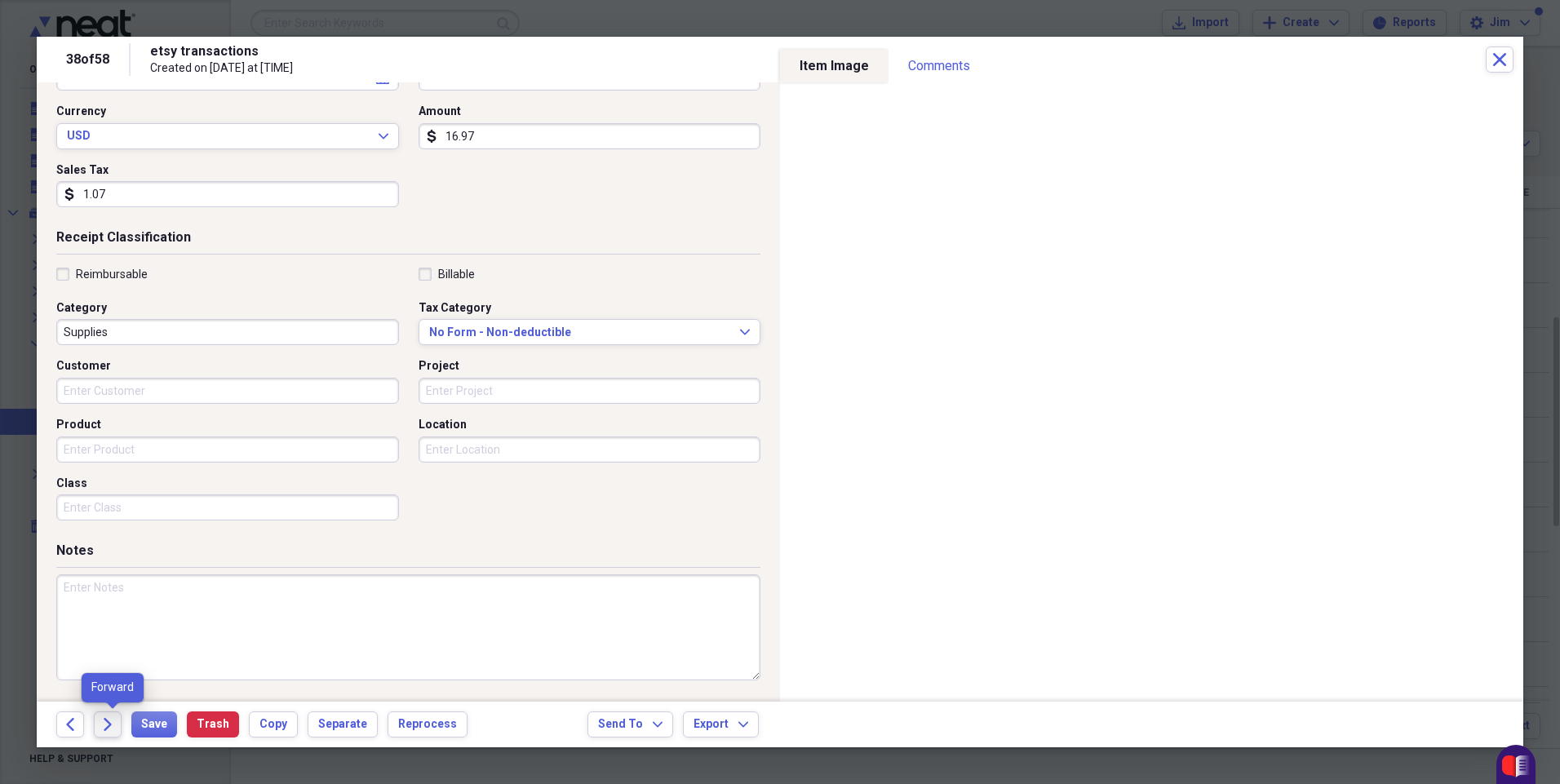 click 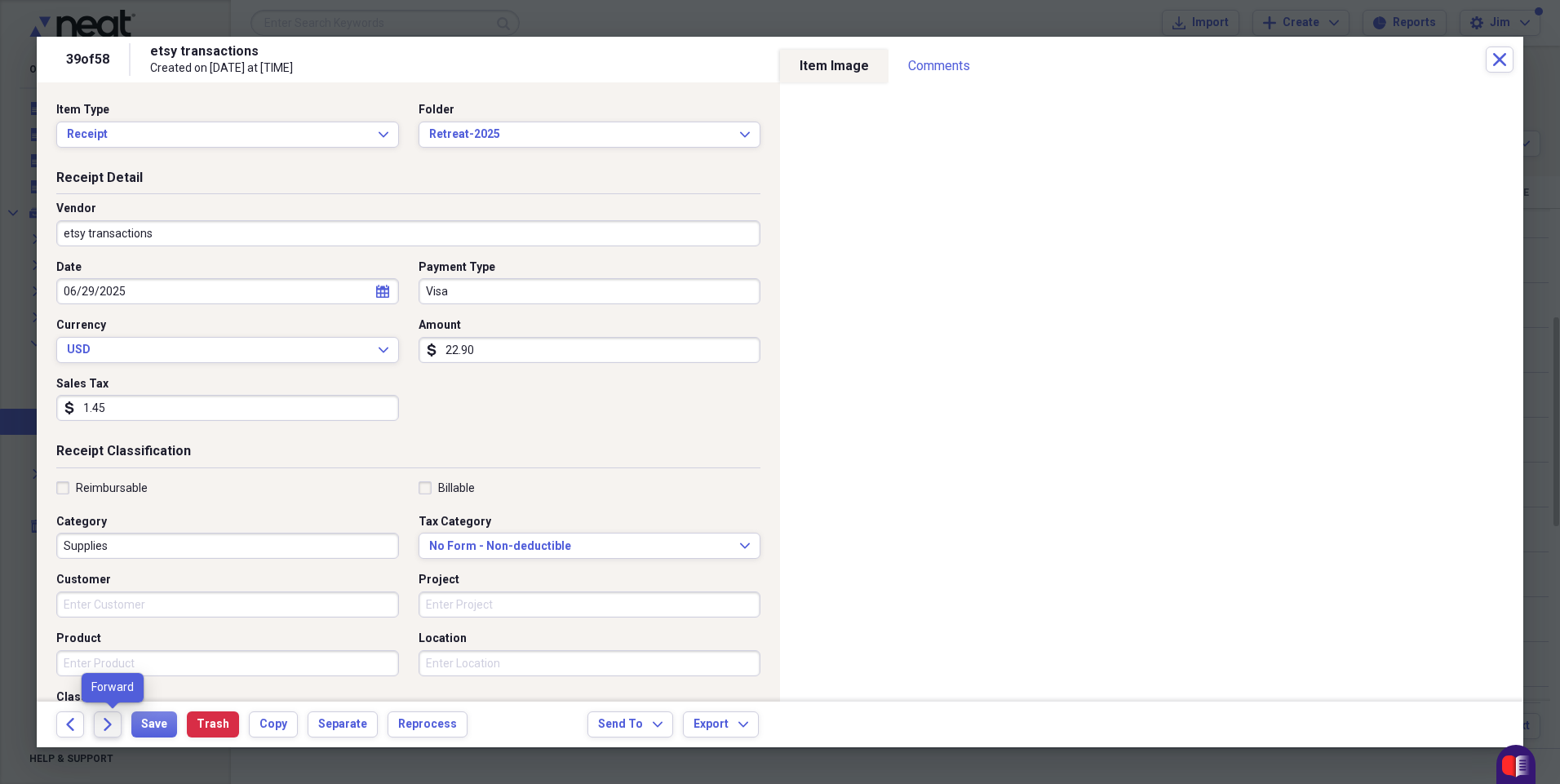 click on "Forward" 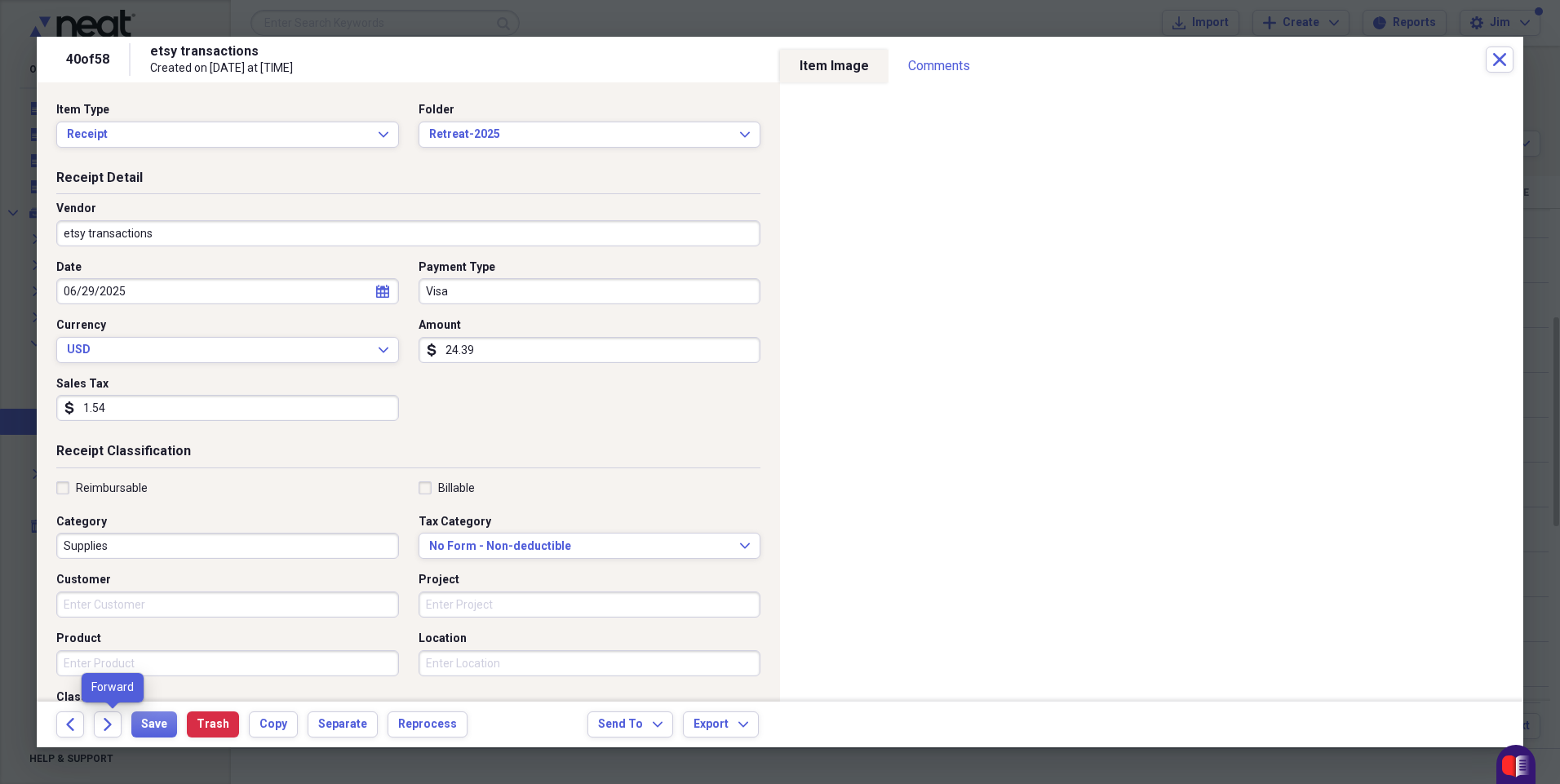 click on "Forward" at bounding box center [113, 724] 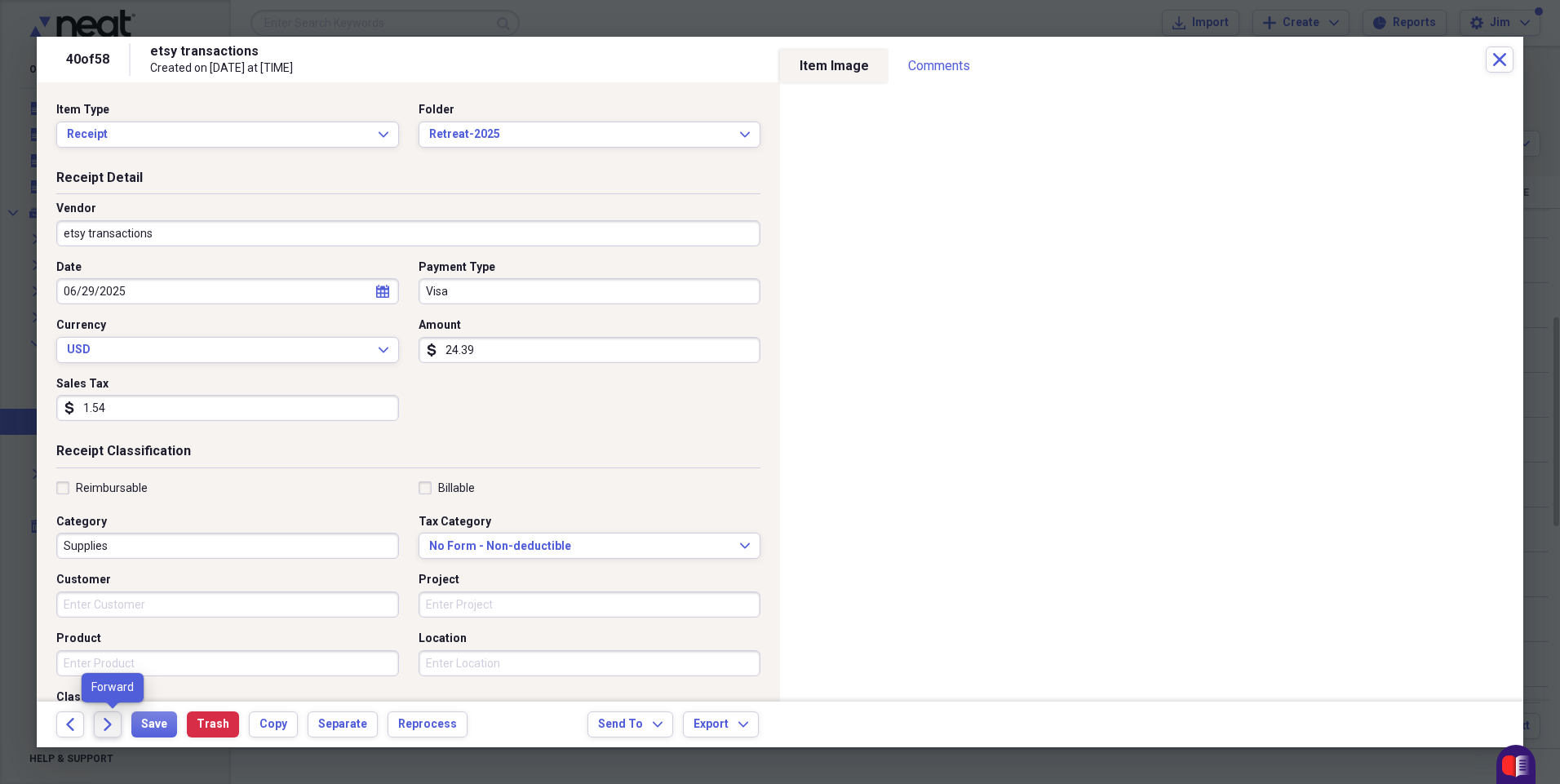 click on "Forward" at bounding box center [108, 724] 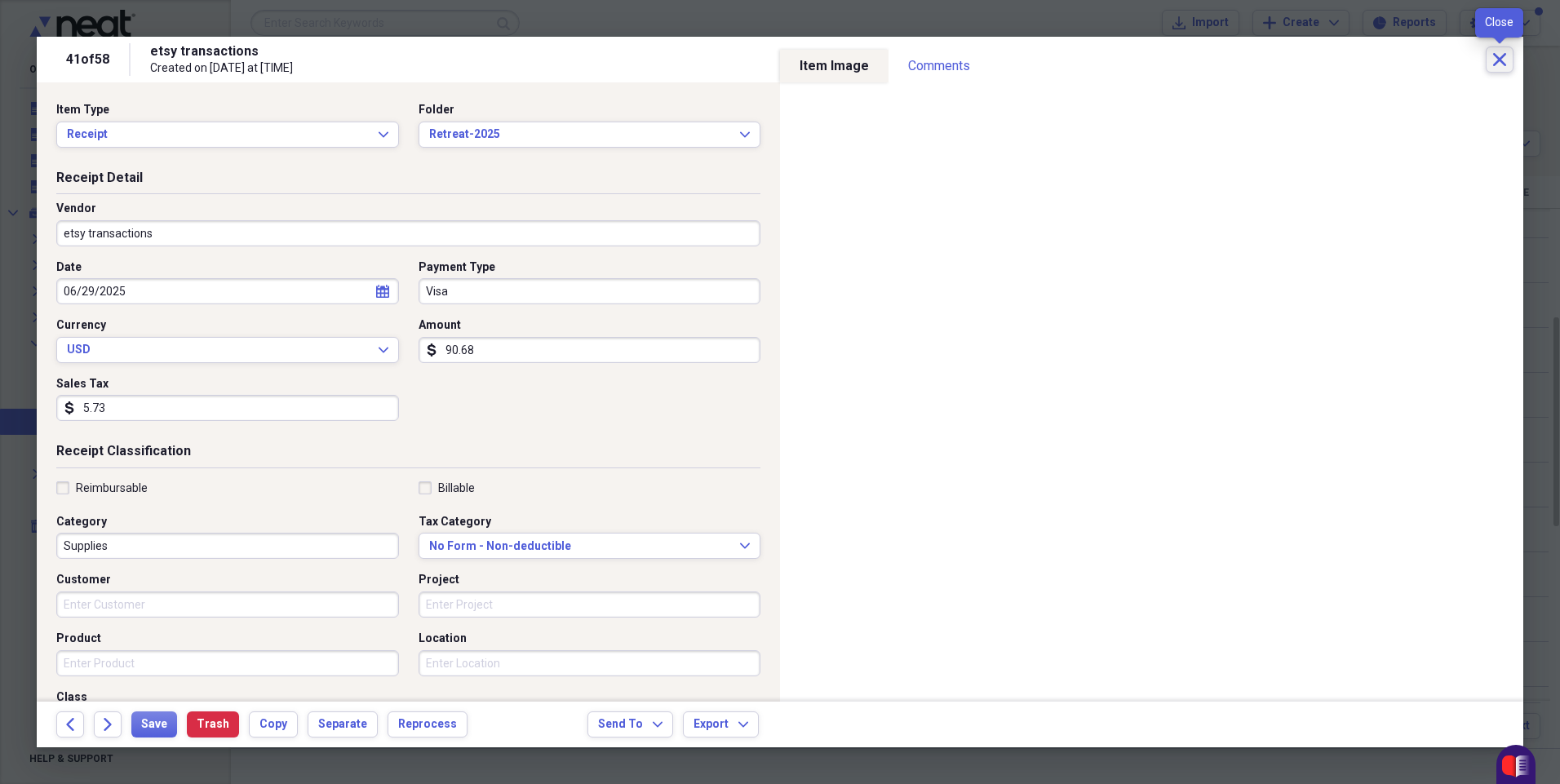 click on "Close" at bounding box center [1500, 60] 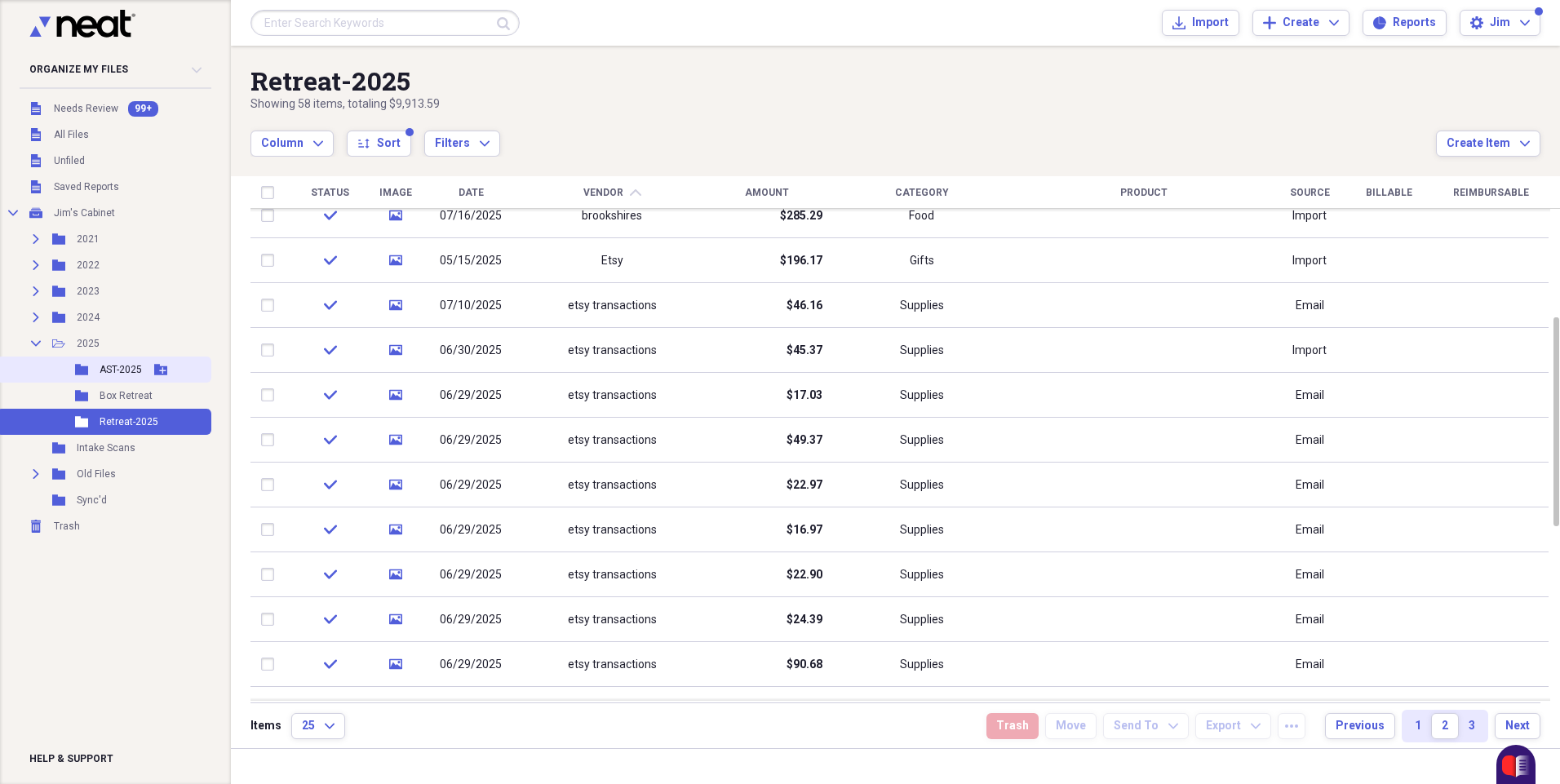 click on "AST-2025" at bounding box center [121, 370] 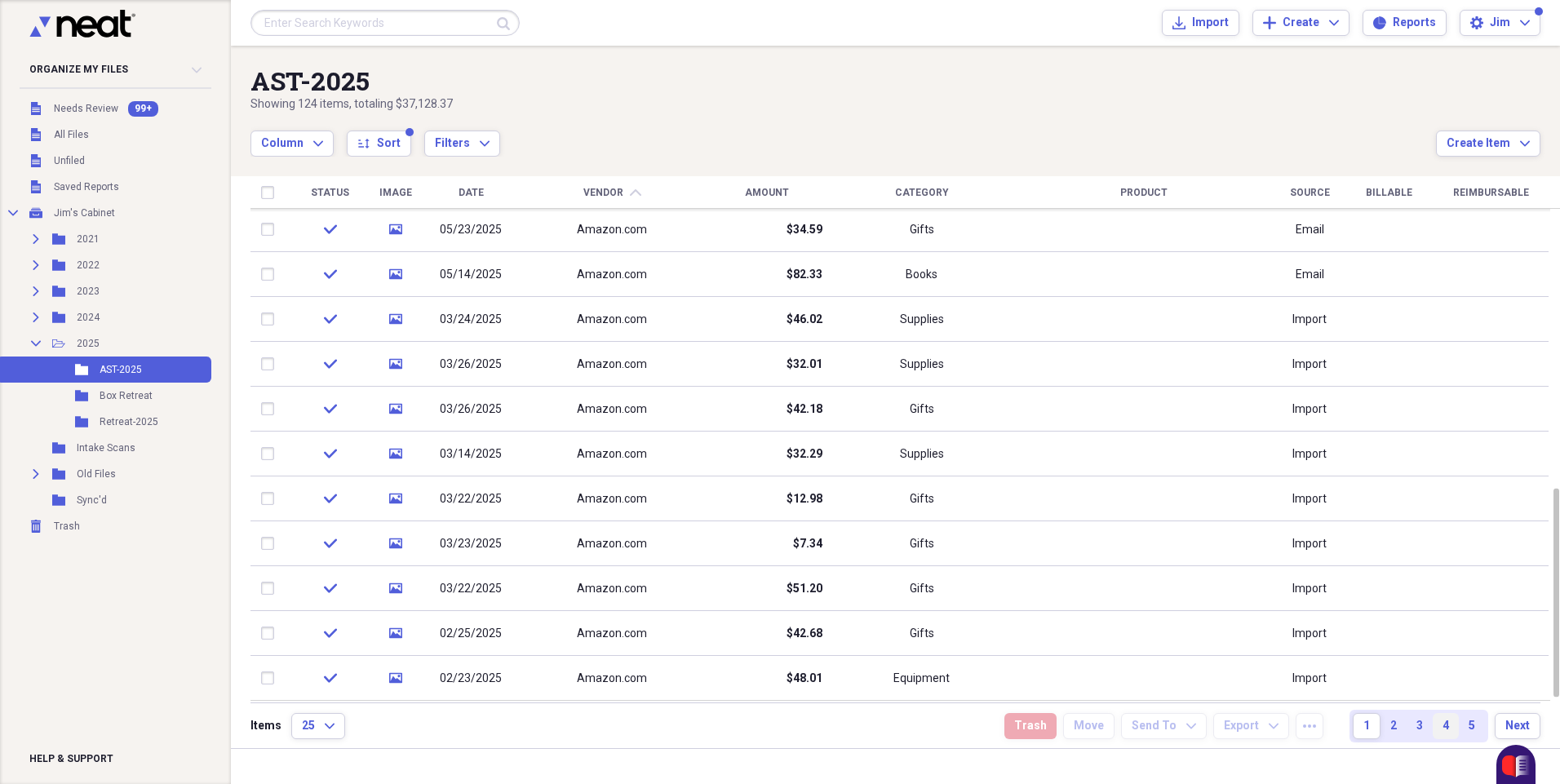 click on "4" at bounding box center (1446, 726) 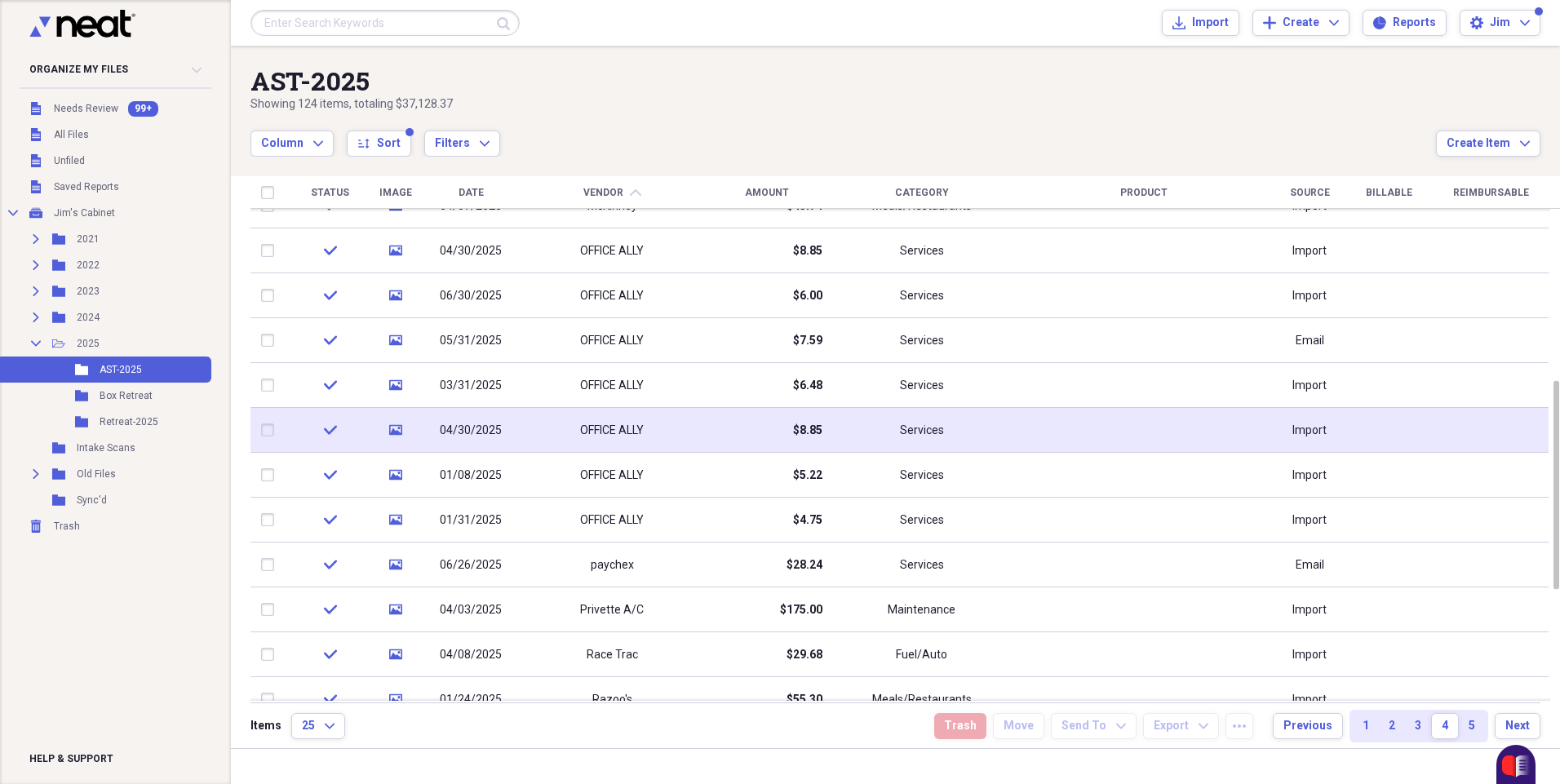 click on "$8.85" at bounding box center (808, 431) 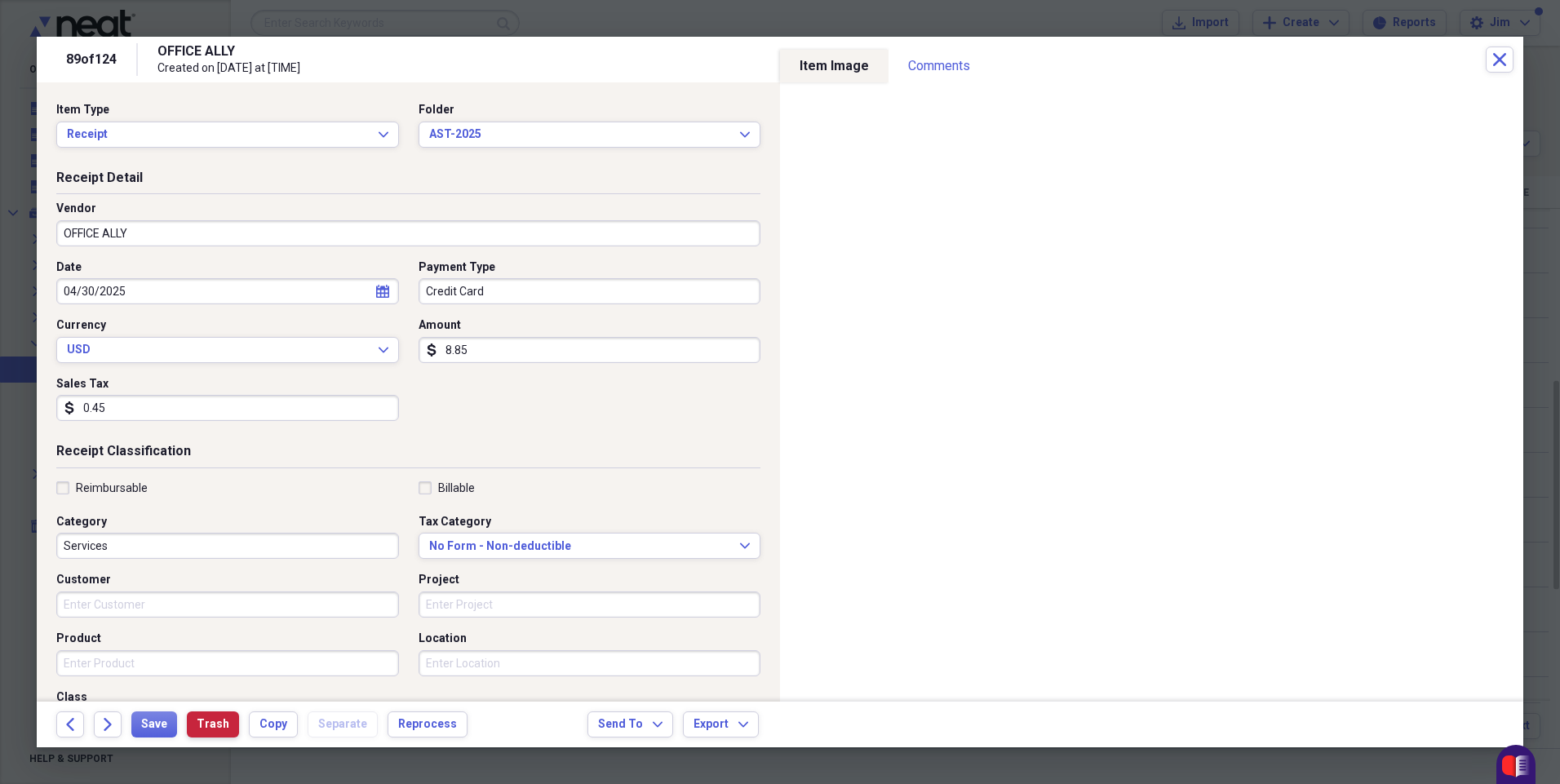 click on "Trash" at bounding box center [213, 724] 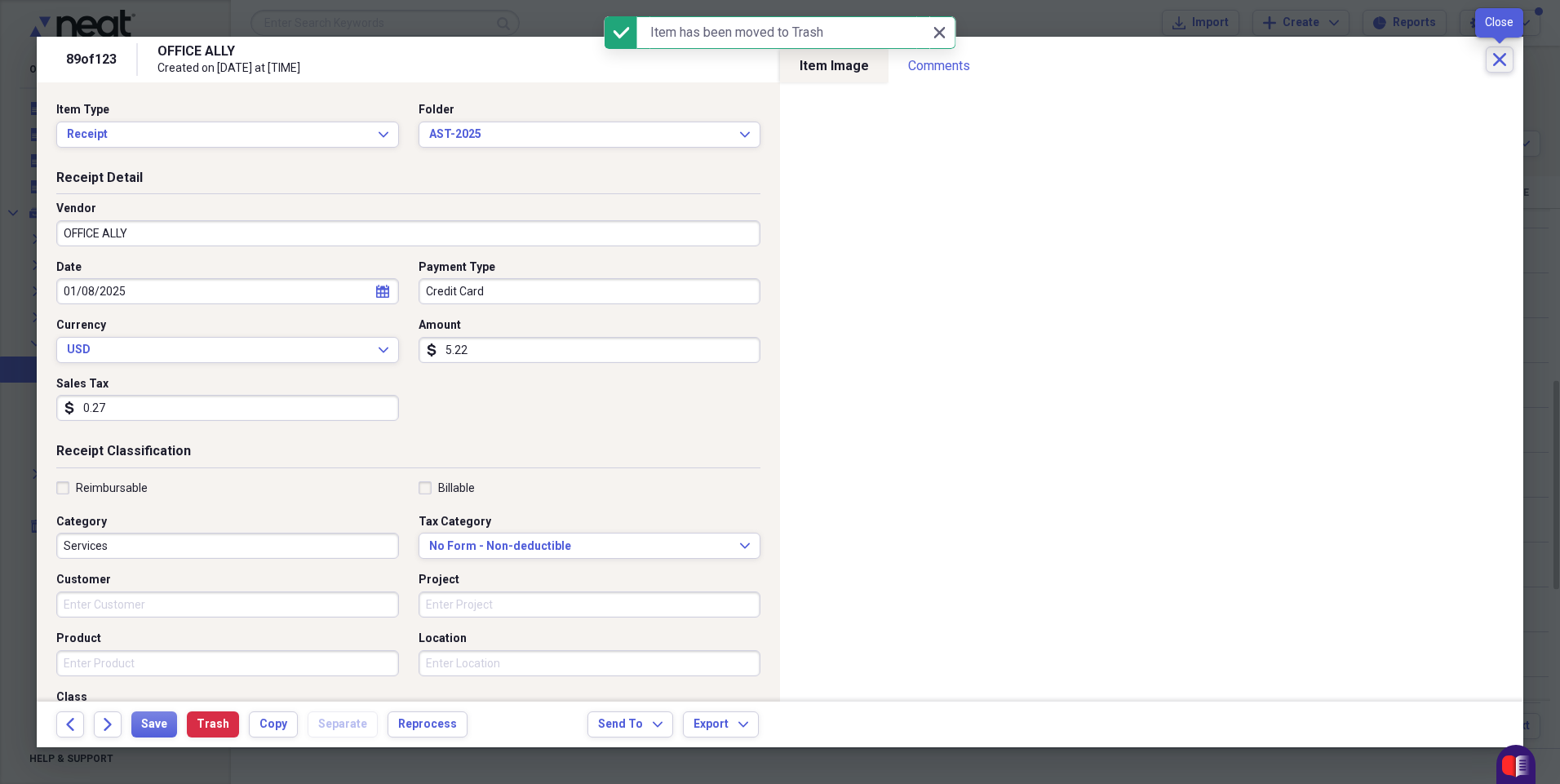 click on "Close" at bounding box center [1500, 60] 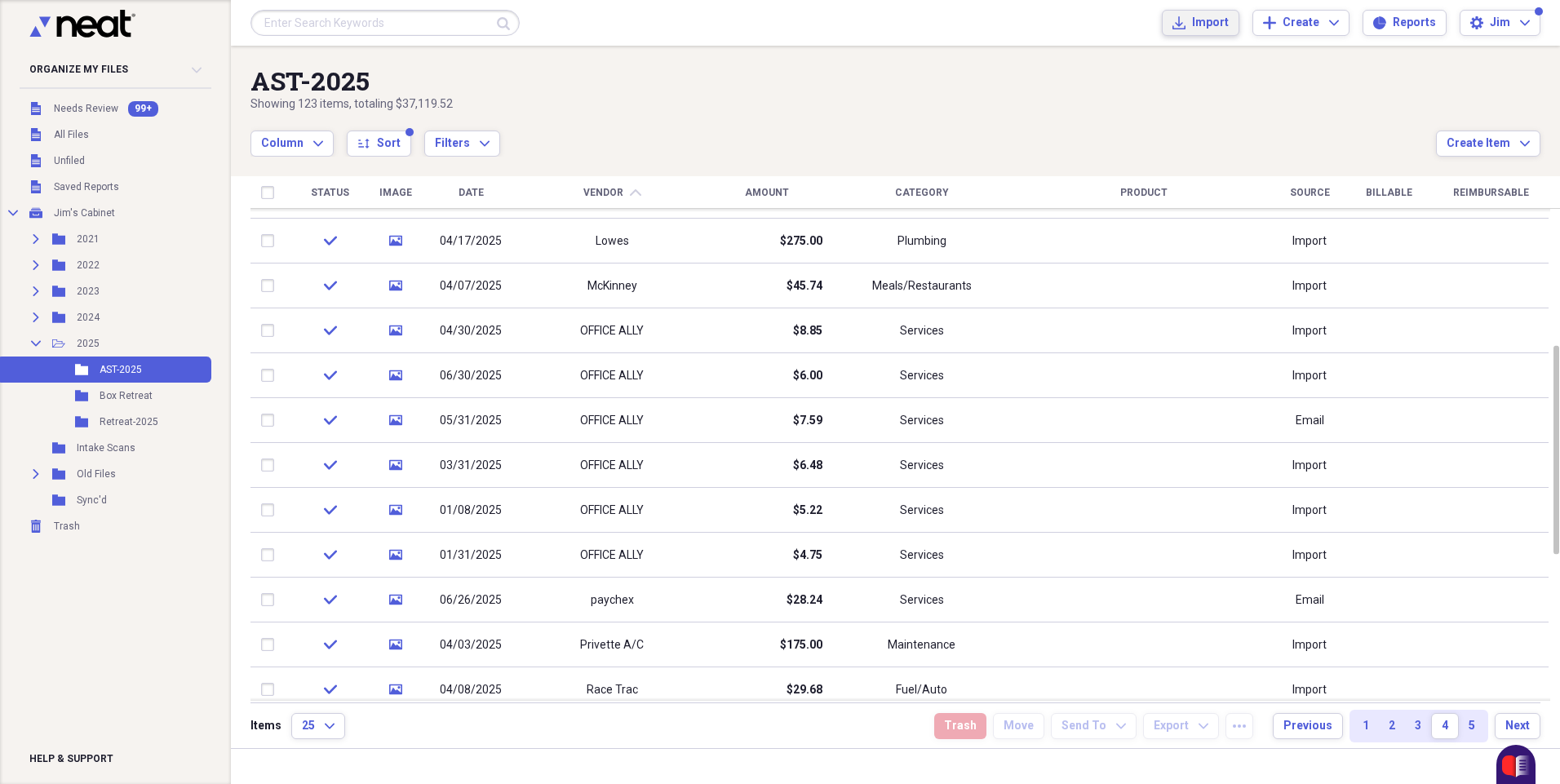 click on "Import" at bounding box center [1210, 23] 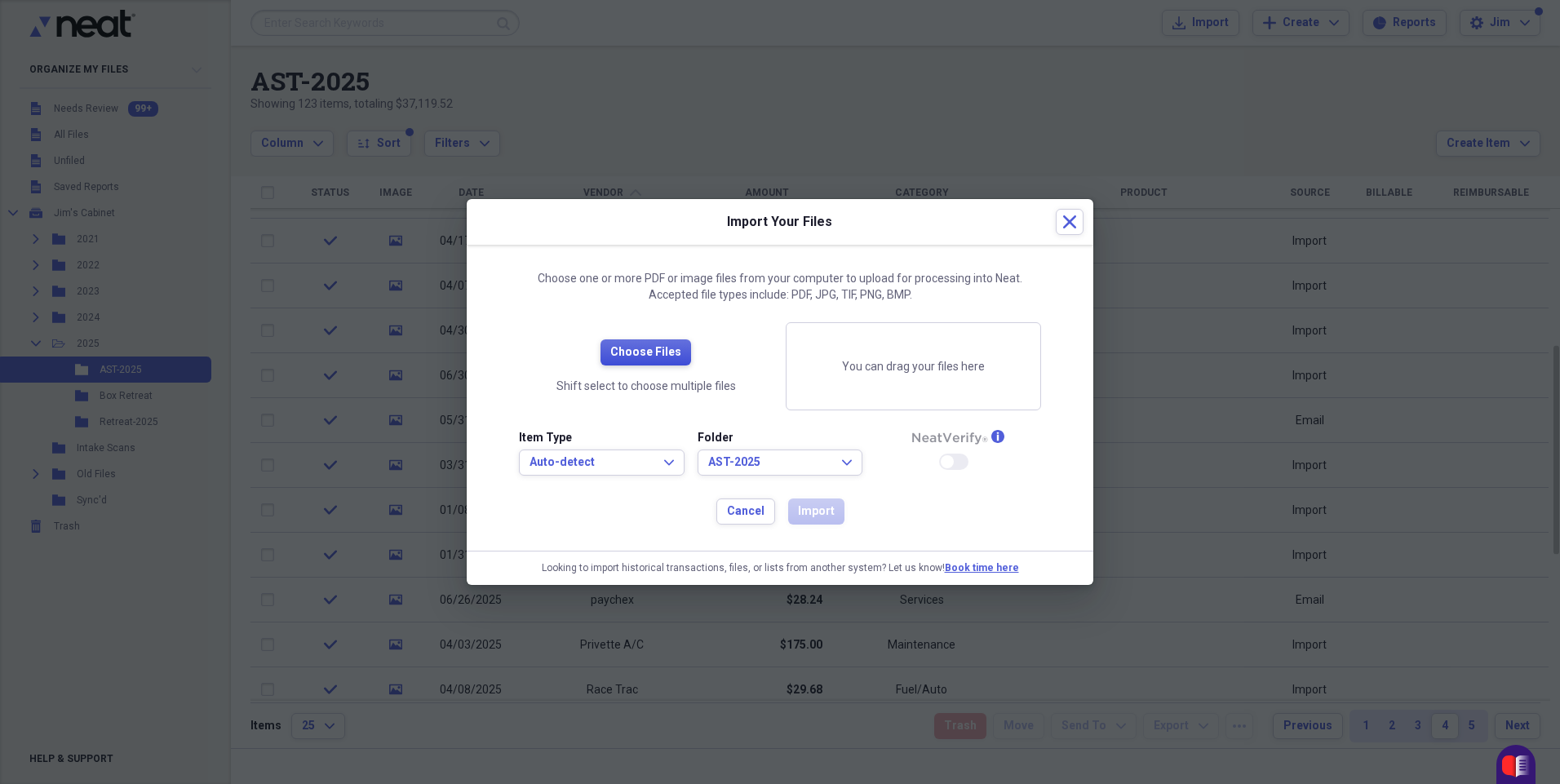 click on "Choose Files" at bounding box center (645, 352) 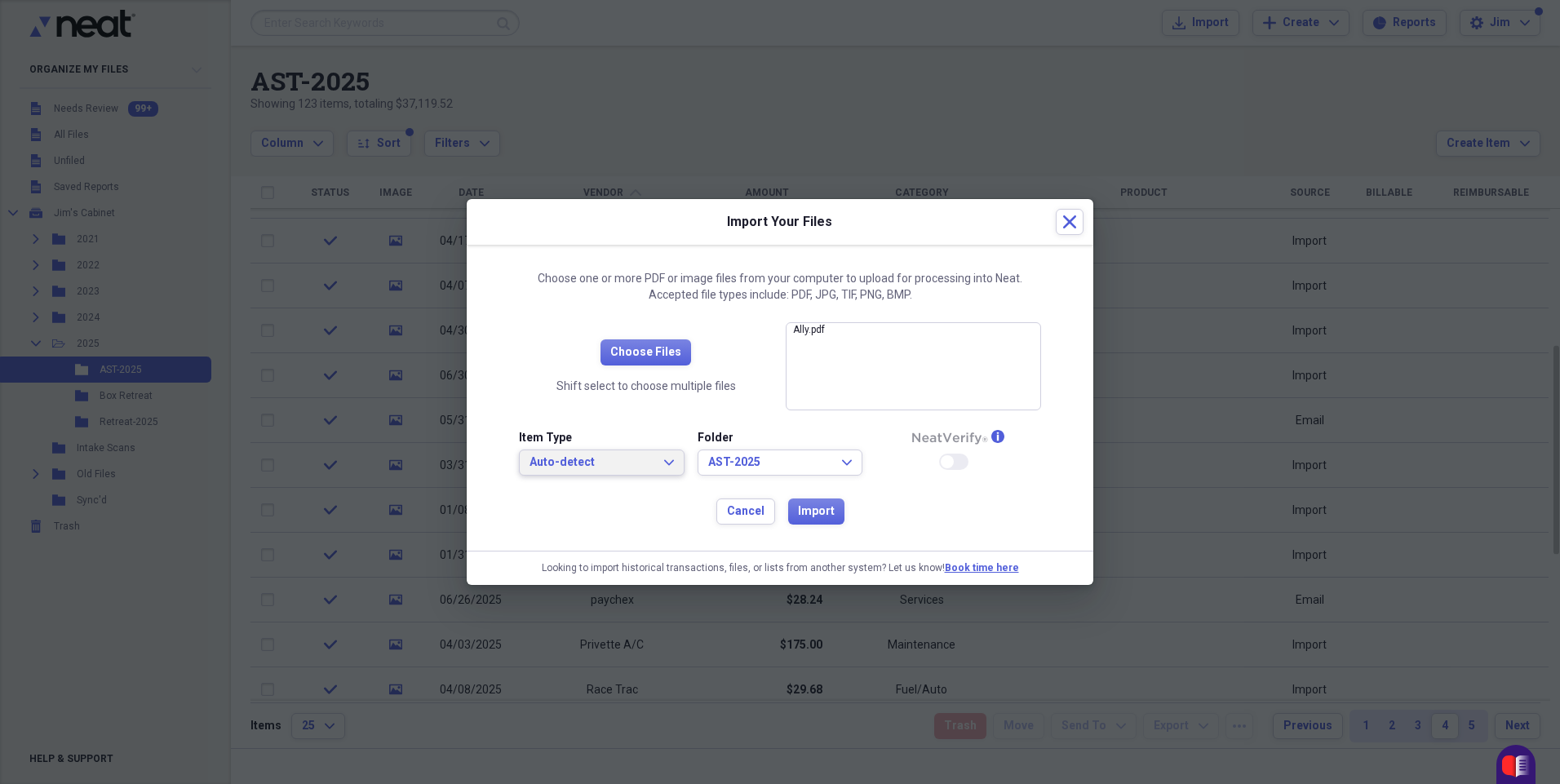 click on "Expand" 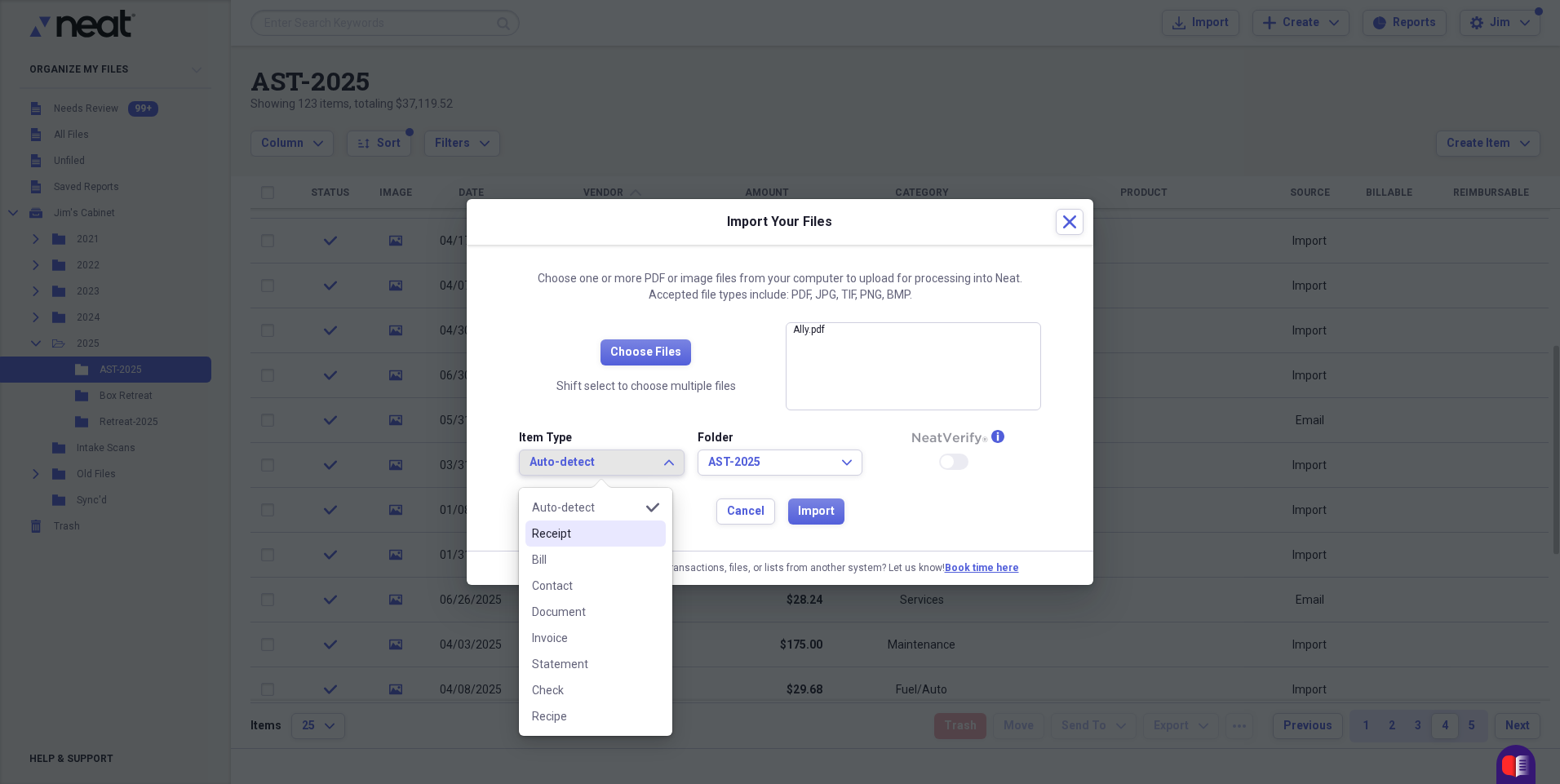 click on "Receipt" at bounding box center [586, 534] 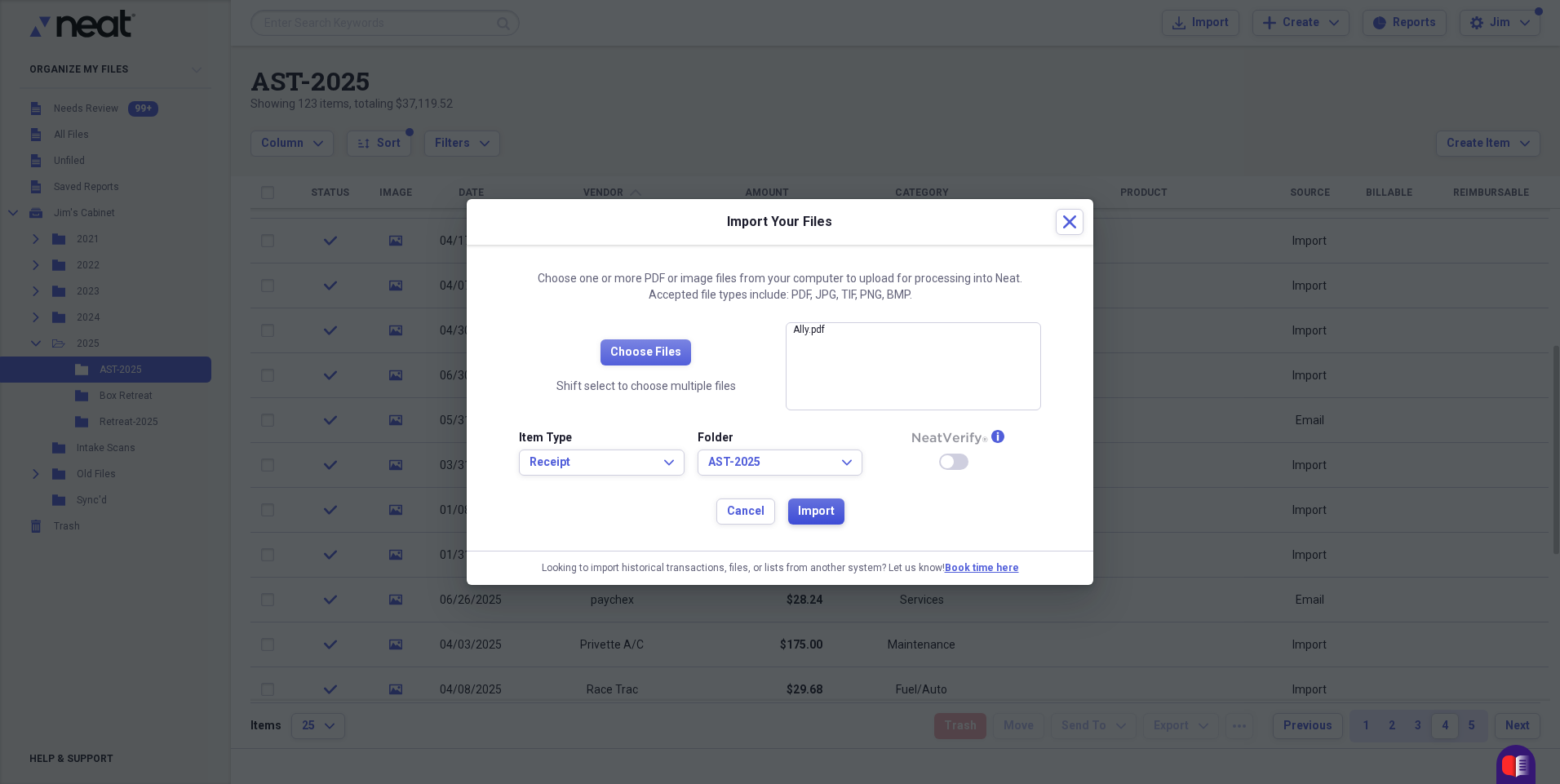 click on "Import" at bounding box center (816, 512) 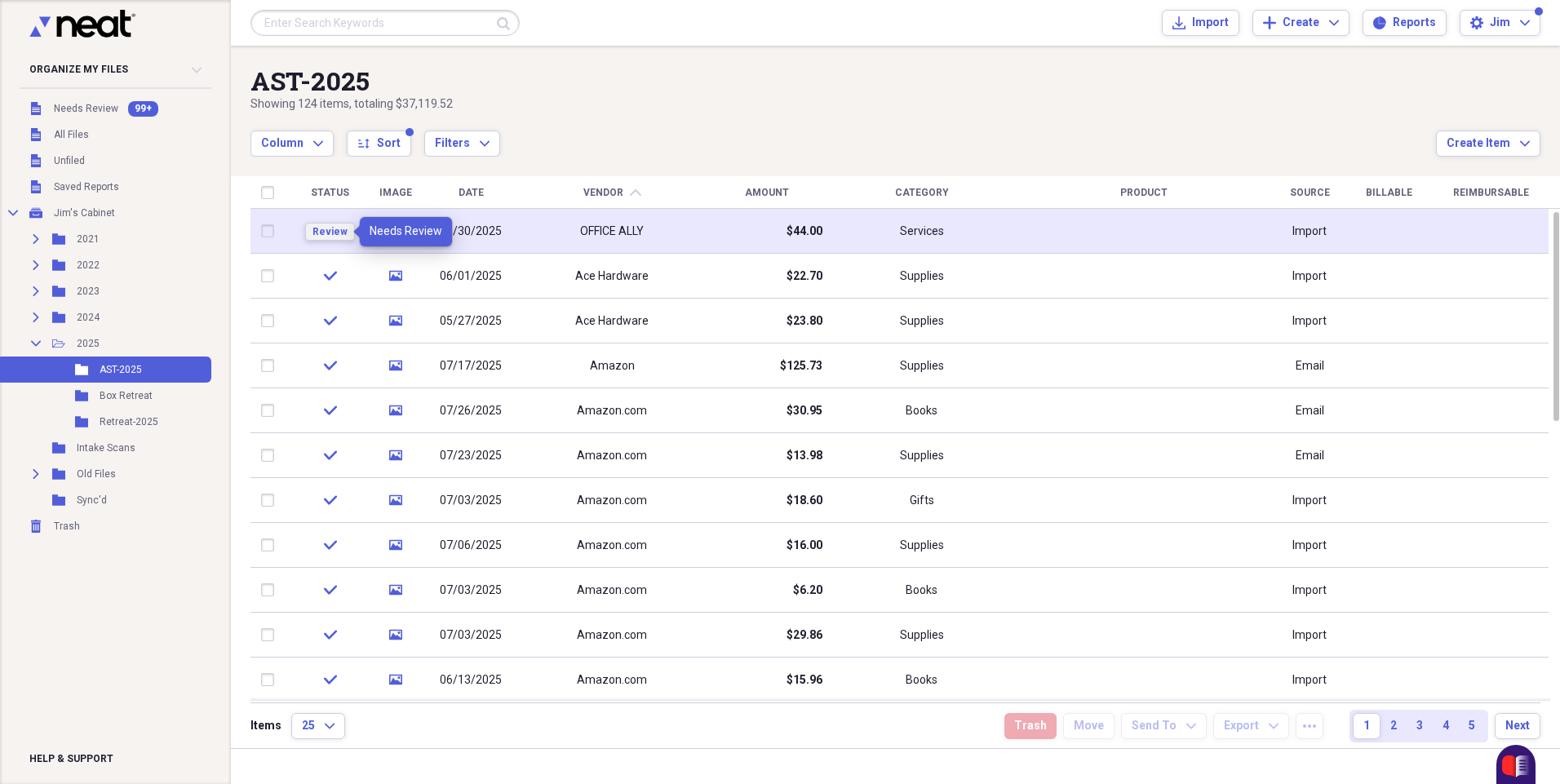 click on "Review" at bounding box center (330, 232) 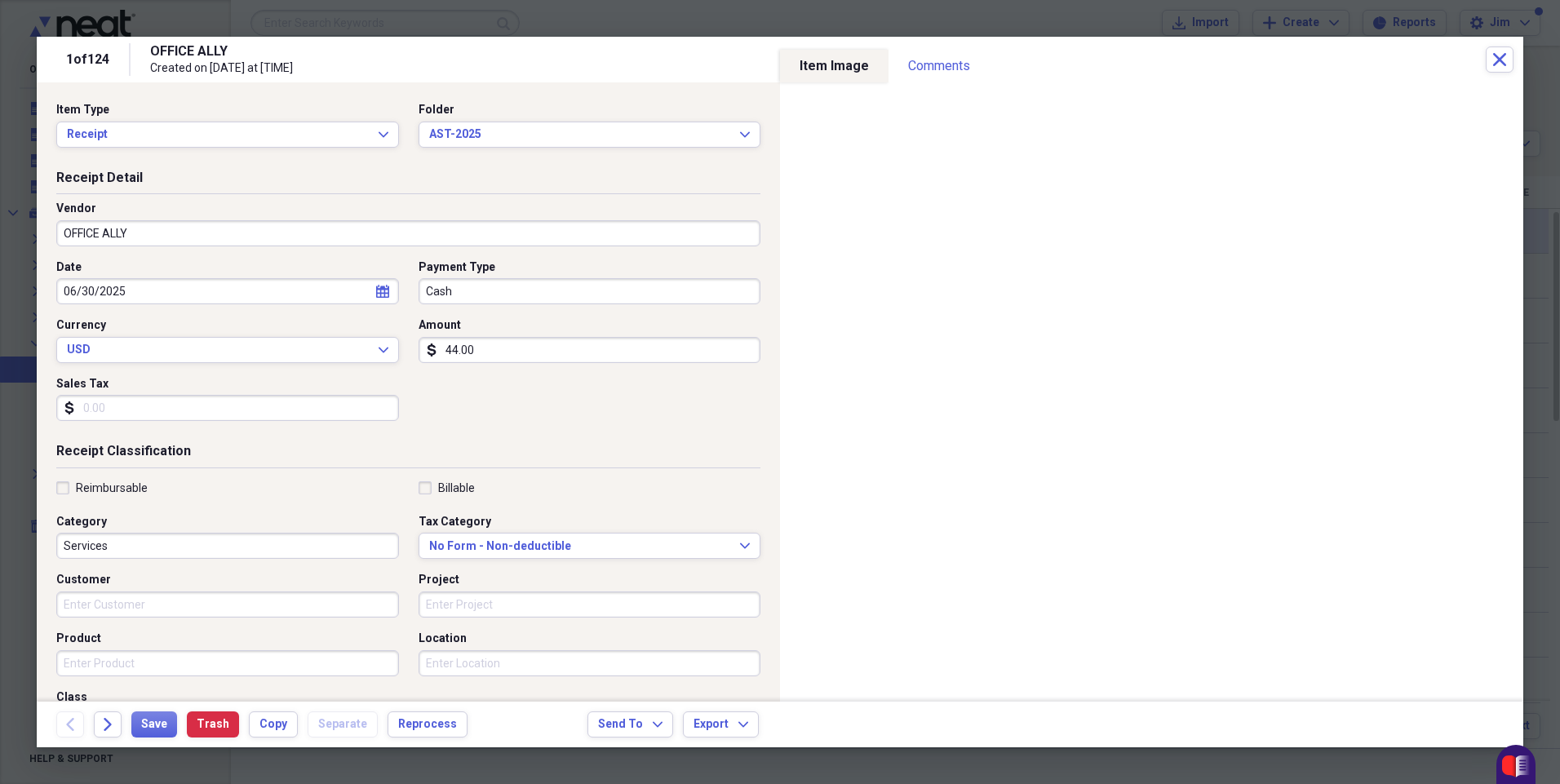 click on "44.00" at bounding box center (590, 350) 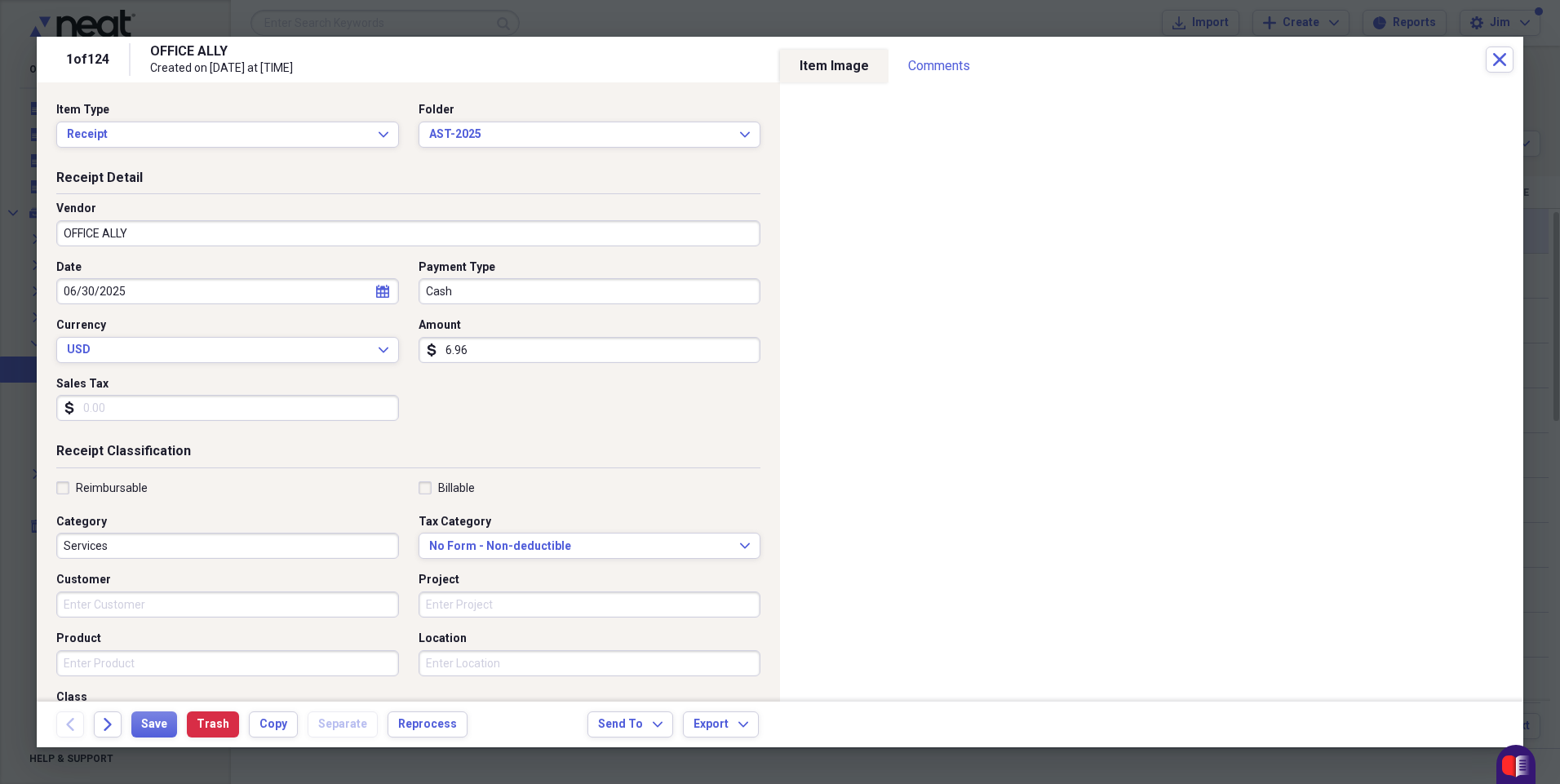 type on "6.96" 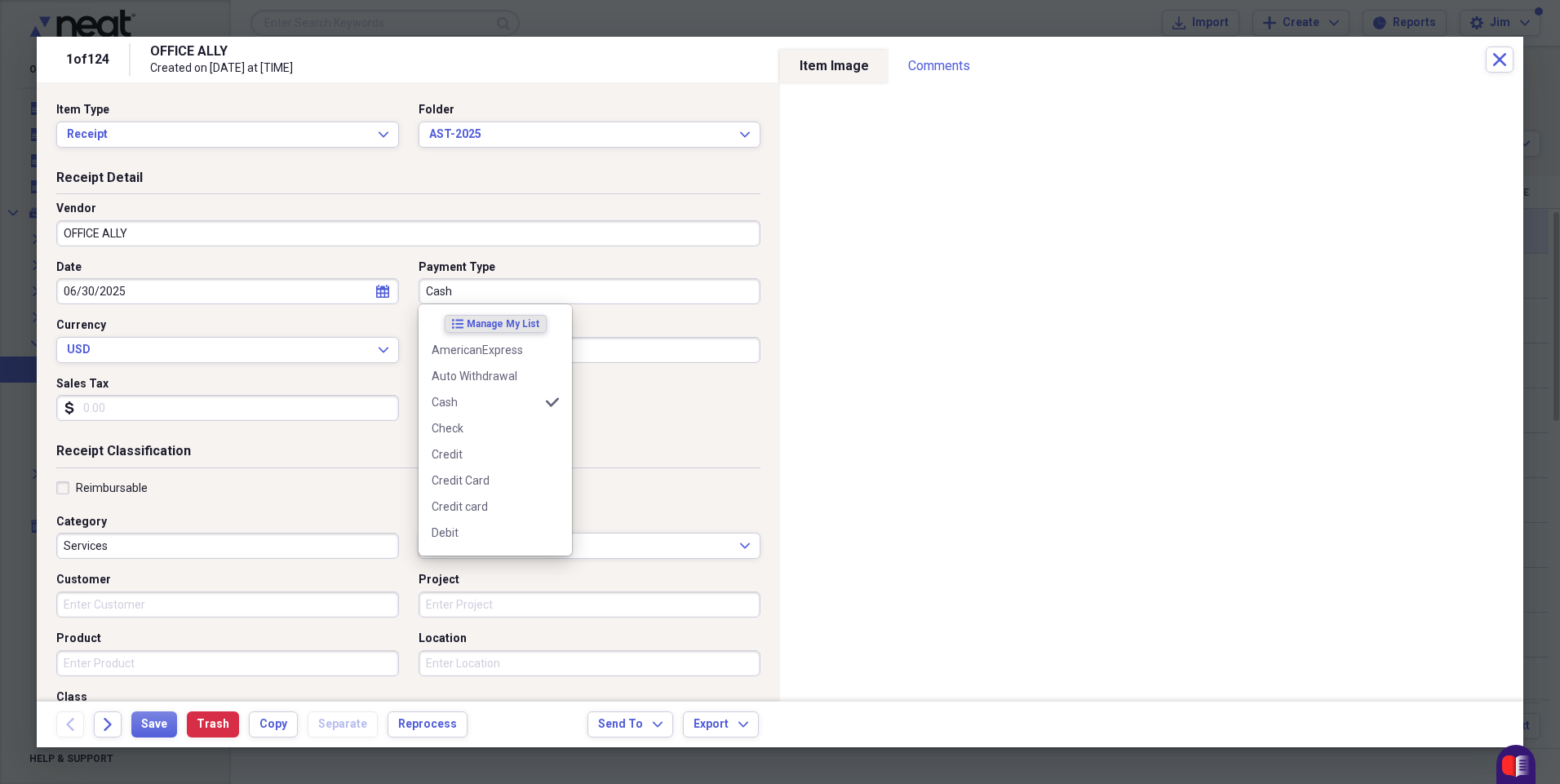 click on "Cash" at bounding box center [590, 291] 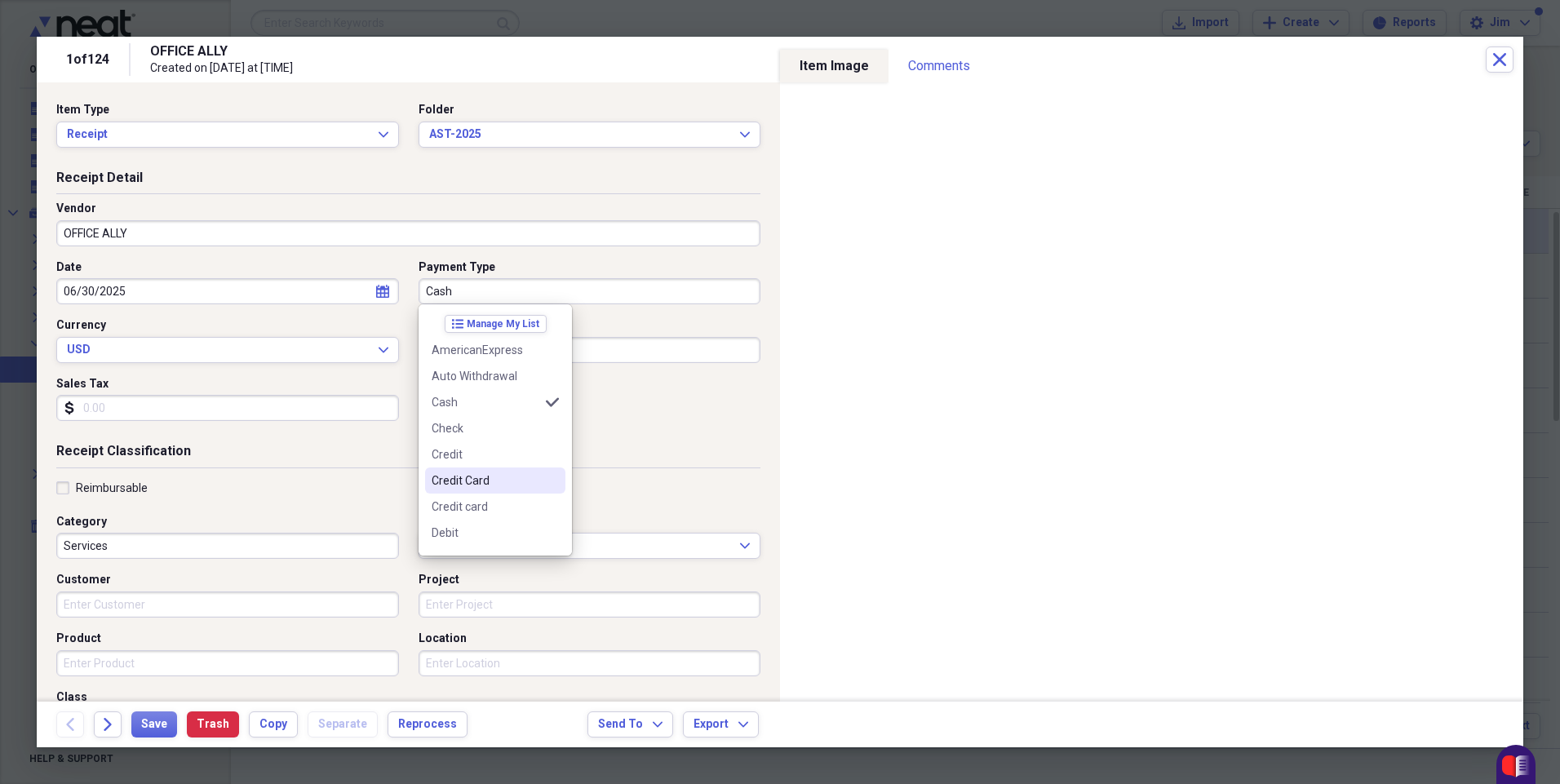 click on "Credit Card" at bounding box center [485, 481] 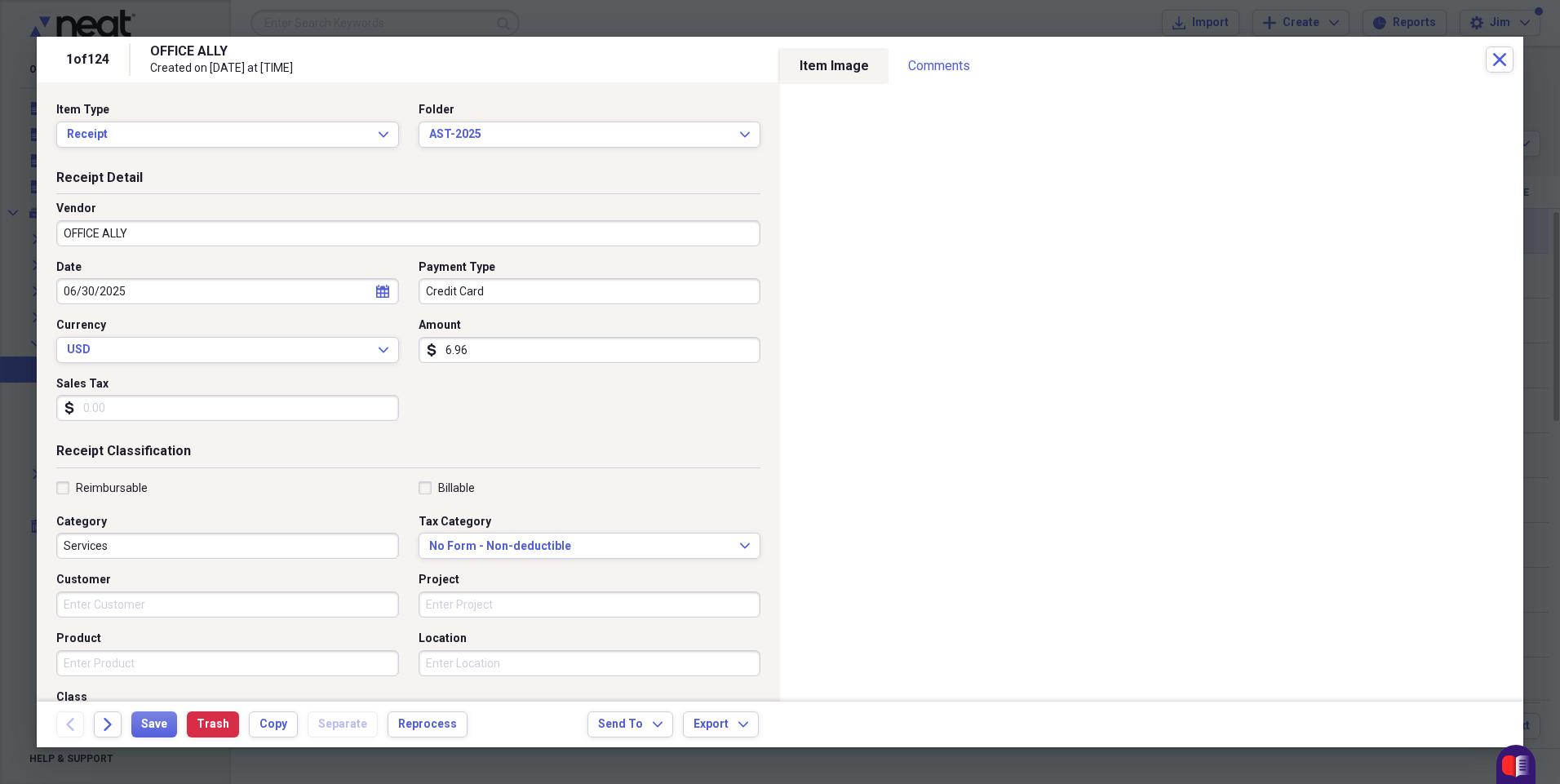 click on "06/30/2025" at bounding box center (228, 291) 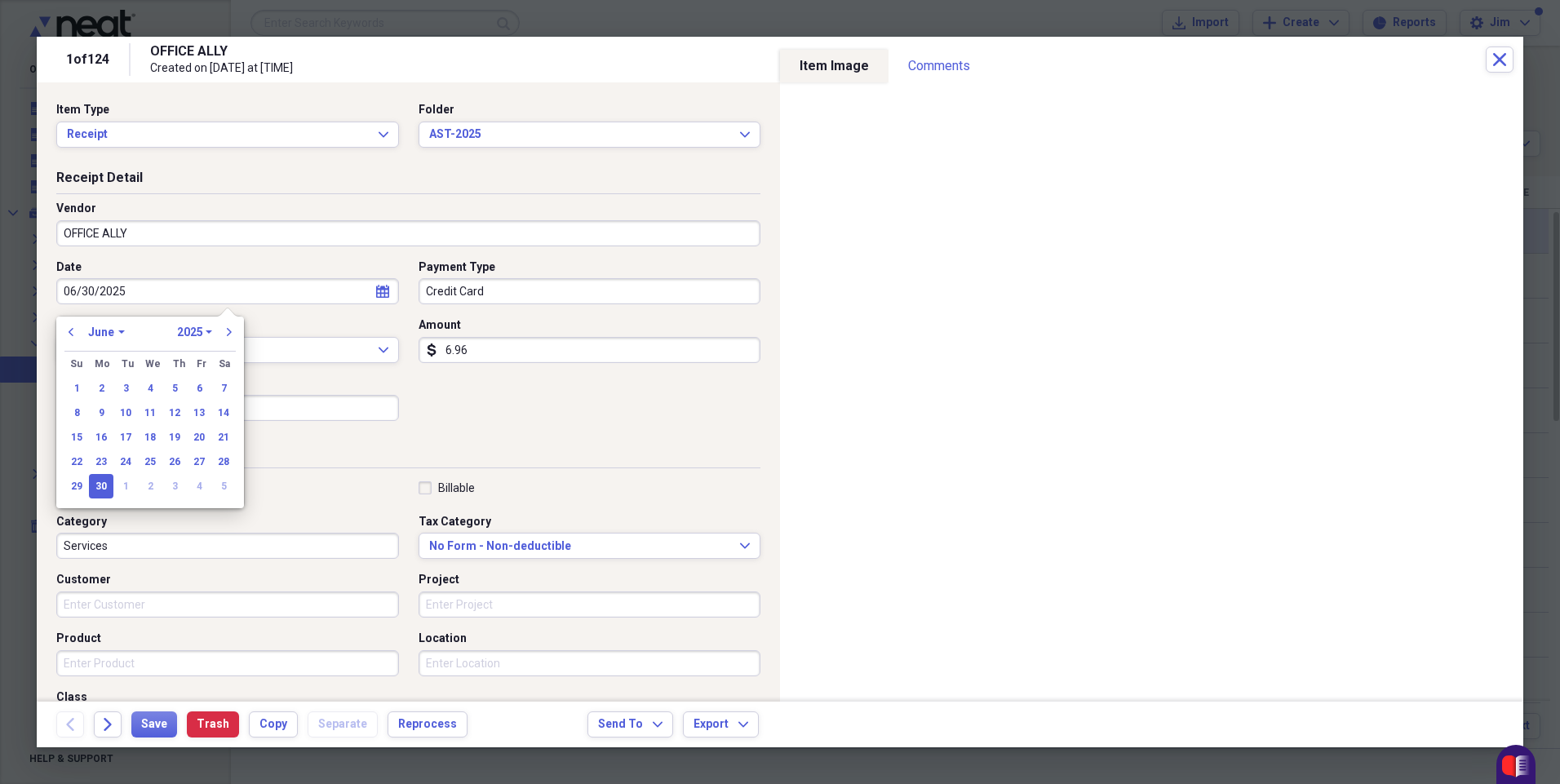 click on "January February March April May June July August September October November December" at bounding box center (106, 332) 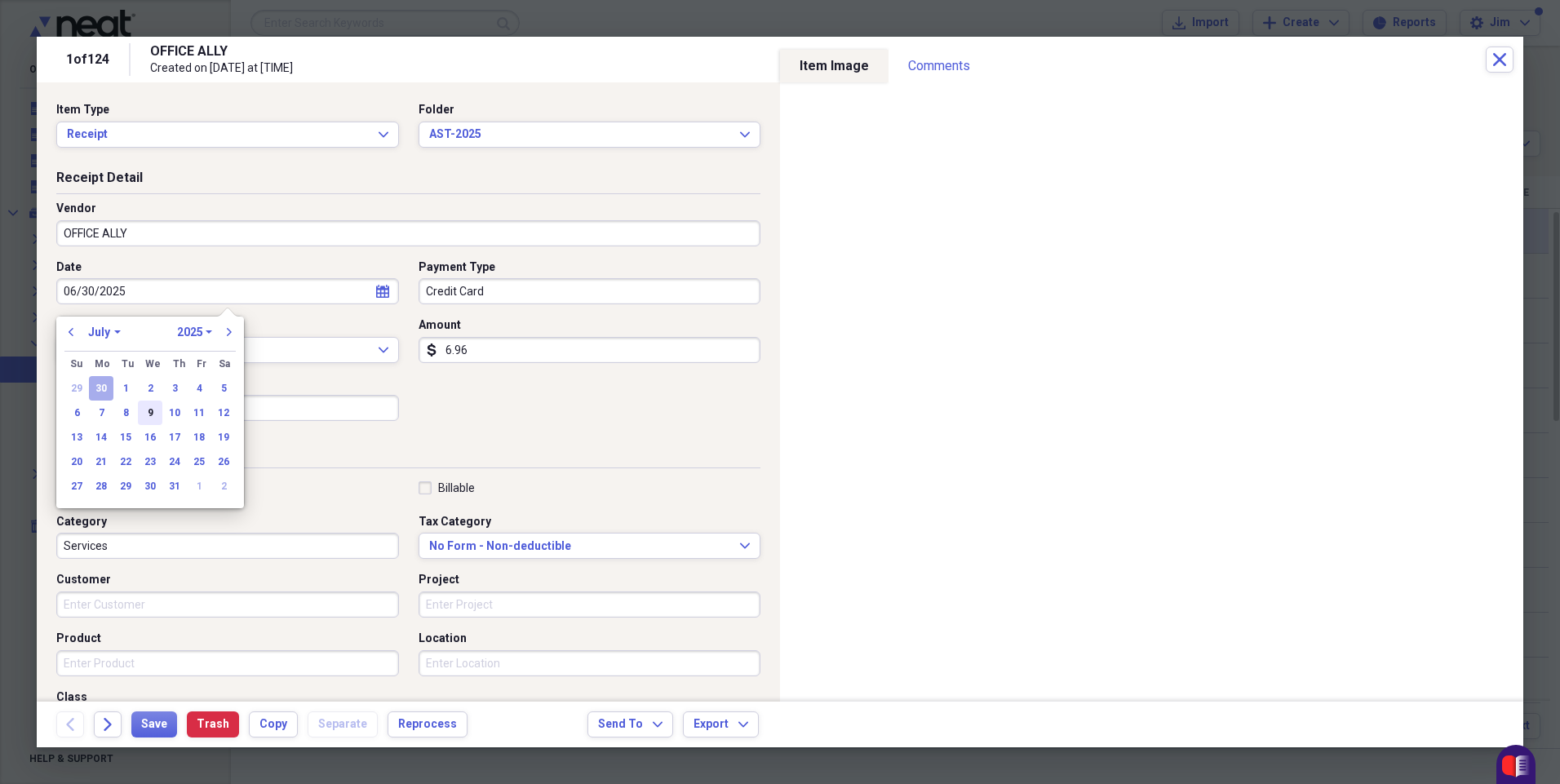 click on "9" at bounding box center [150, 413] 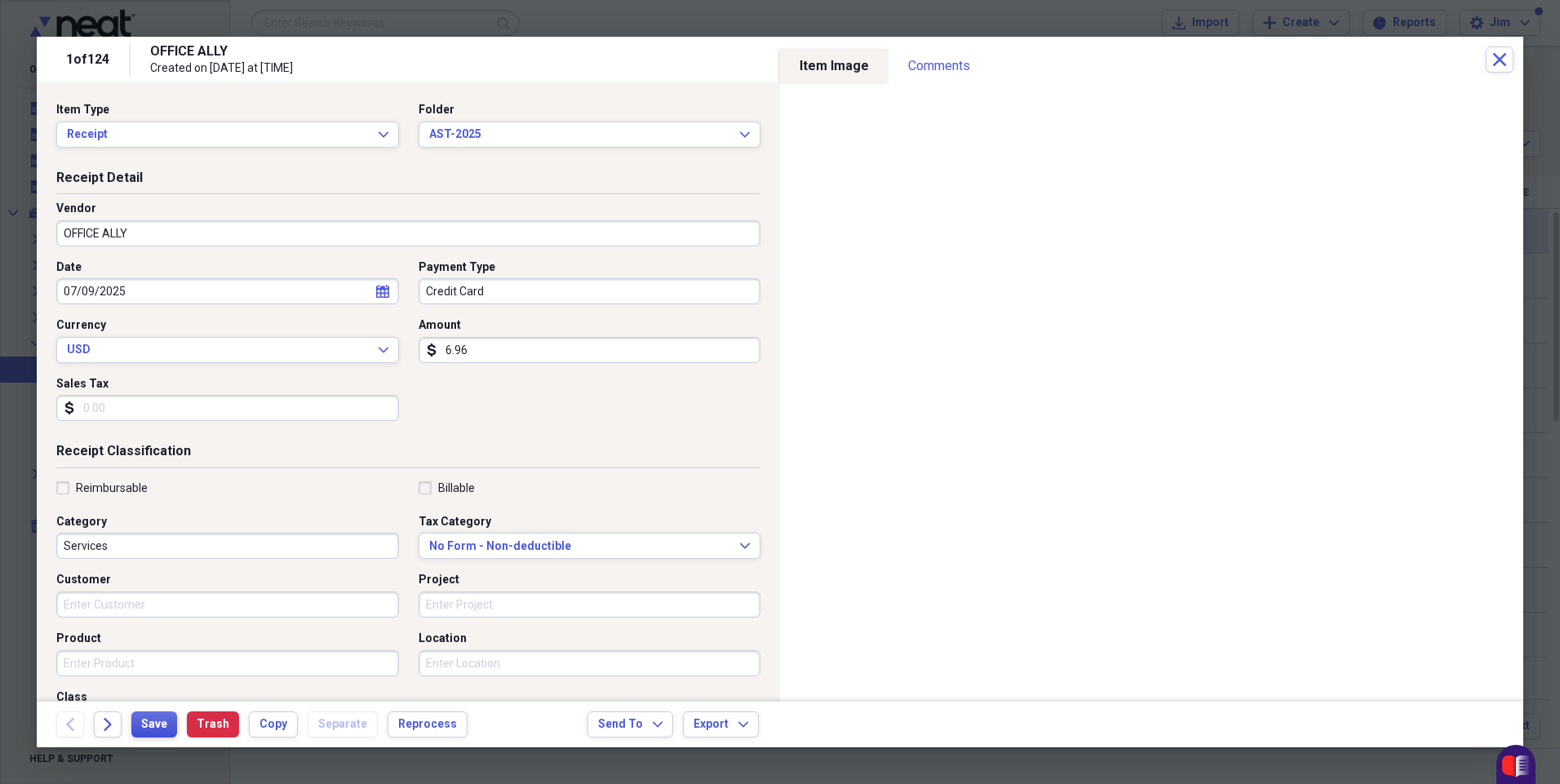 click on "Save" at bounding box center (154, 724) 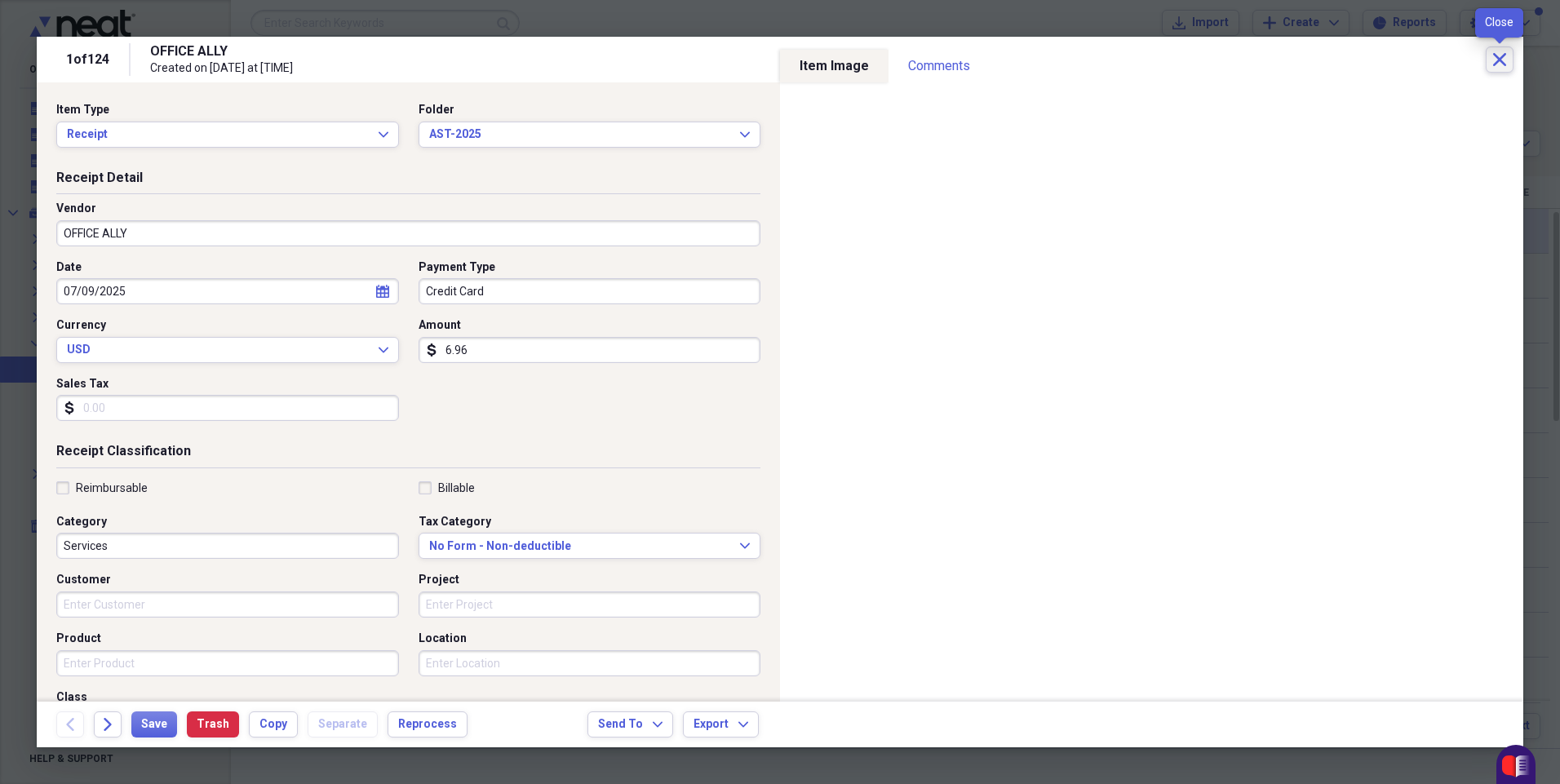 click on "Close" at bounding box center (1500, 60) 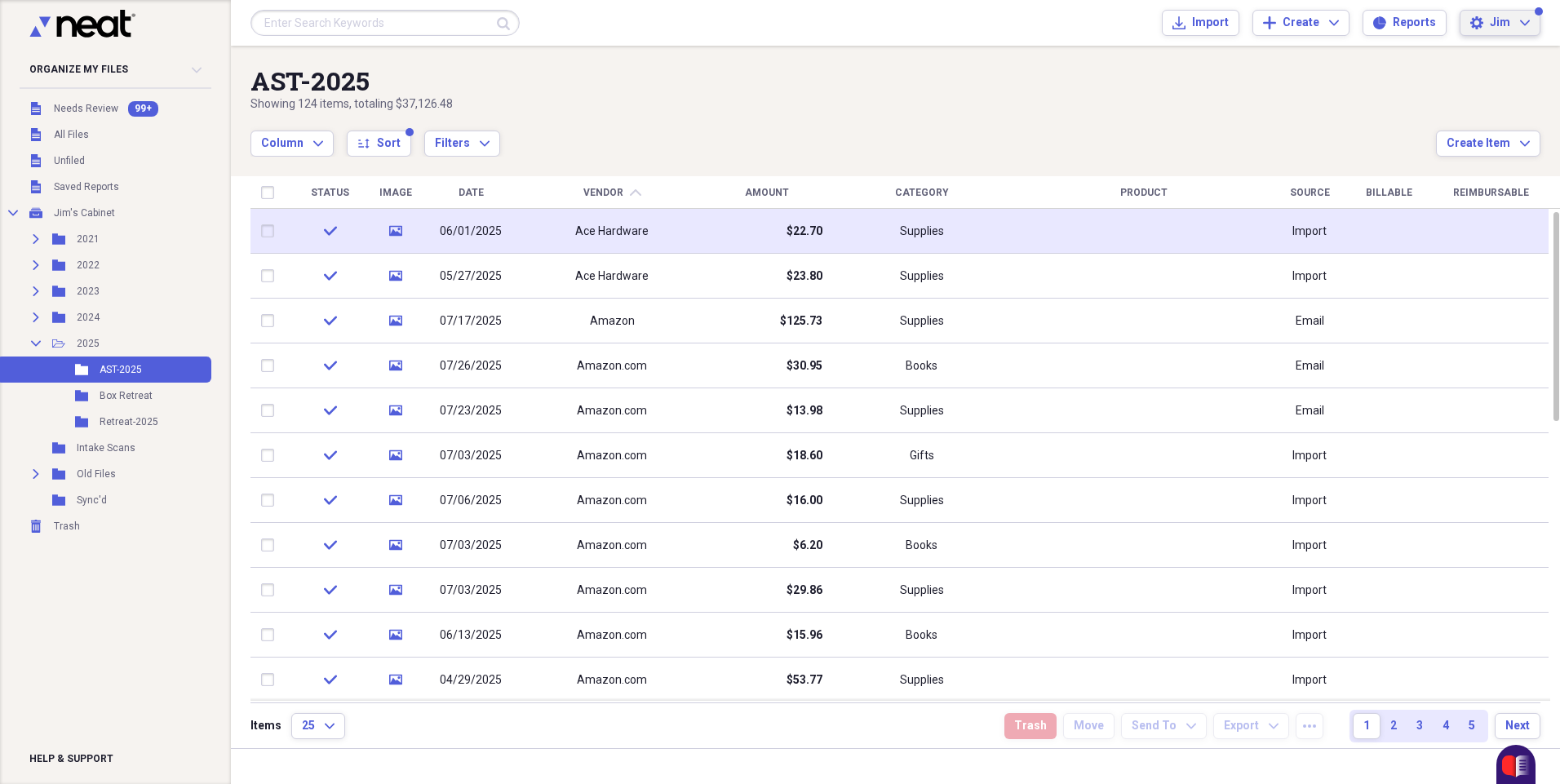 click on "Jim" at bounding box center [1500, 23] 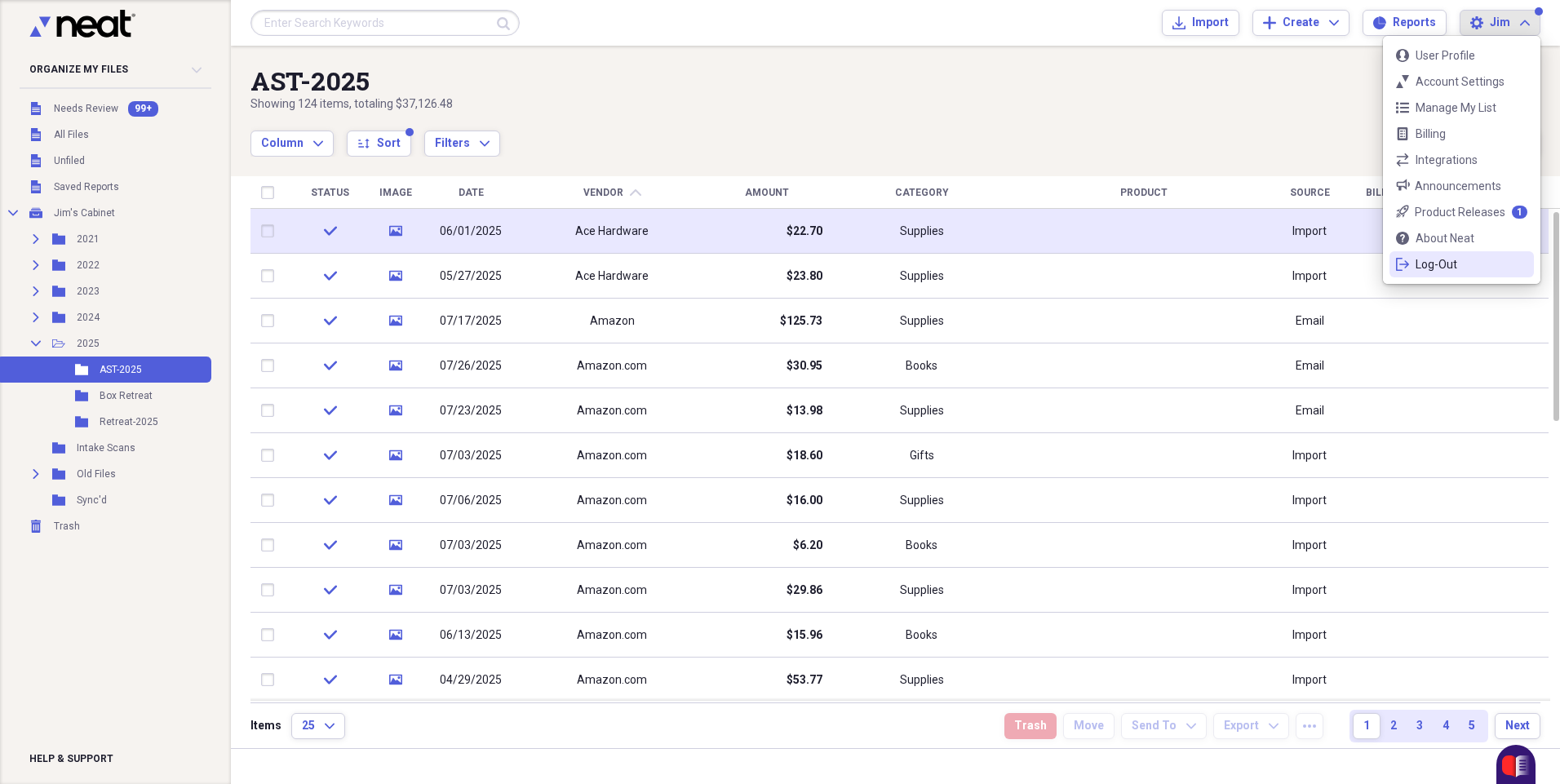 click on "Log-Out" at bounding box center [1461, 264] 